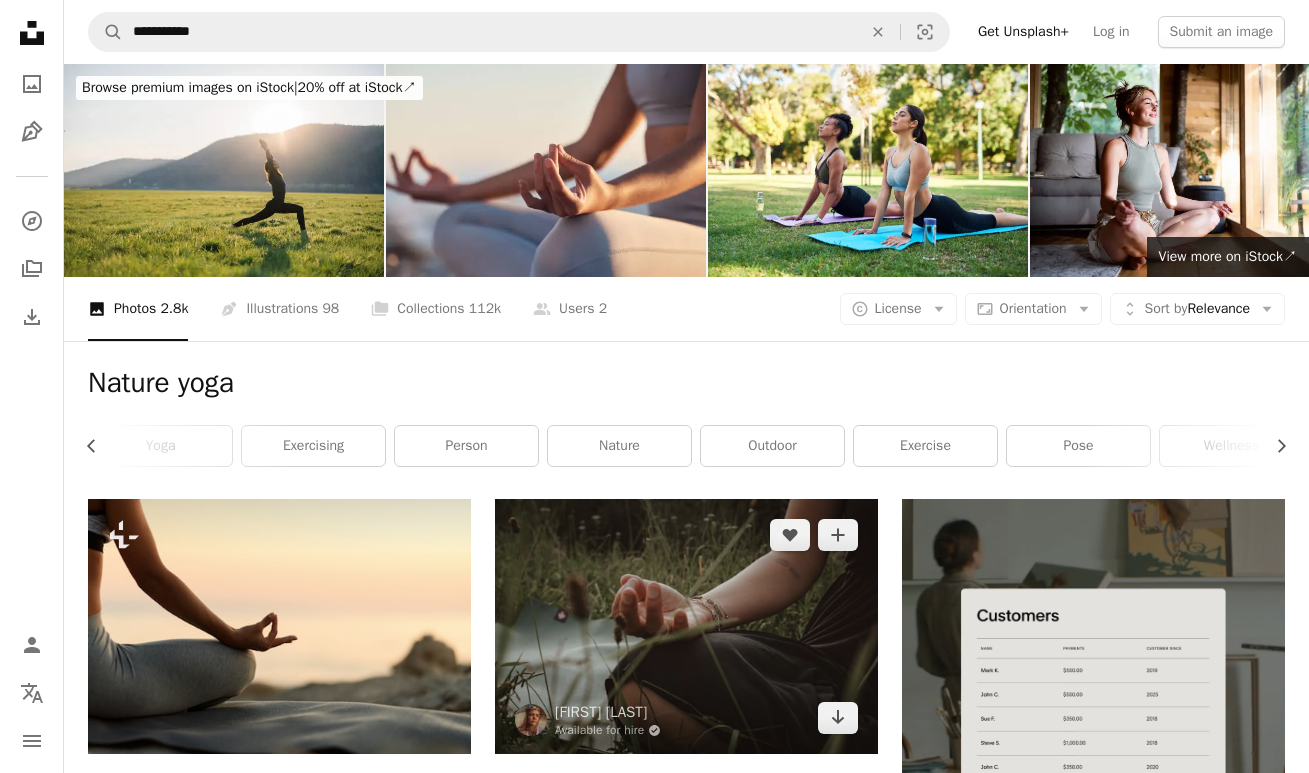 scroll, scrollTop: 420, scrollLeft: 0, axis: vertical 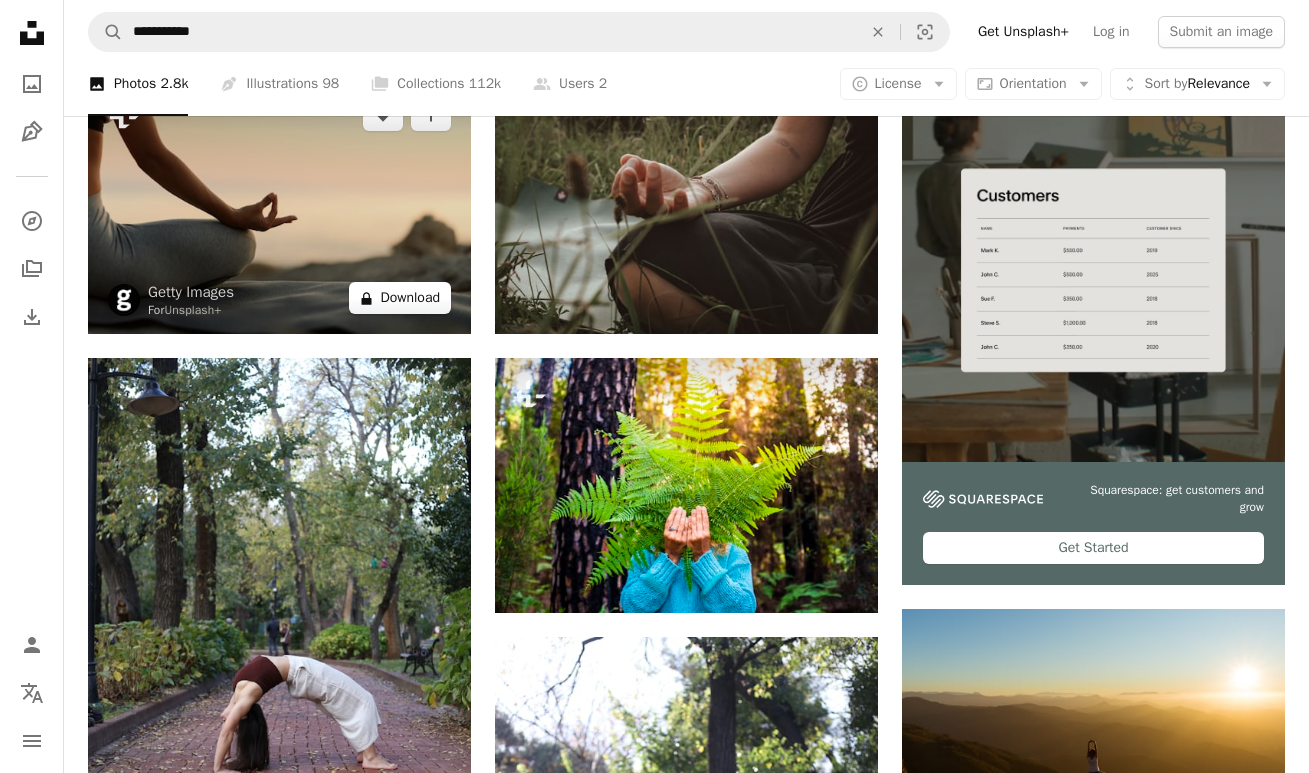 click on "A lock Download" at bounding box center (400, 298) 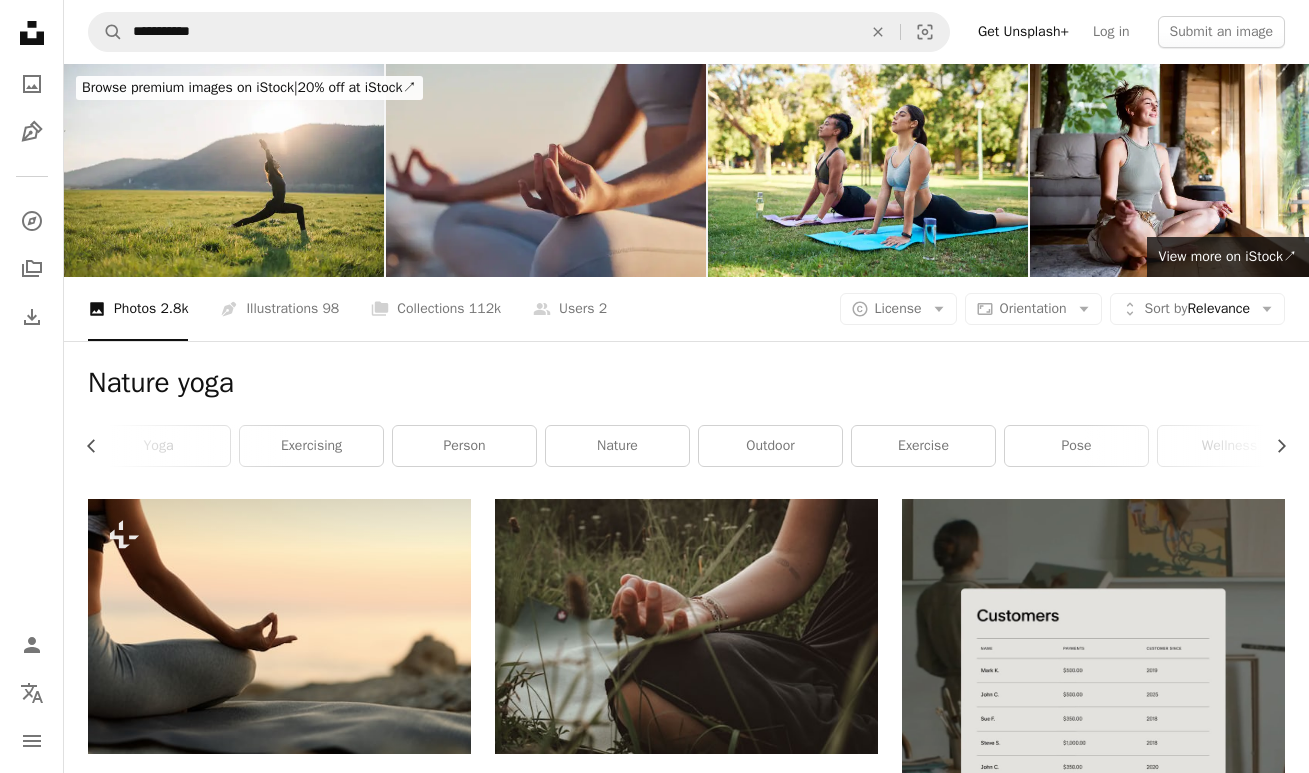 scroll, scrollTop: 0, scrollLeft: 0, axis: both 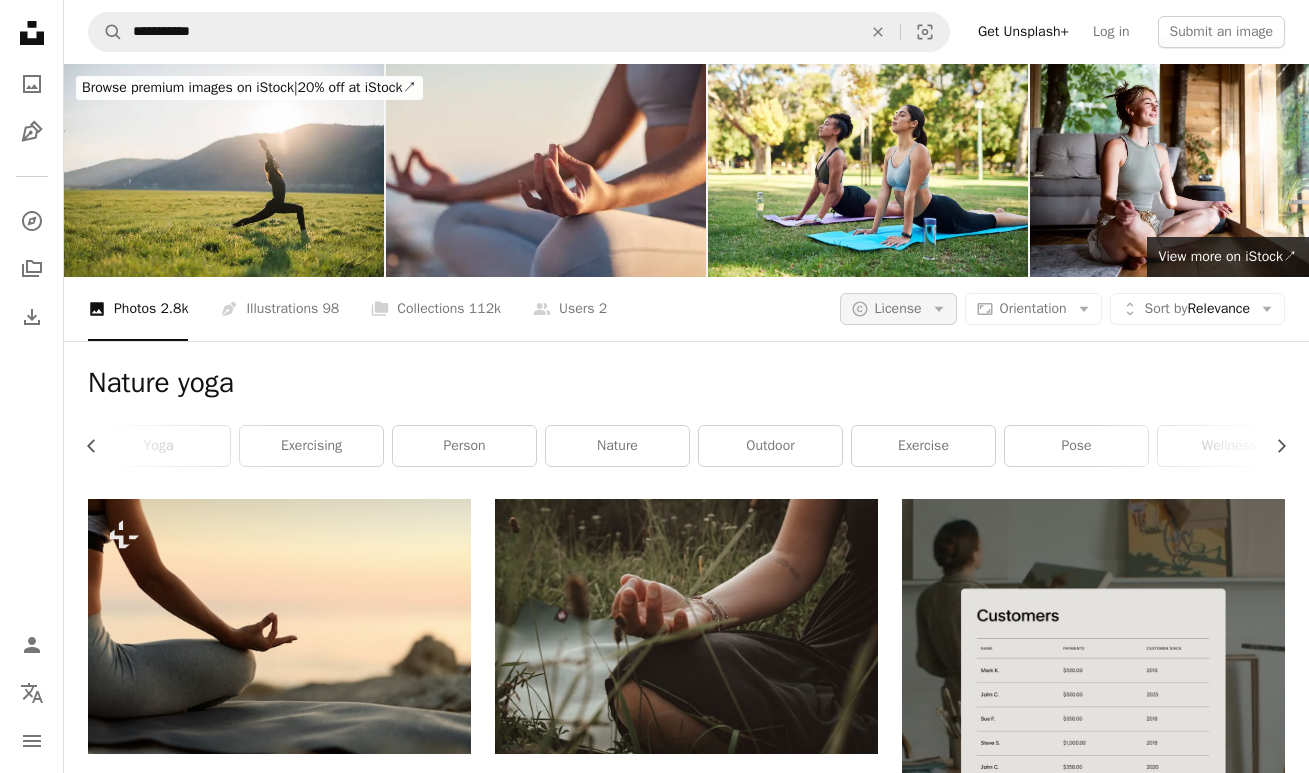 click on "License" at bounding box center (898, 308) 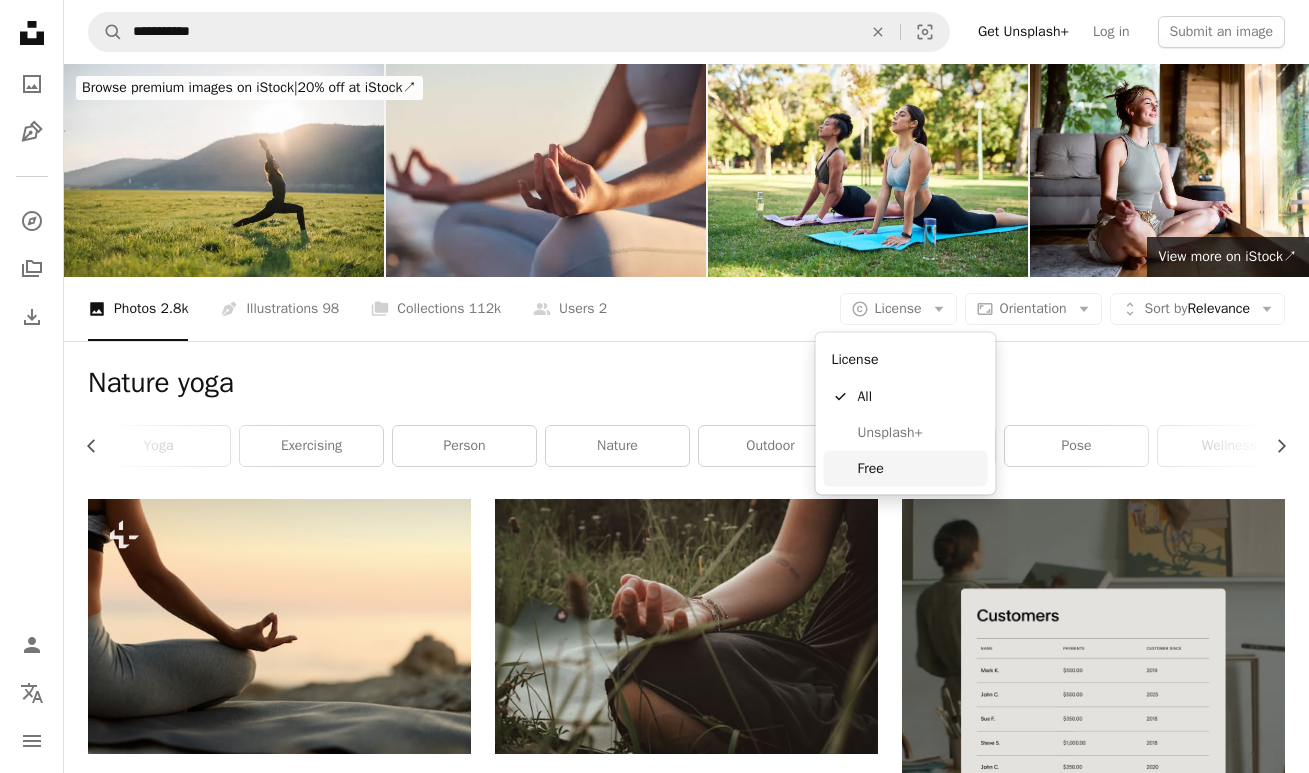 click on "Free" at bounding box center [919, 468] 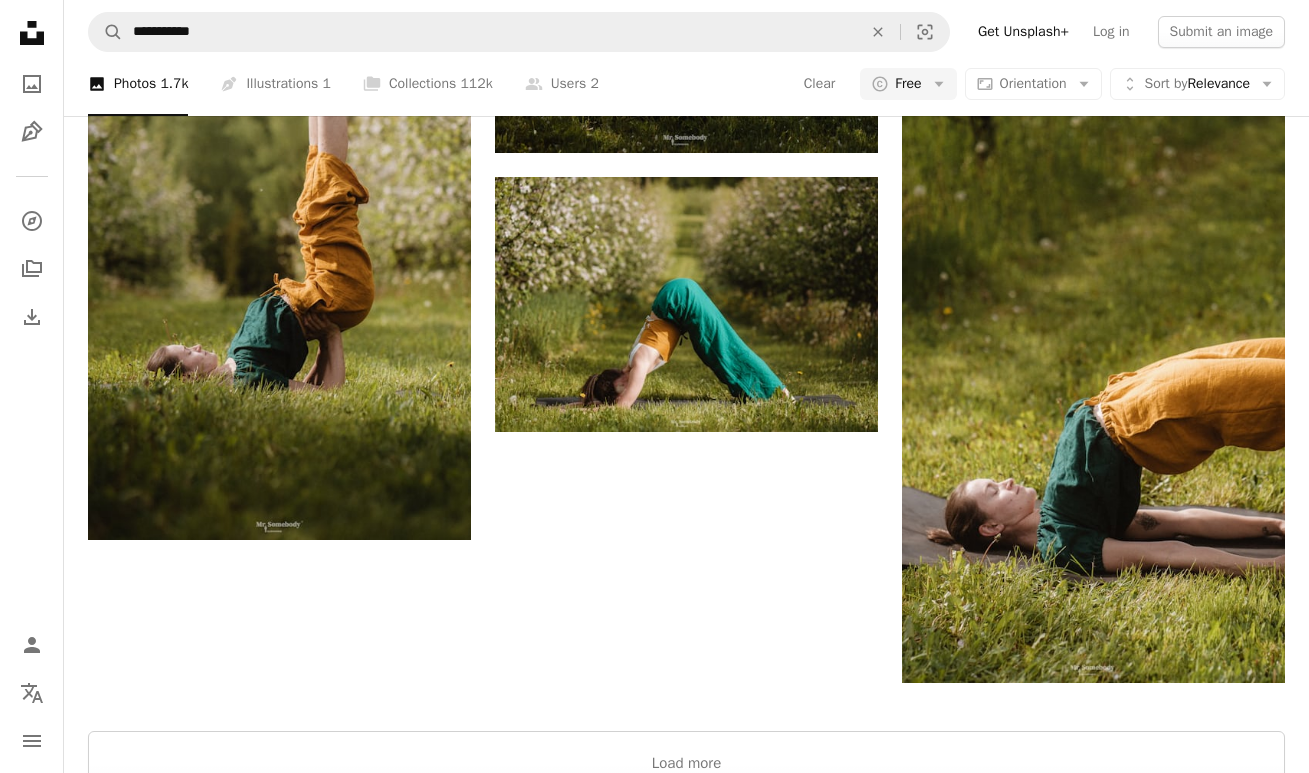 scroll, scrollTop: 3722, scrollLeft: 0, axis: vertical 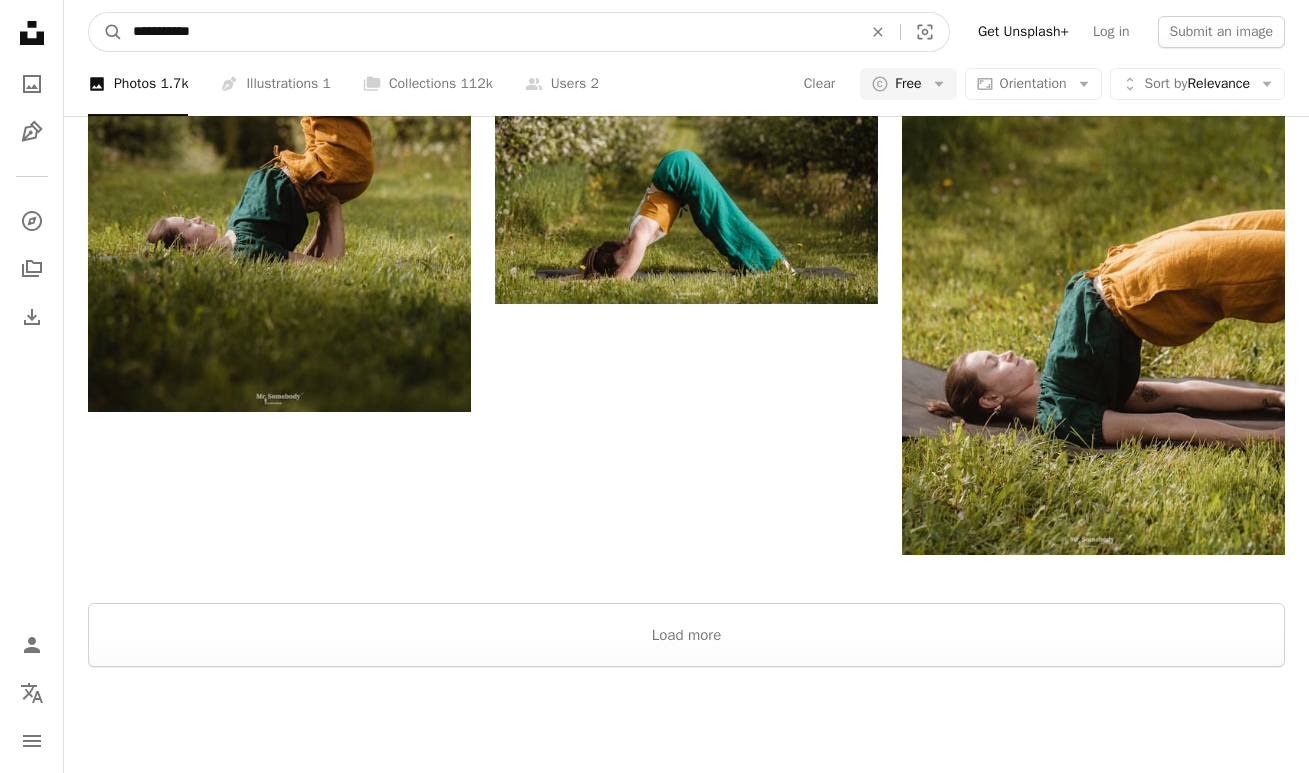click on "**********" at bounding box center [489, 32] 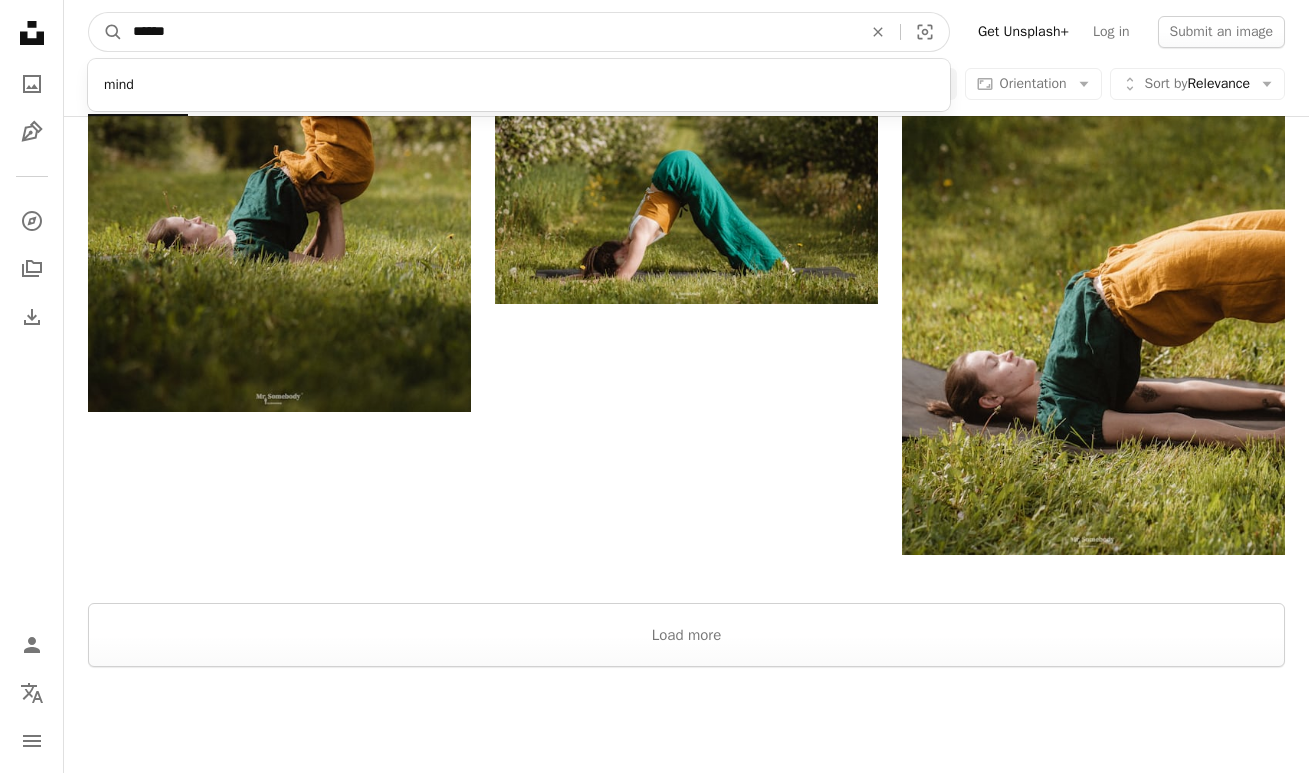 type on "*******" 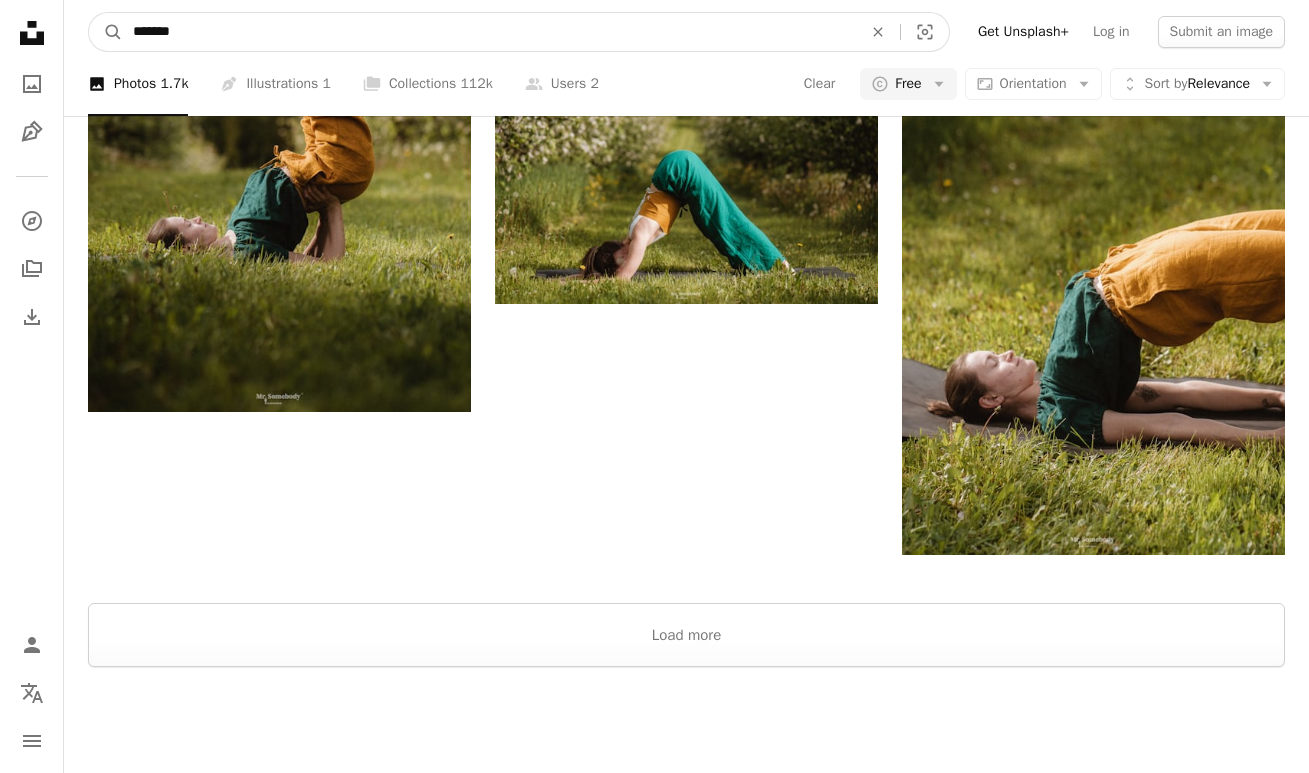click on "A magnifying glass" at bounding box center [106, 32] 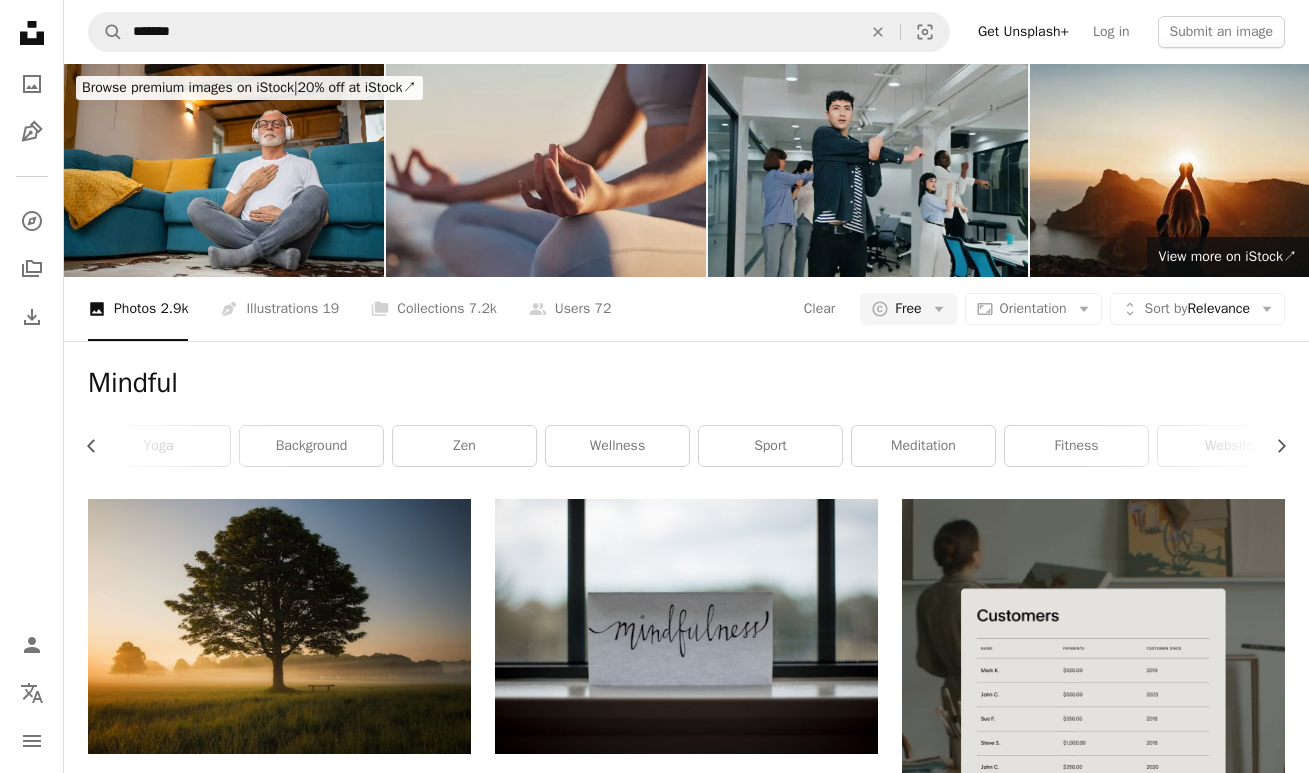 scroll, scrollTop: 0, scrollLeft: 0, axis: both 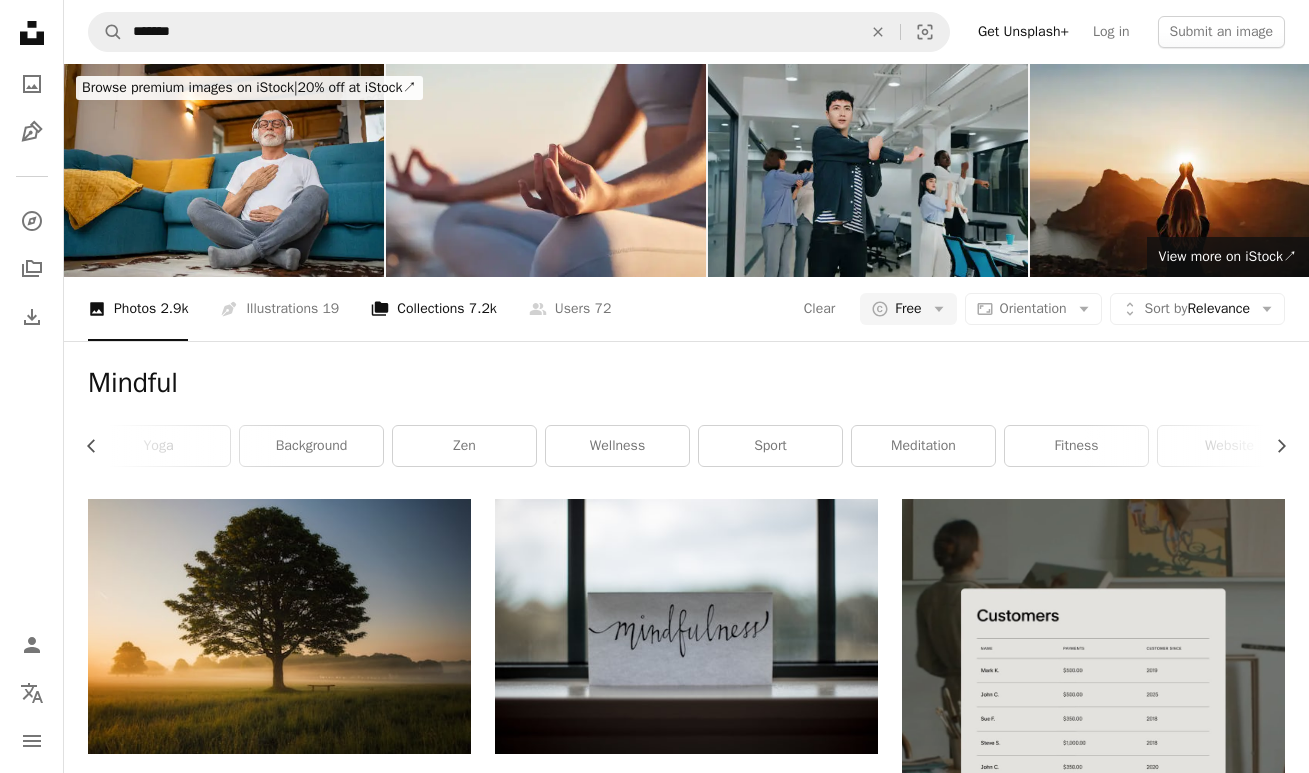 click on "A stack of folders Collections   7.2k" at bounding box center [434, 309] 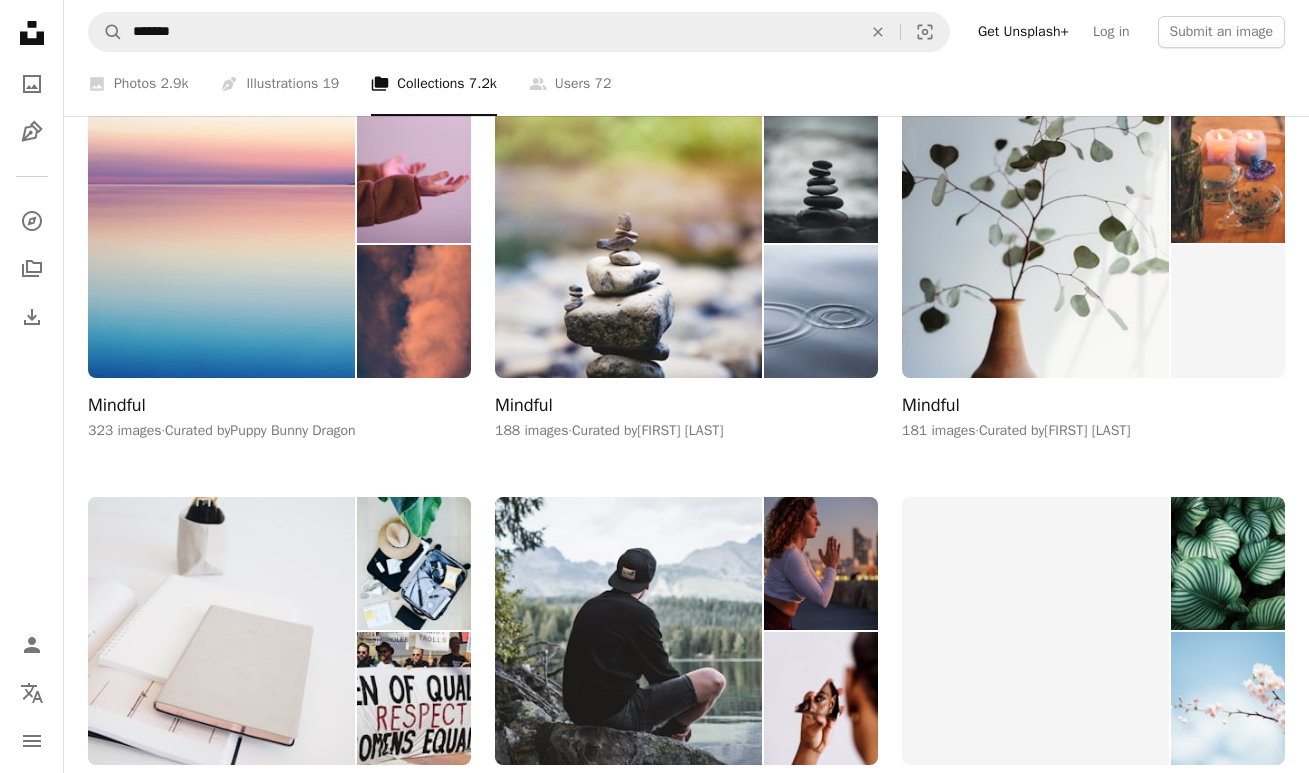scroll, scrollTop: 394, scrollLeft: 0, axis: vertical 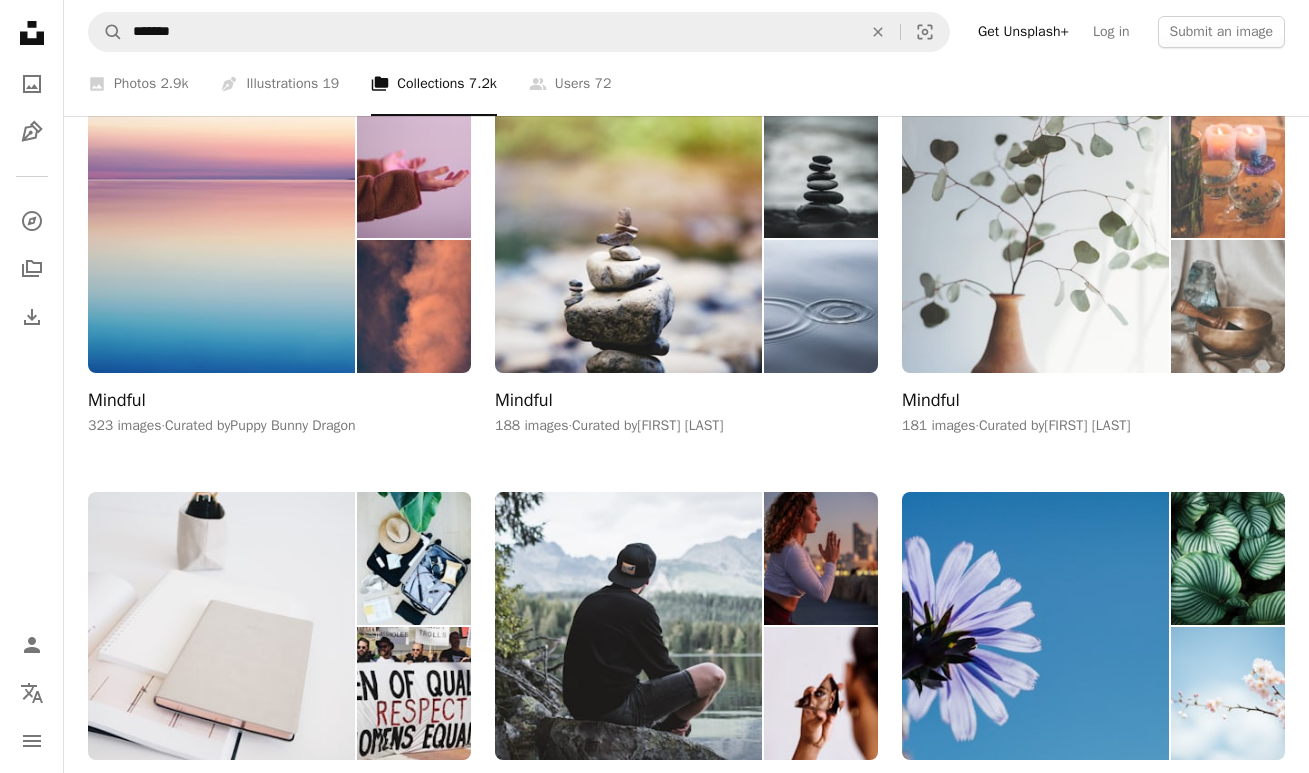 click on "Mindful" at bounding box center [931, 401] 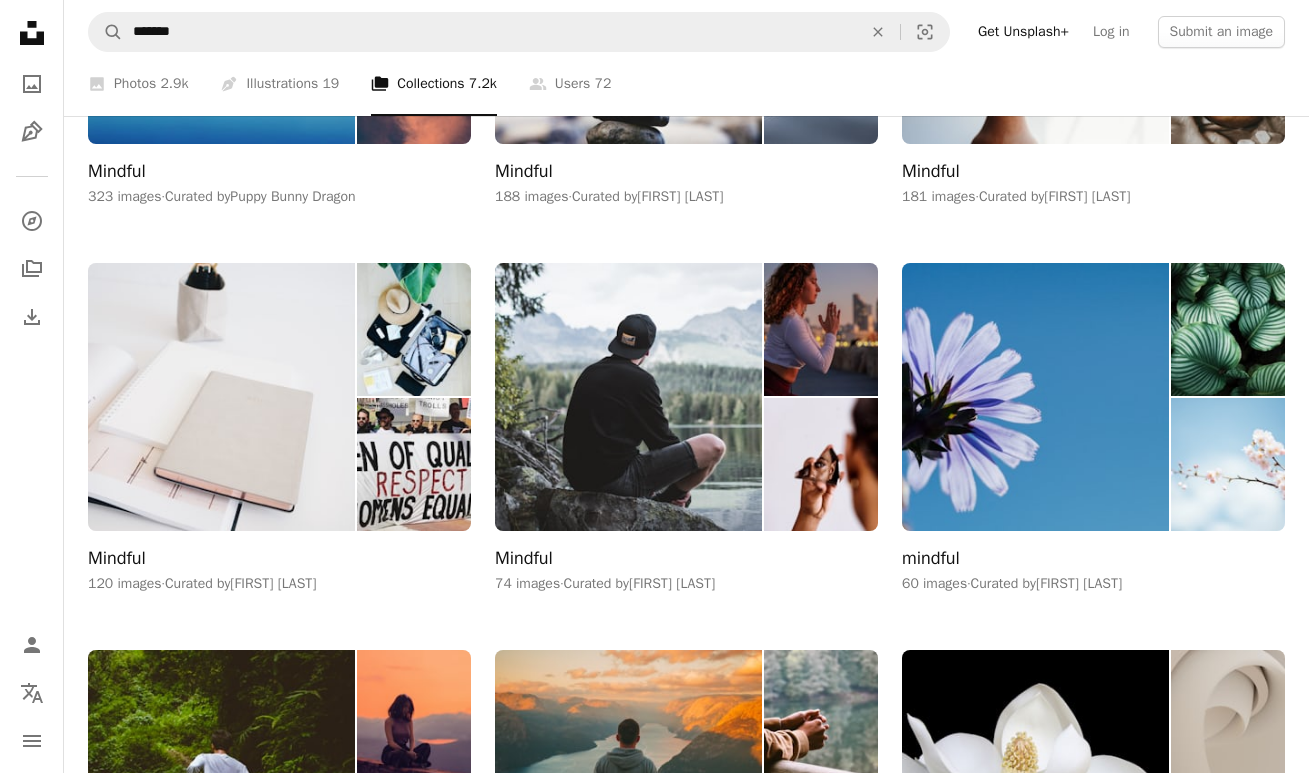 scroll, scrollTop: 659, scrollLeft: 0, axis: vertical 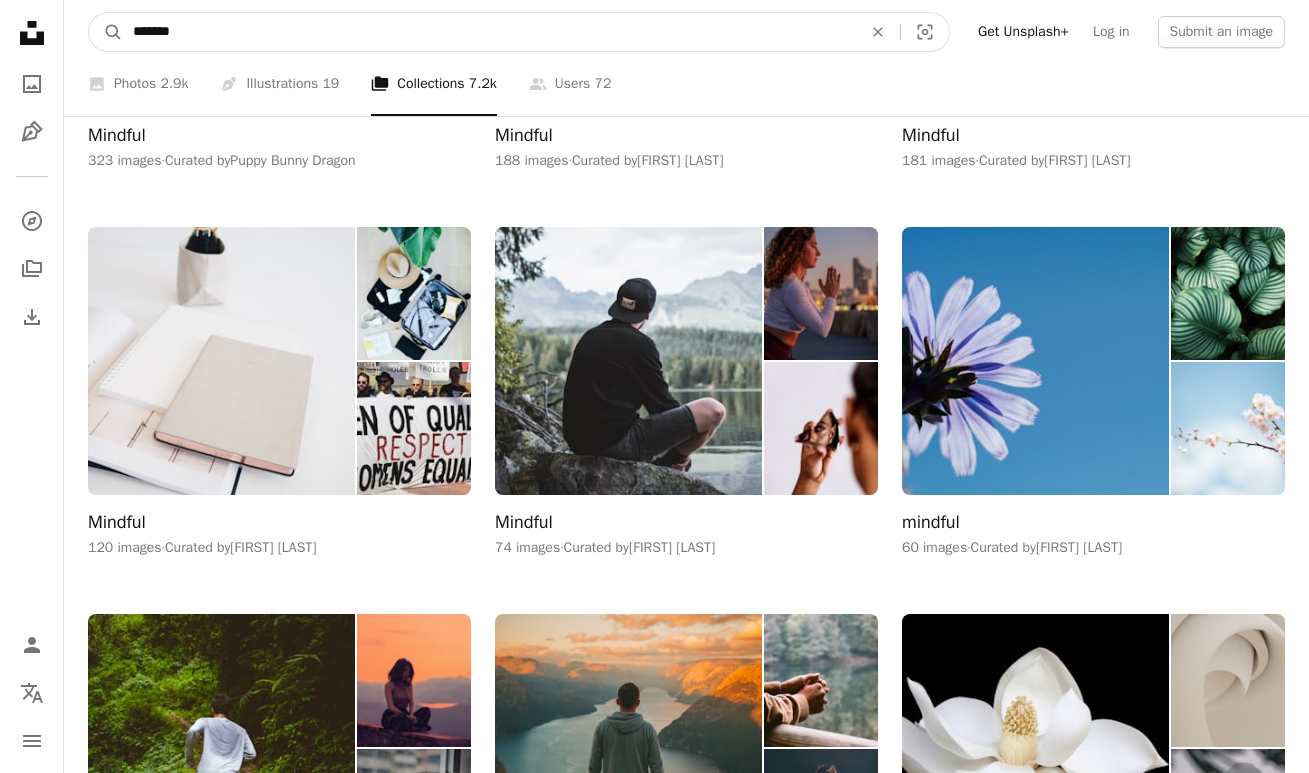 click on "*******" at bounding box center (489, 32) 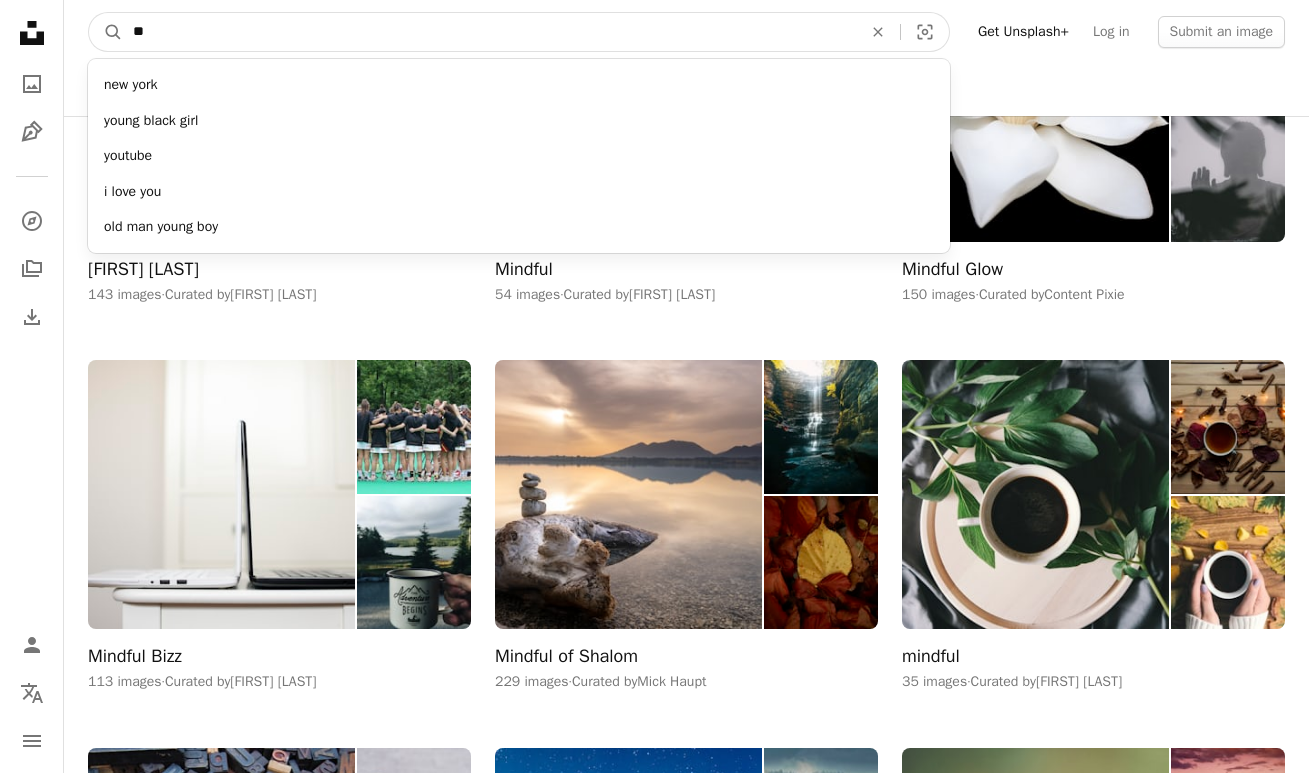 scroll, scrollTop: 1358, scrollLeft: 0, axis: vertical 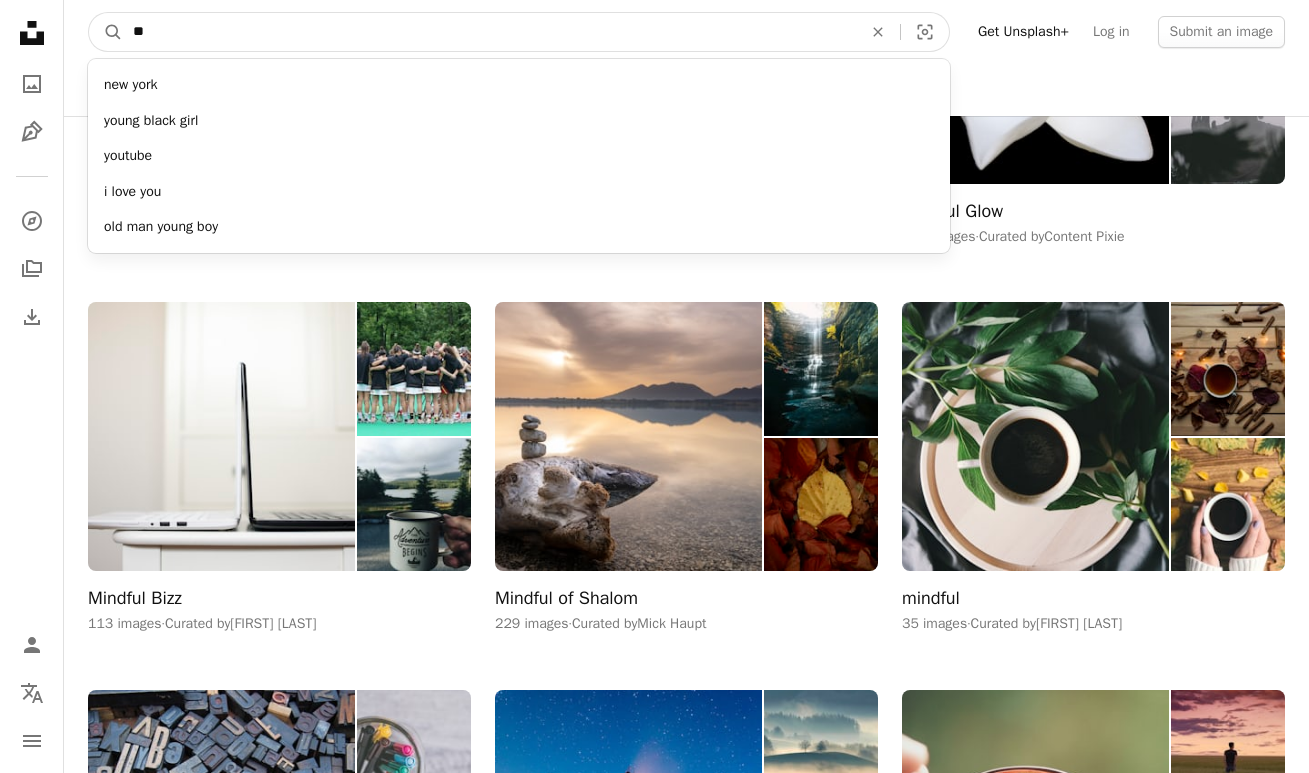 type on "**" 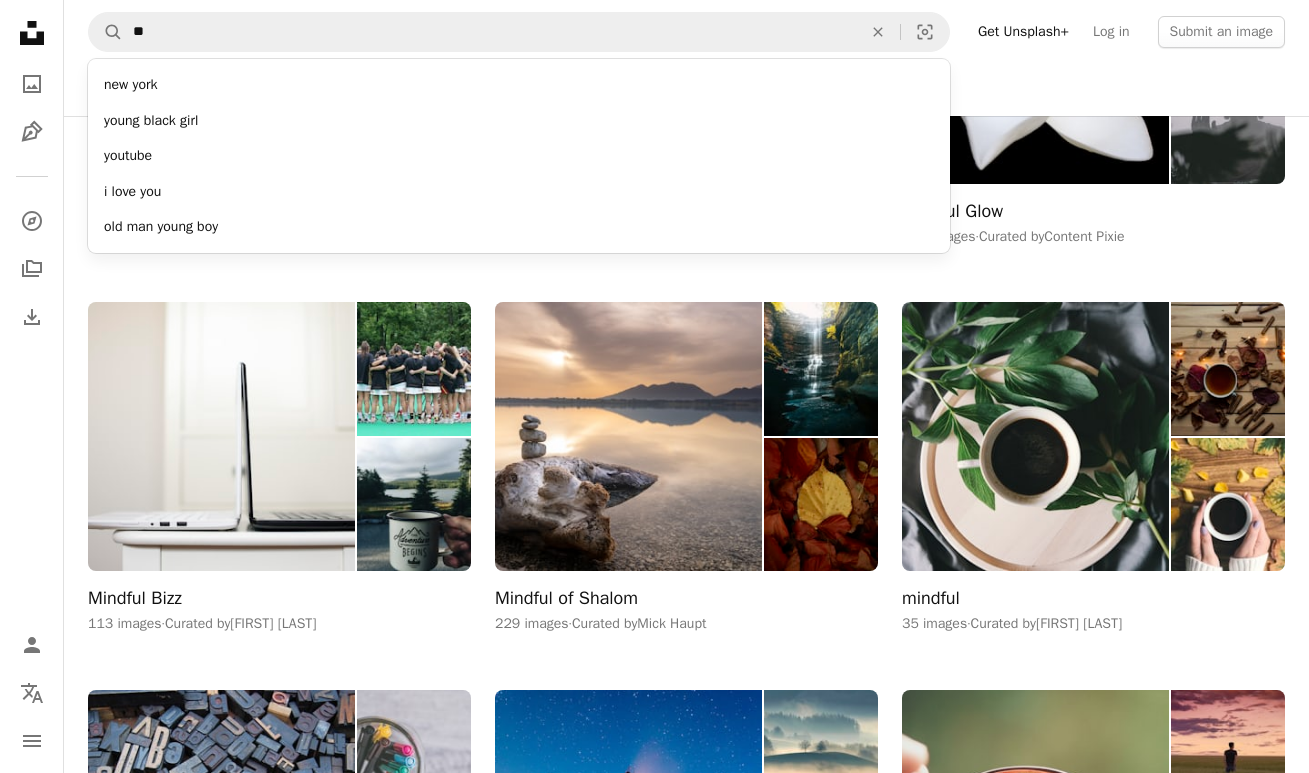 click on "[FIRST] [LAST] images  ·  Curated by  [FIRST] [LAST]" at bounding box center [1093, 467] 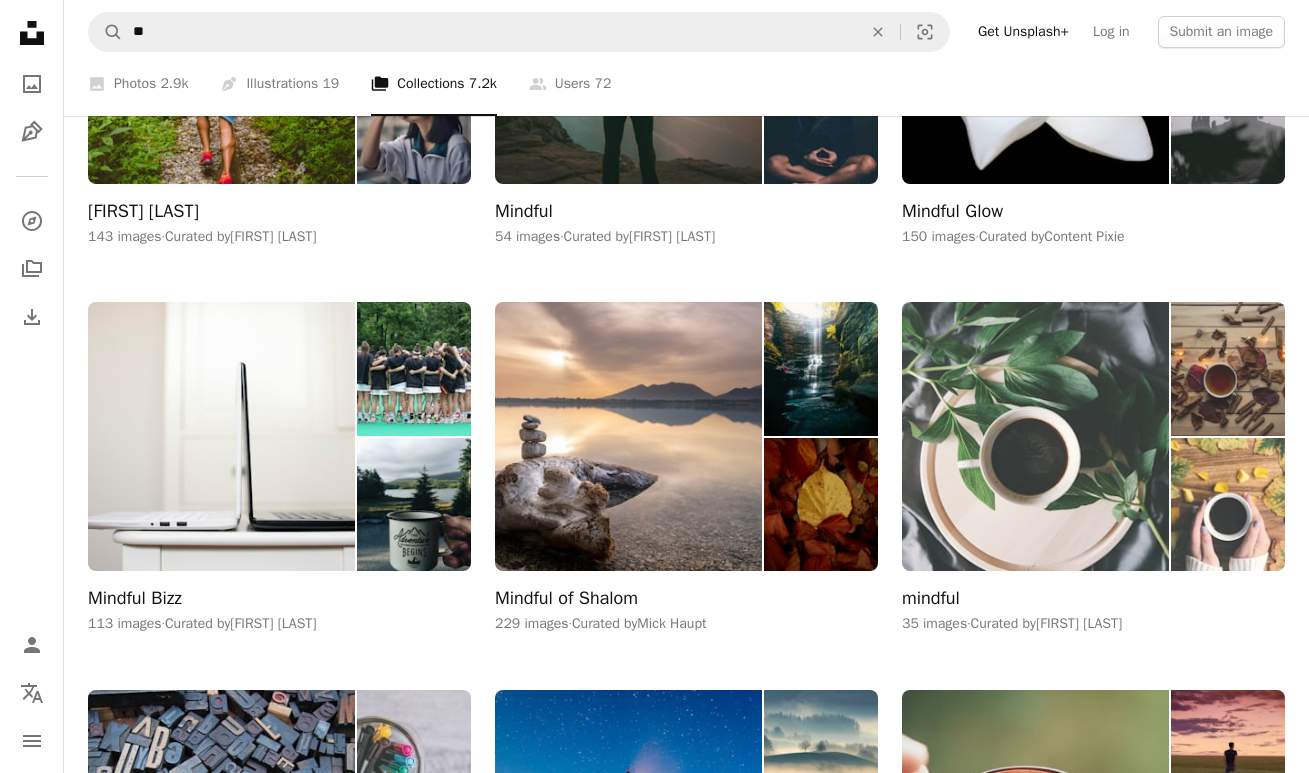 click on "mindful" at bounding box center (931, 599) 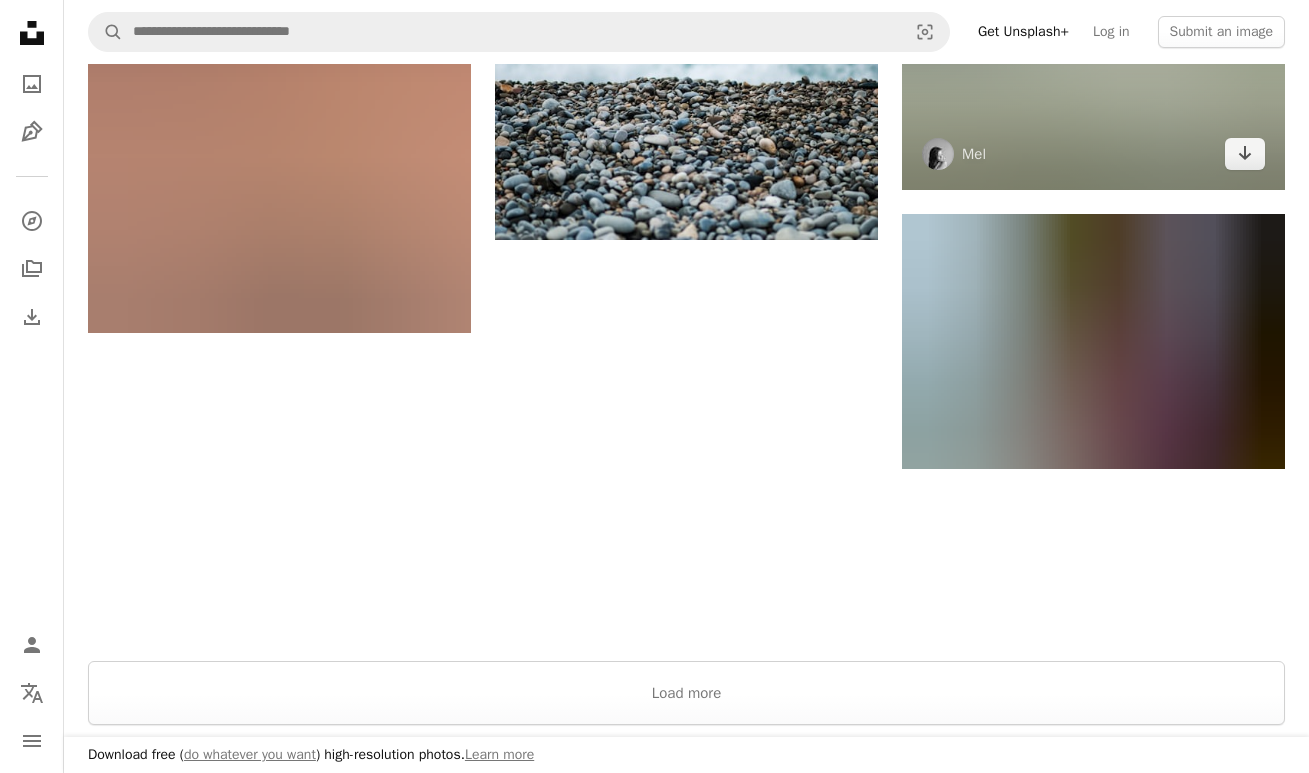 scroll, scrollTop: 2387, scrollLeft: 0, axis: vertical 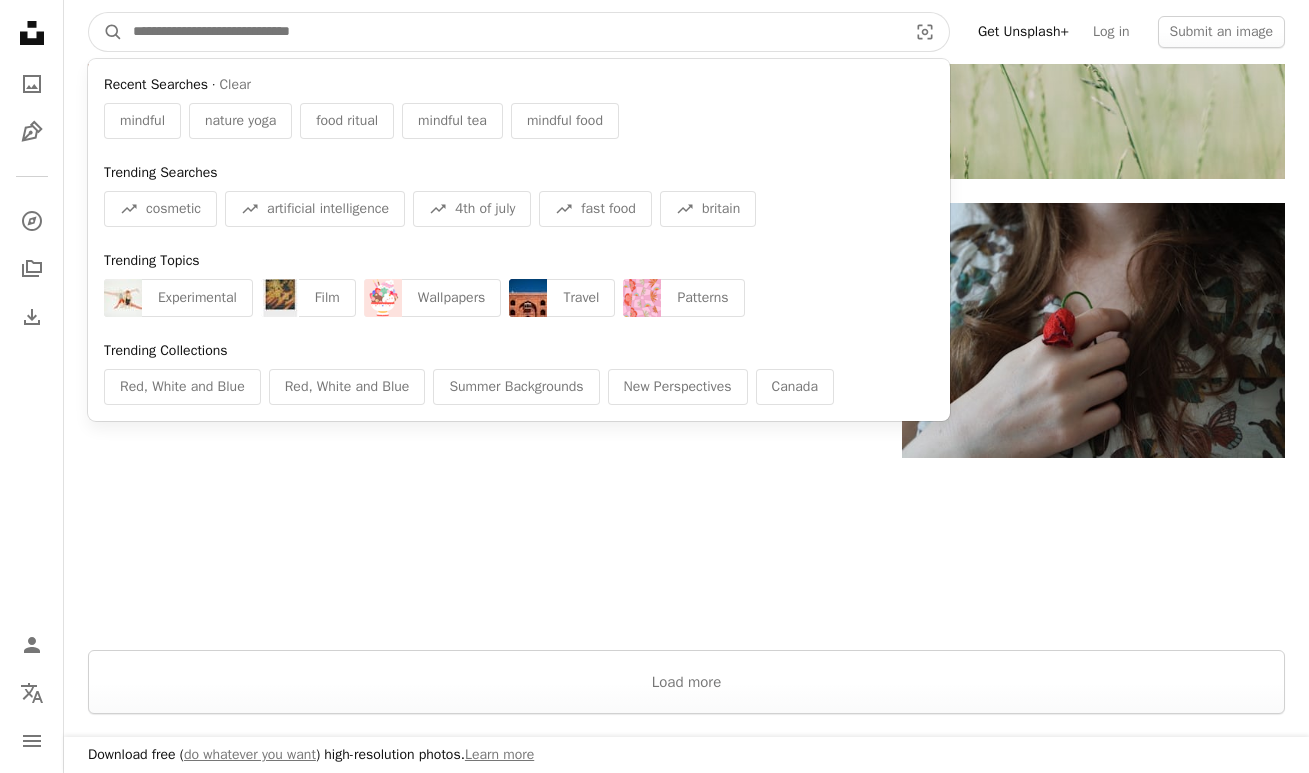 click at bounding box center (512, 32) 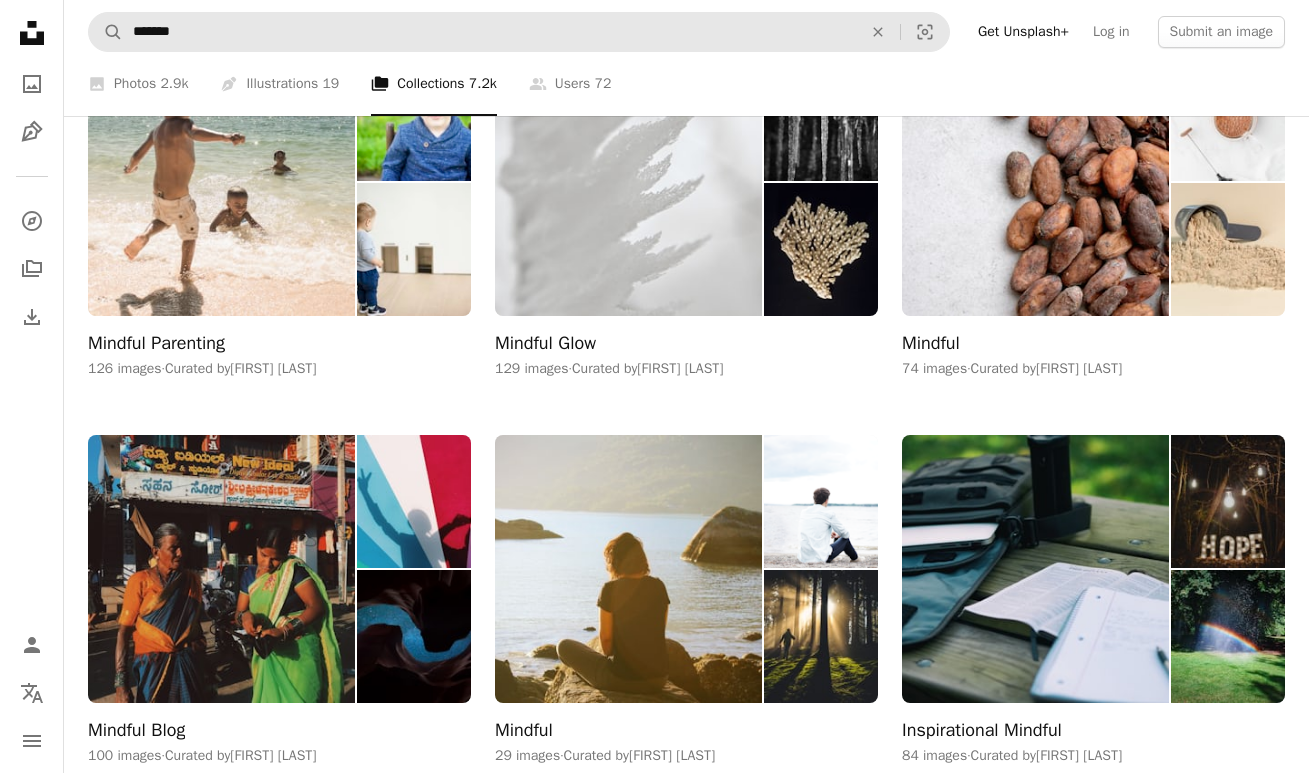 scroll, scrollTop: 1358, scrollLeft: 0, axis: vertical 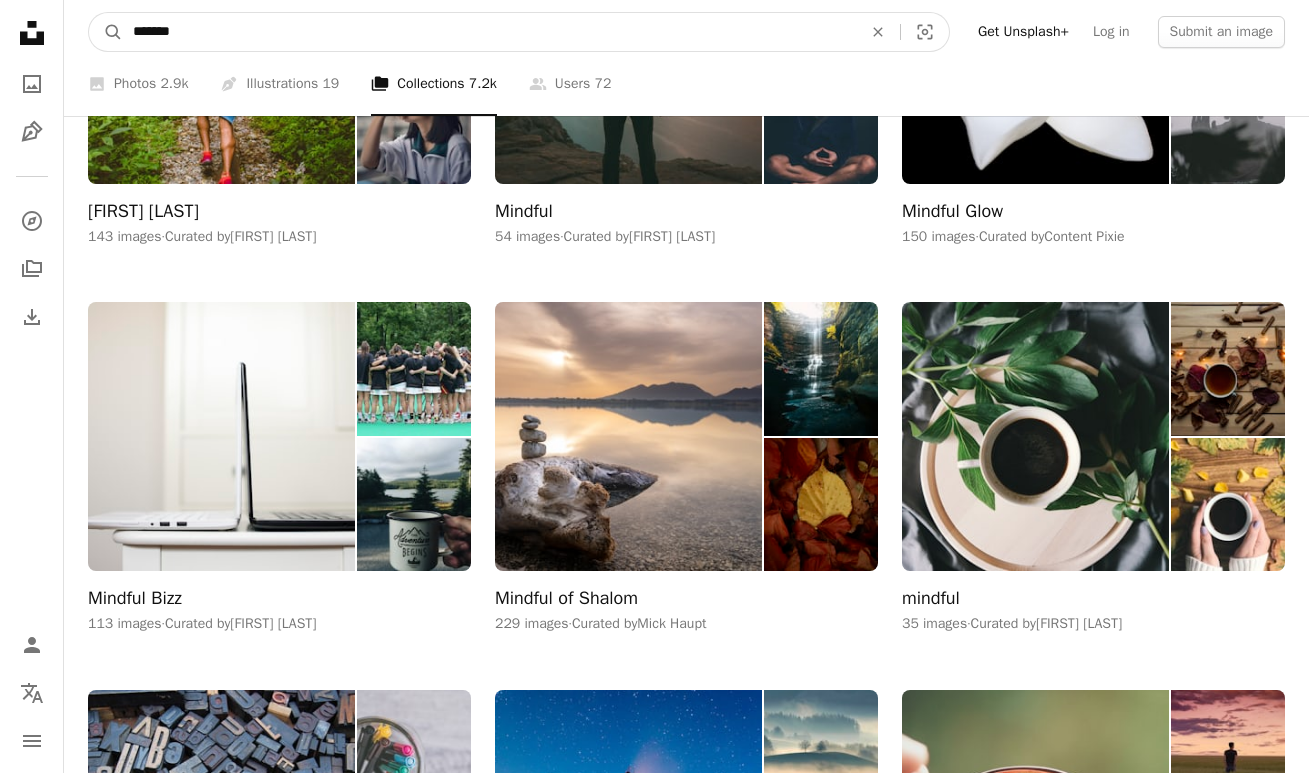 click on "*******" at bounding box center [489, 32] 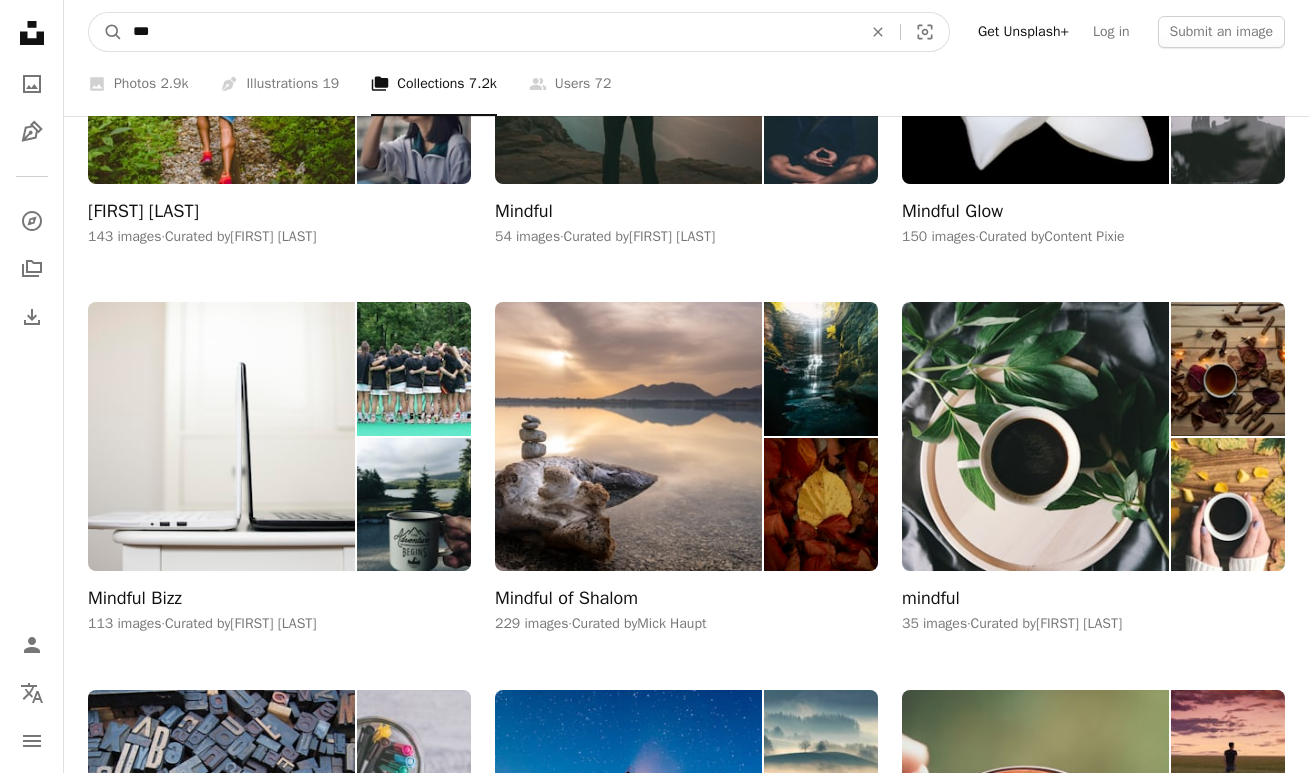 type on "****" 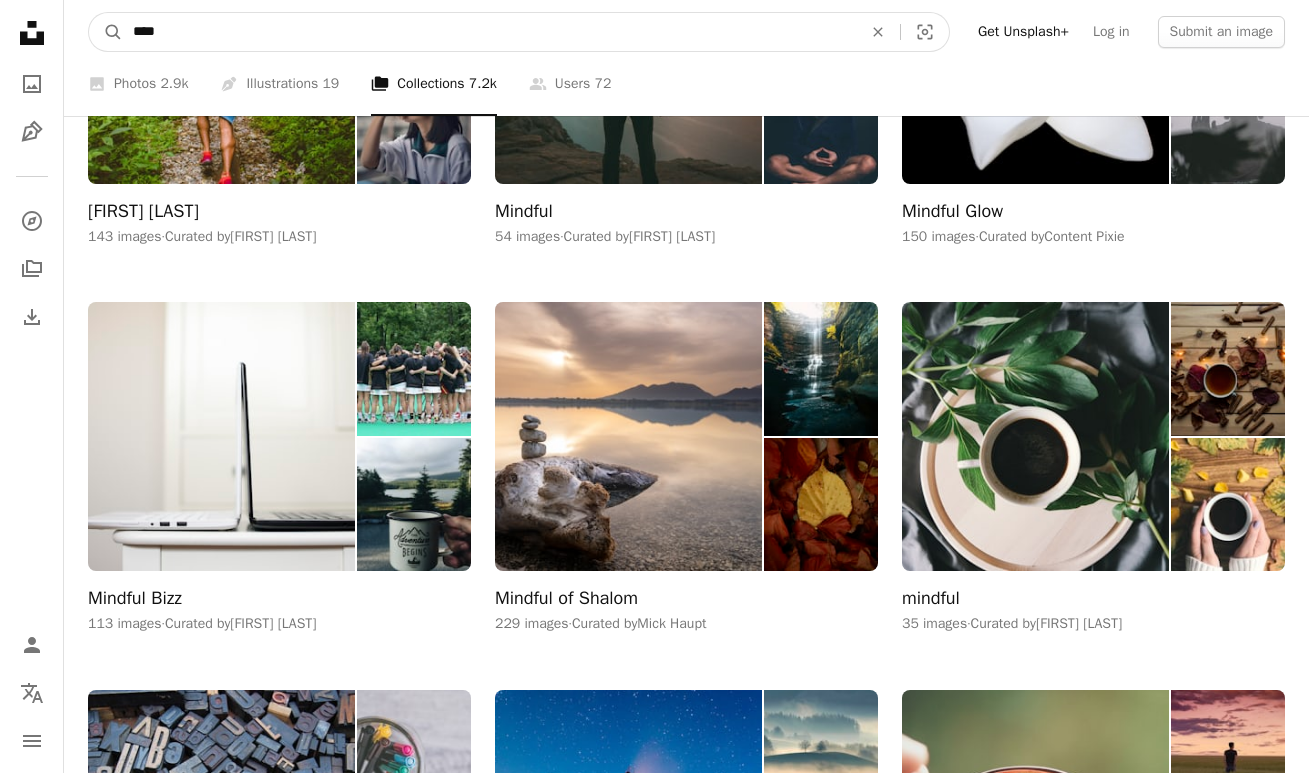 click on "A magnifying glass" at bounding box center [106, 32] 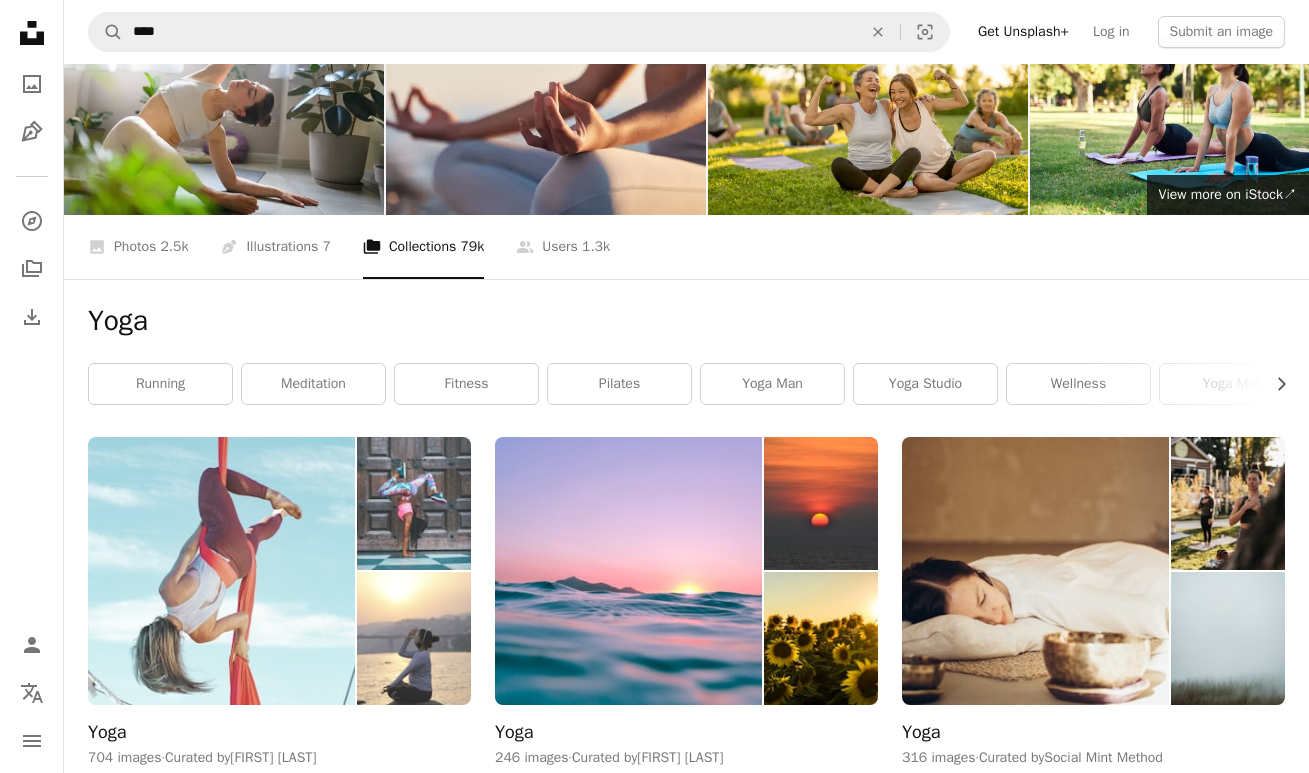 scroll, scrollTop: 64, scrollLeft: 0, axis: vertical 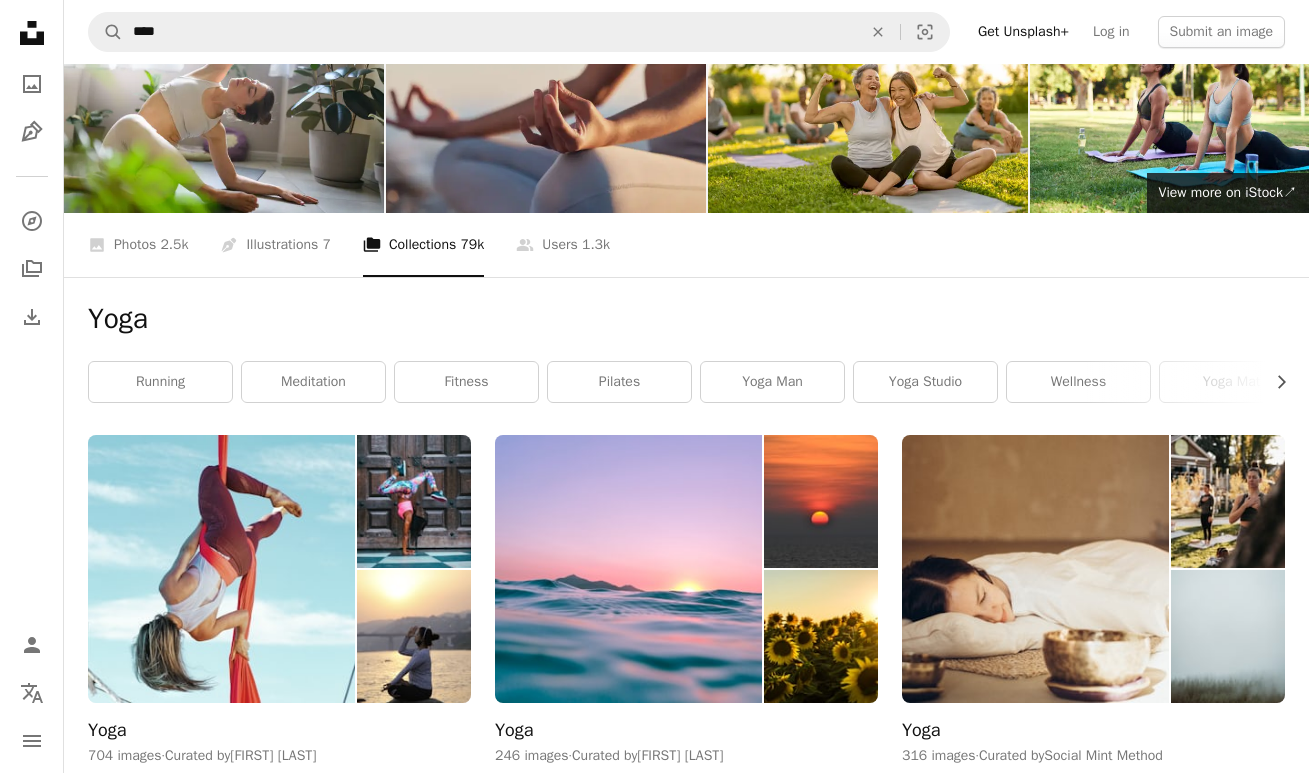 click at bounding box center (546, 106) 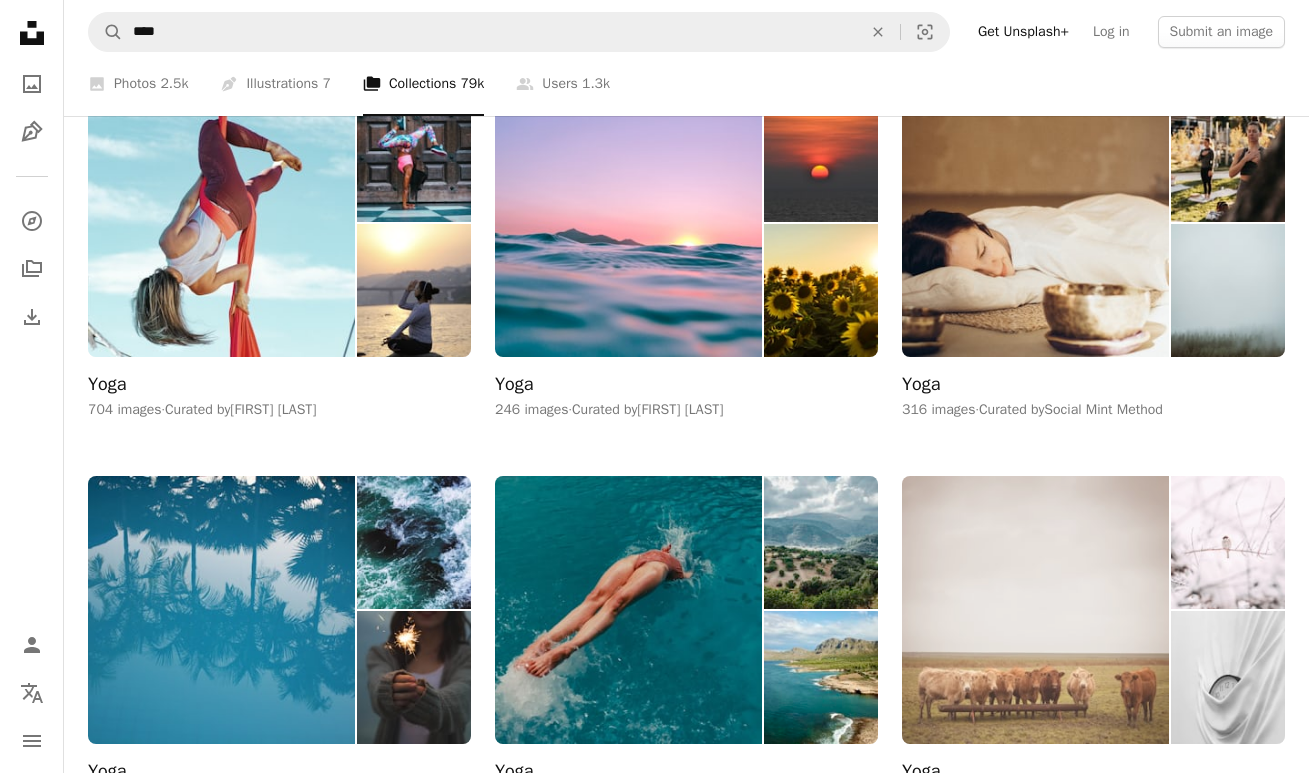 scroll, scrollTop: 419, scrollLeft: 0, axis: vertical 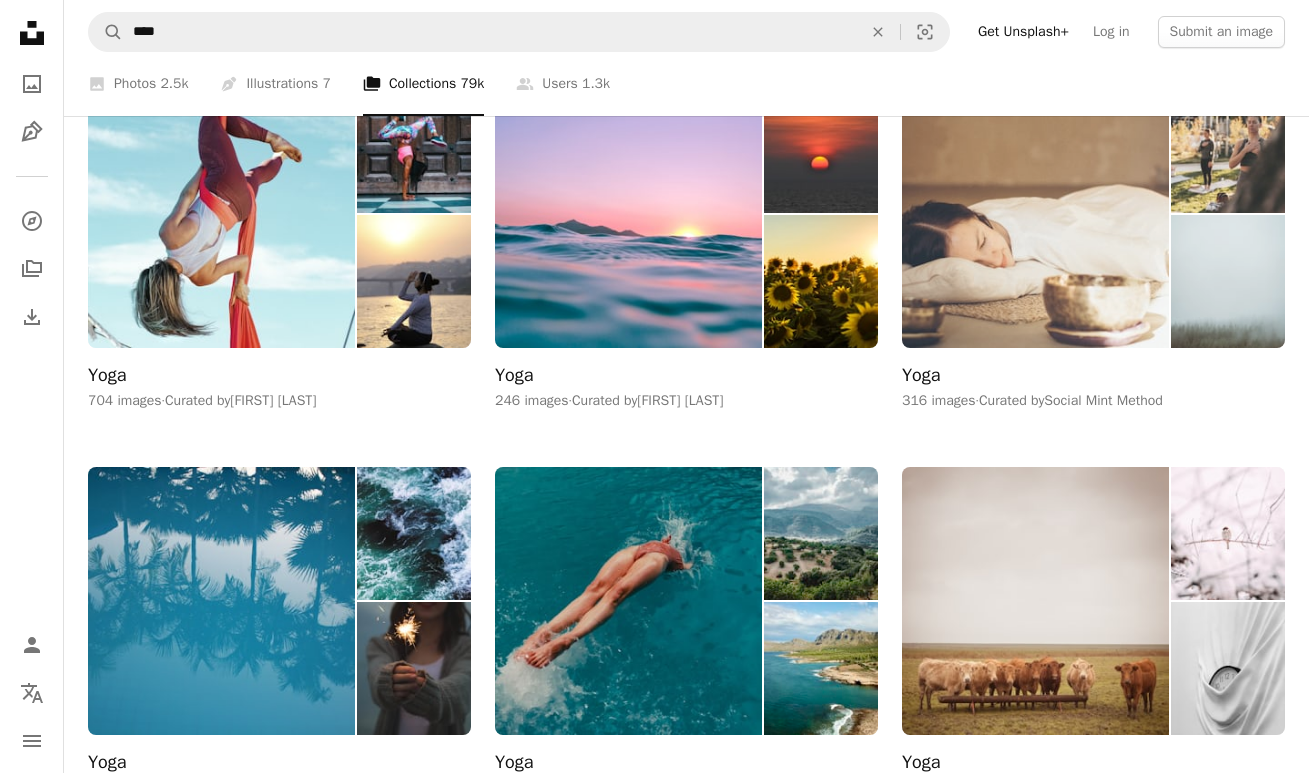 click on "Yoga" at bounding box center [921, 376] 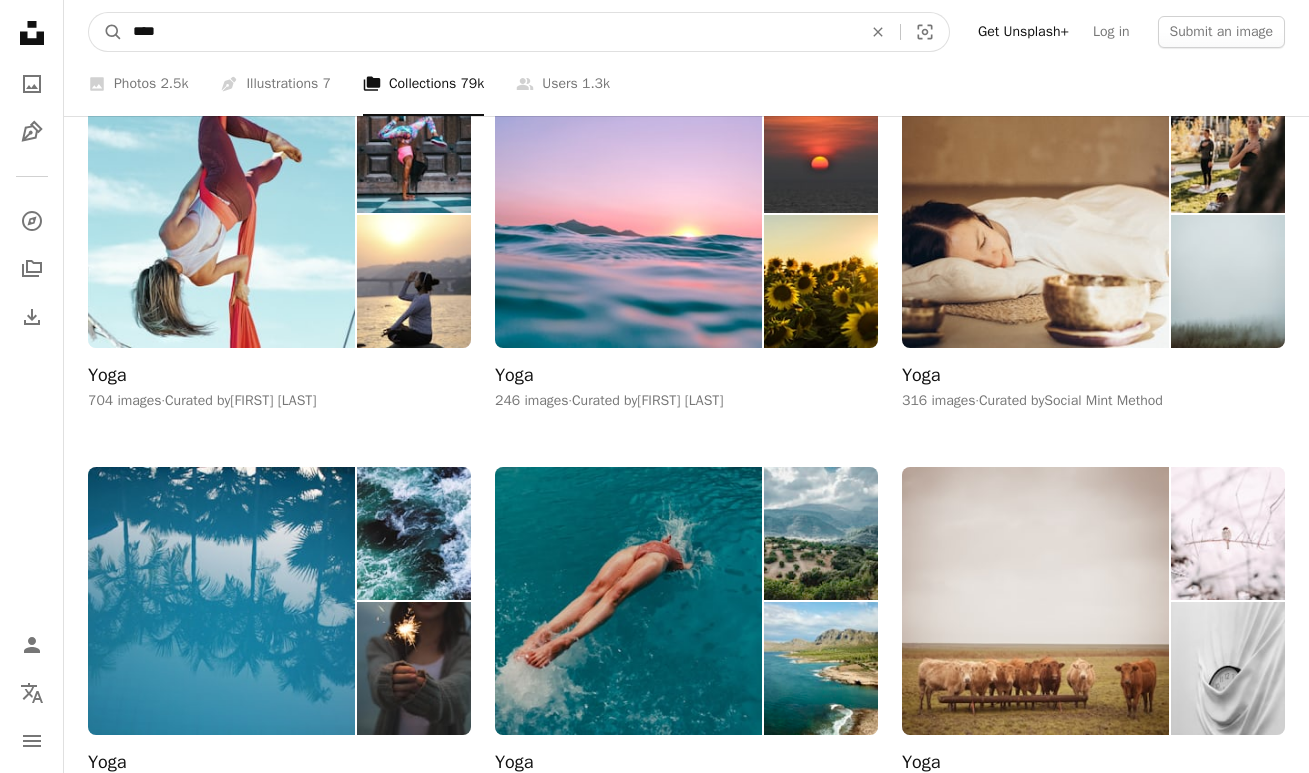 click on "****" at bounding box center (489, 32) 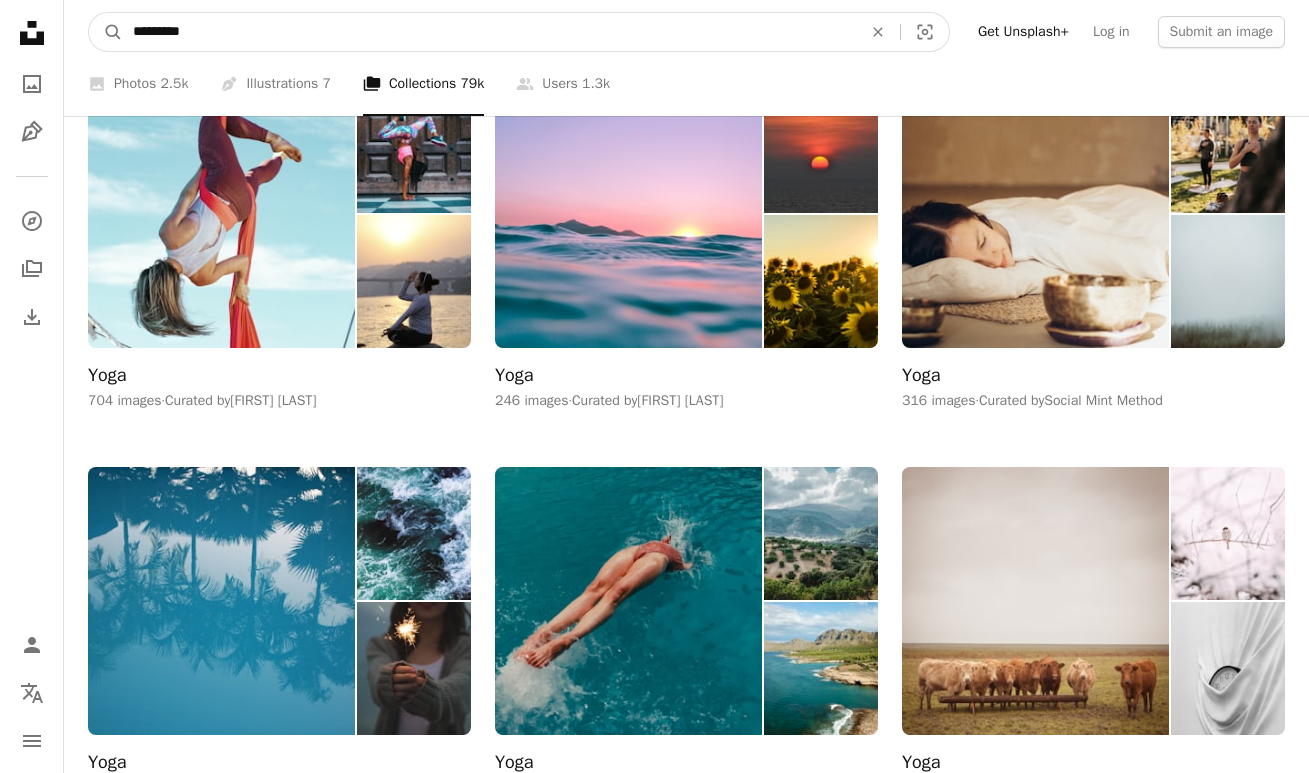type on "**********" 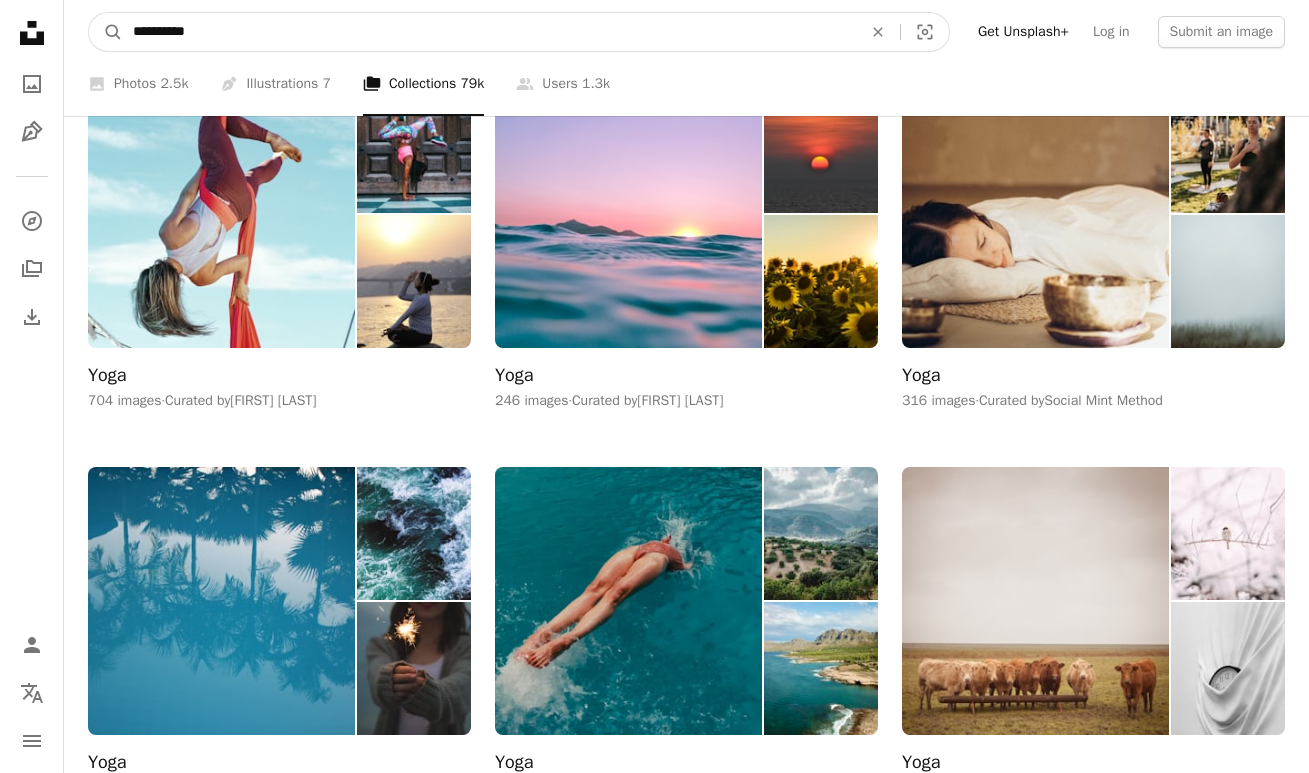 click on "A magnifying glass" at bounding box center (106, 32) 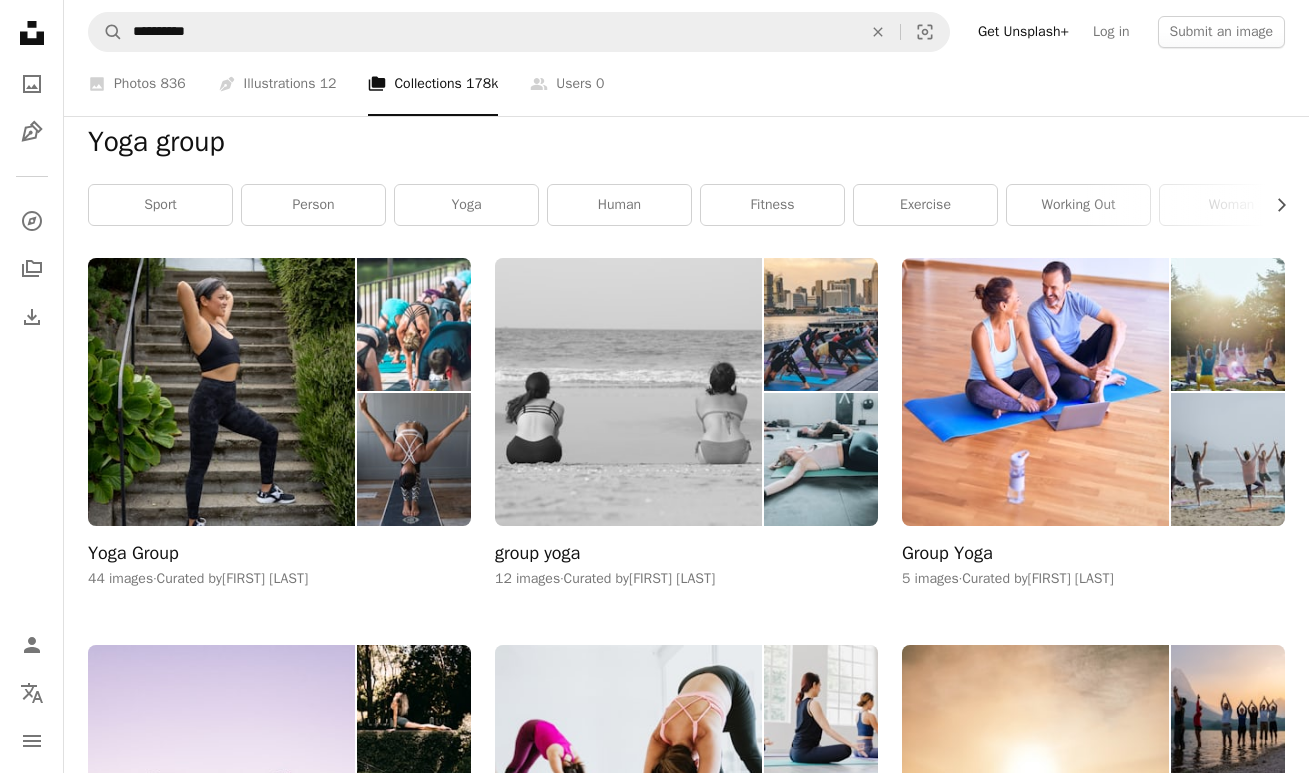 scroll, scrollTop: 244, scrollLeft: 0, axis: vertical 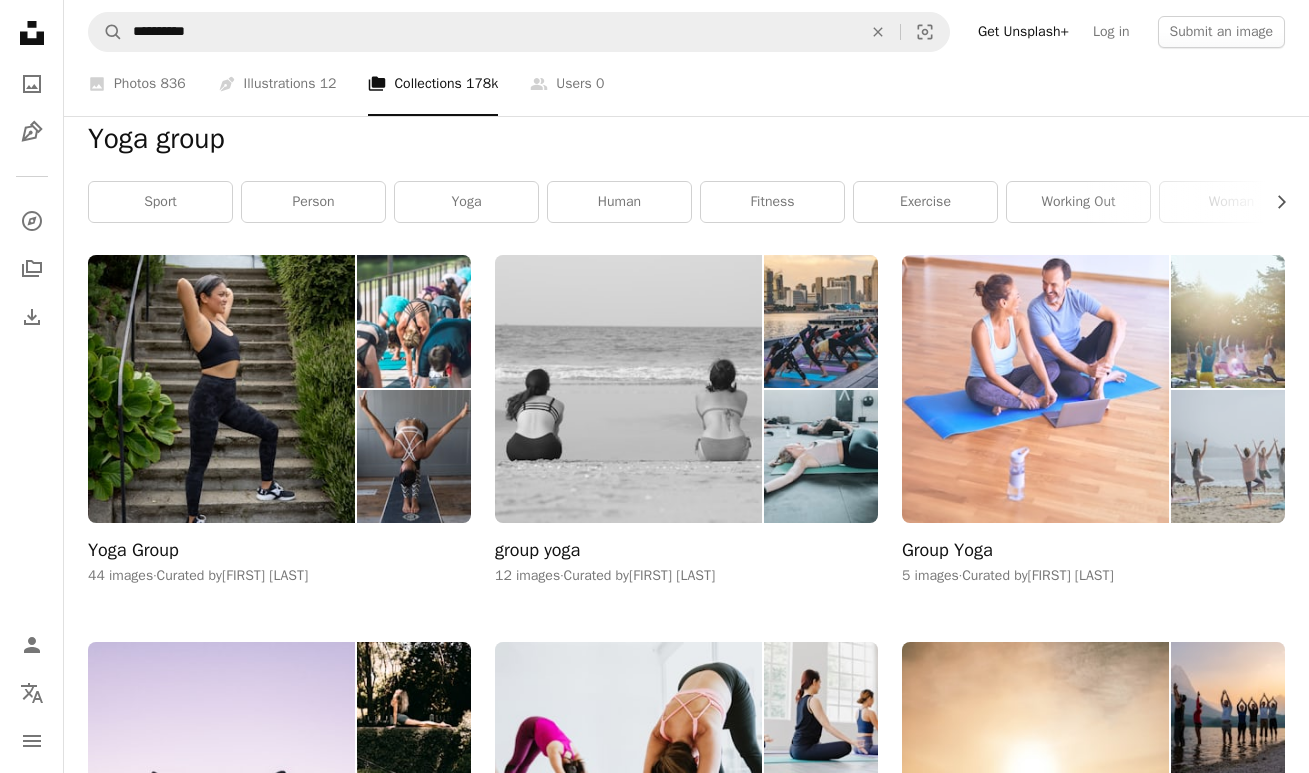 click on "Group Yoga" at bounding box center (947, 551) 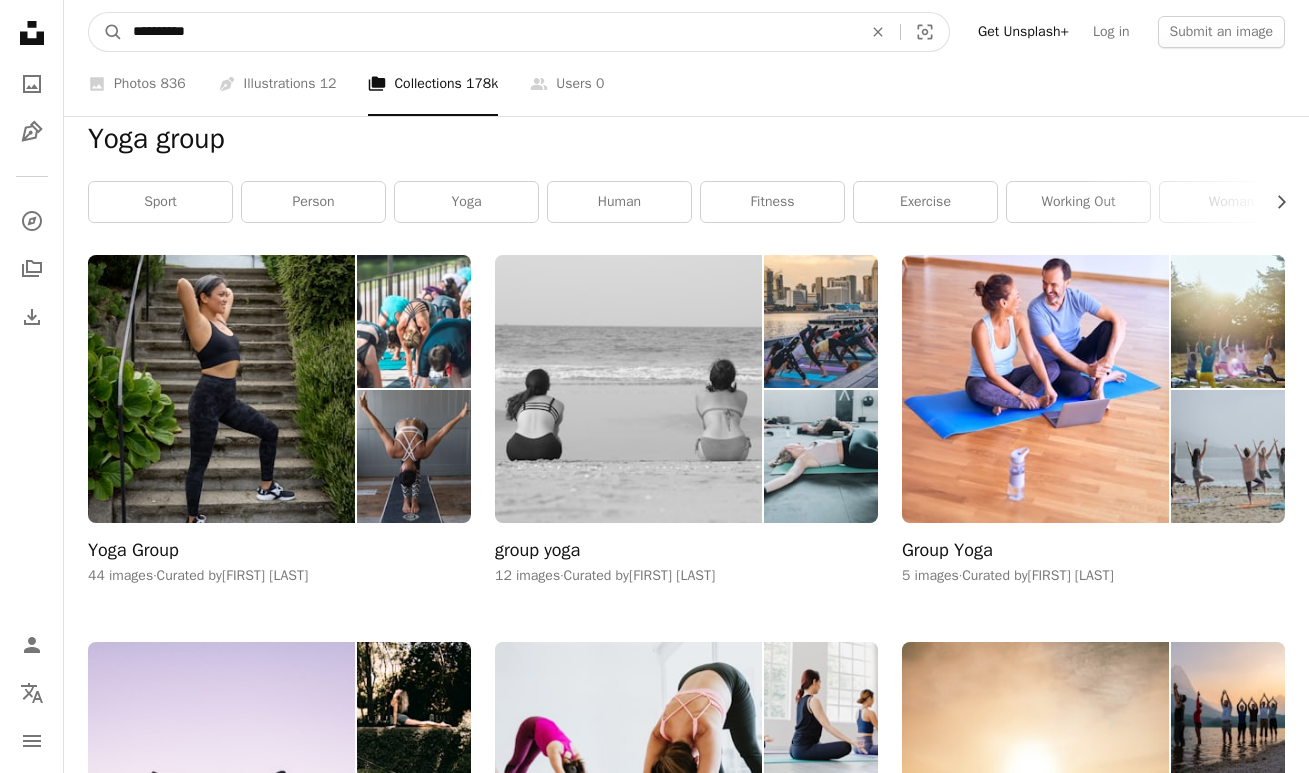 click on "**********" at bounding box center [489, 32] 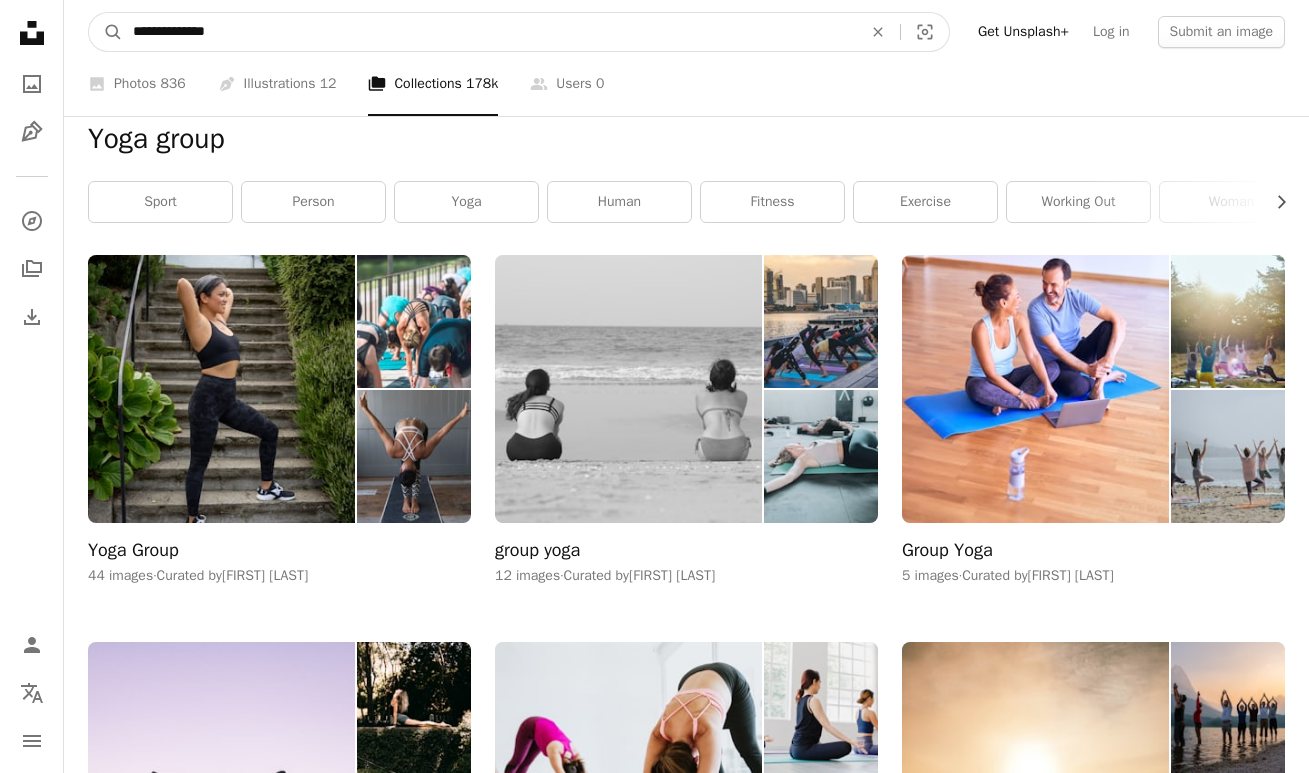 type on "**********" 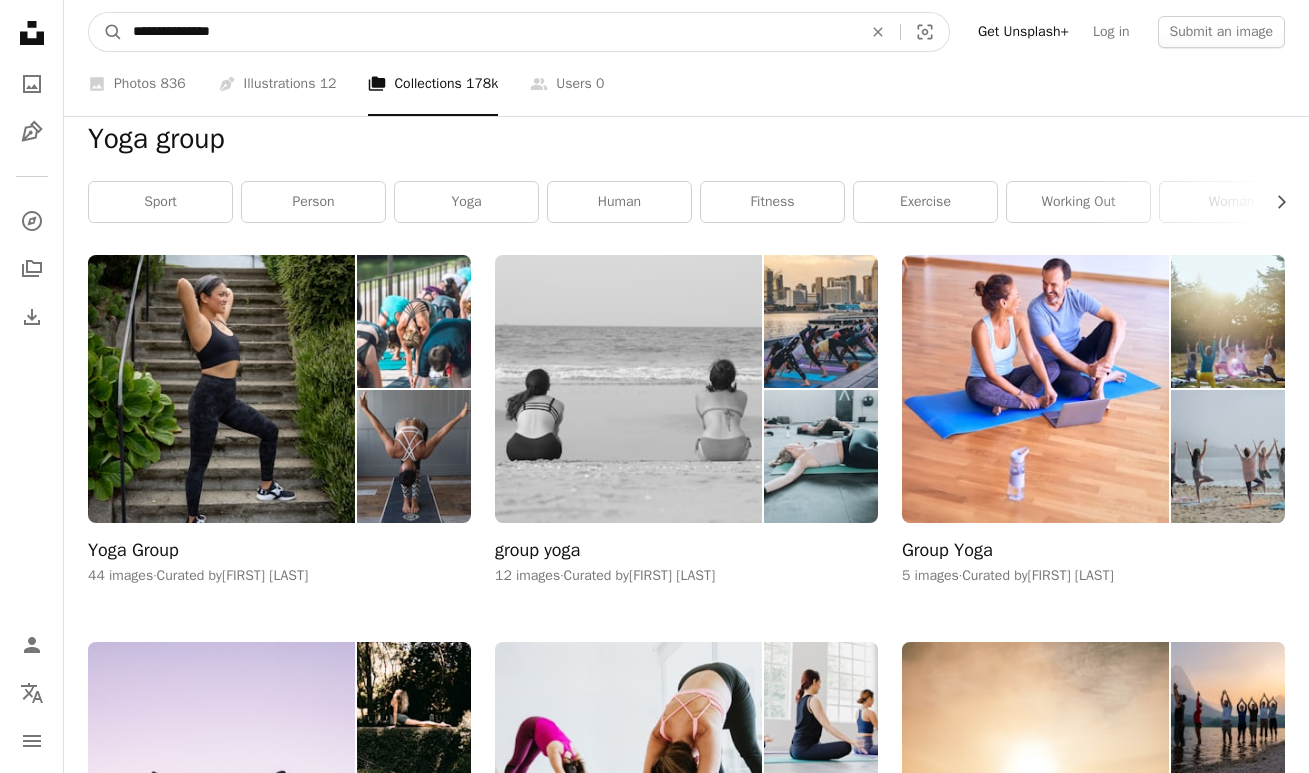 click on "A magnifying glass" at bounding box center (106, 32) 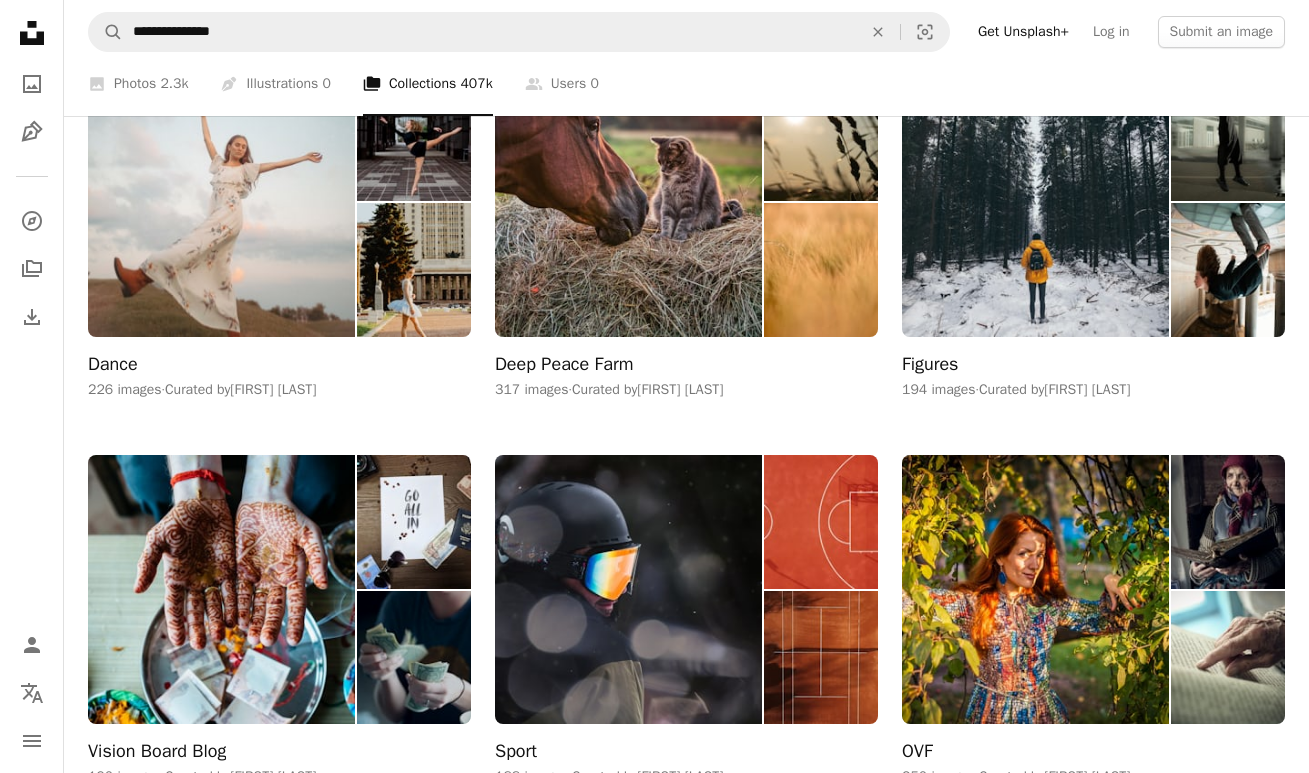 scroll, scrollTop: 1257, scrollLeft: 0, axis: vertical 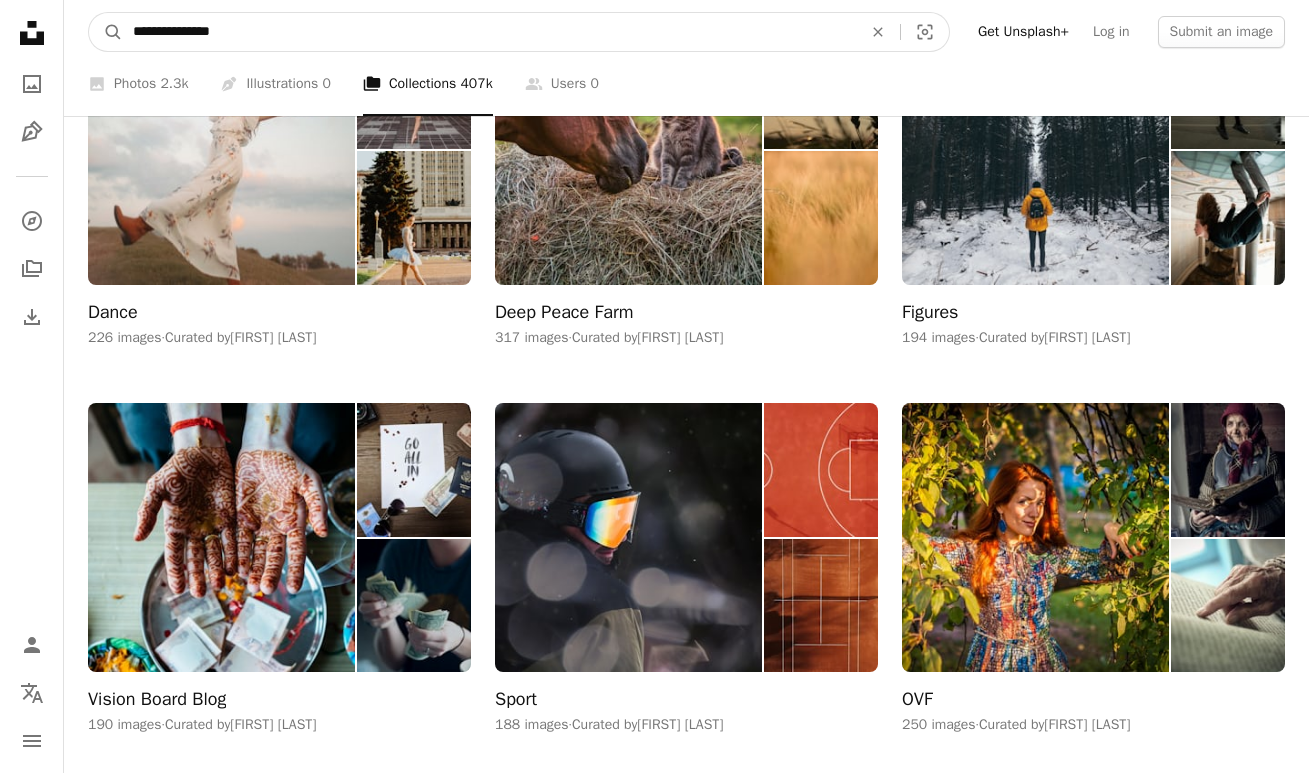 click on "**********" at bounding box center (489, 32) 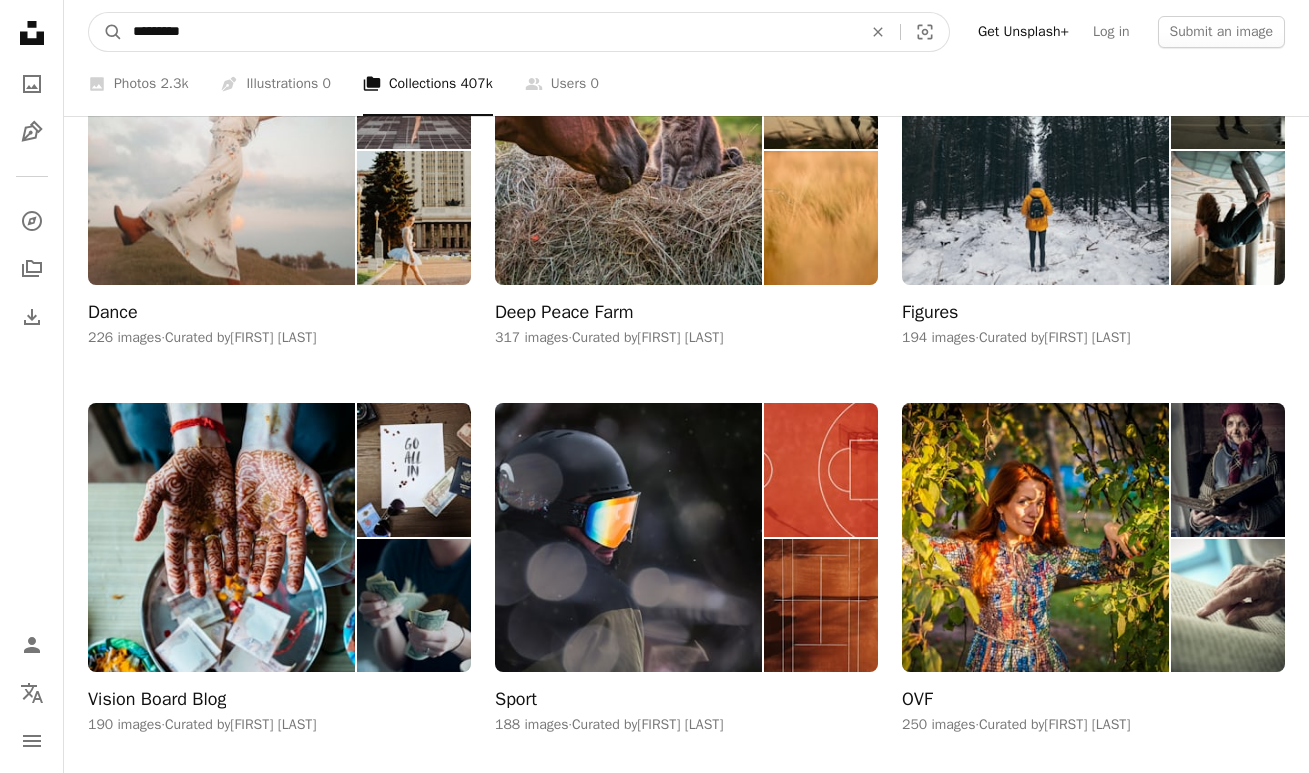 type on "*********" 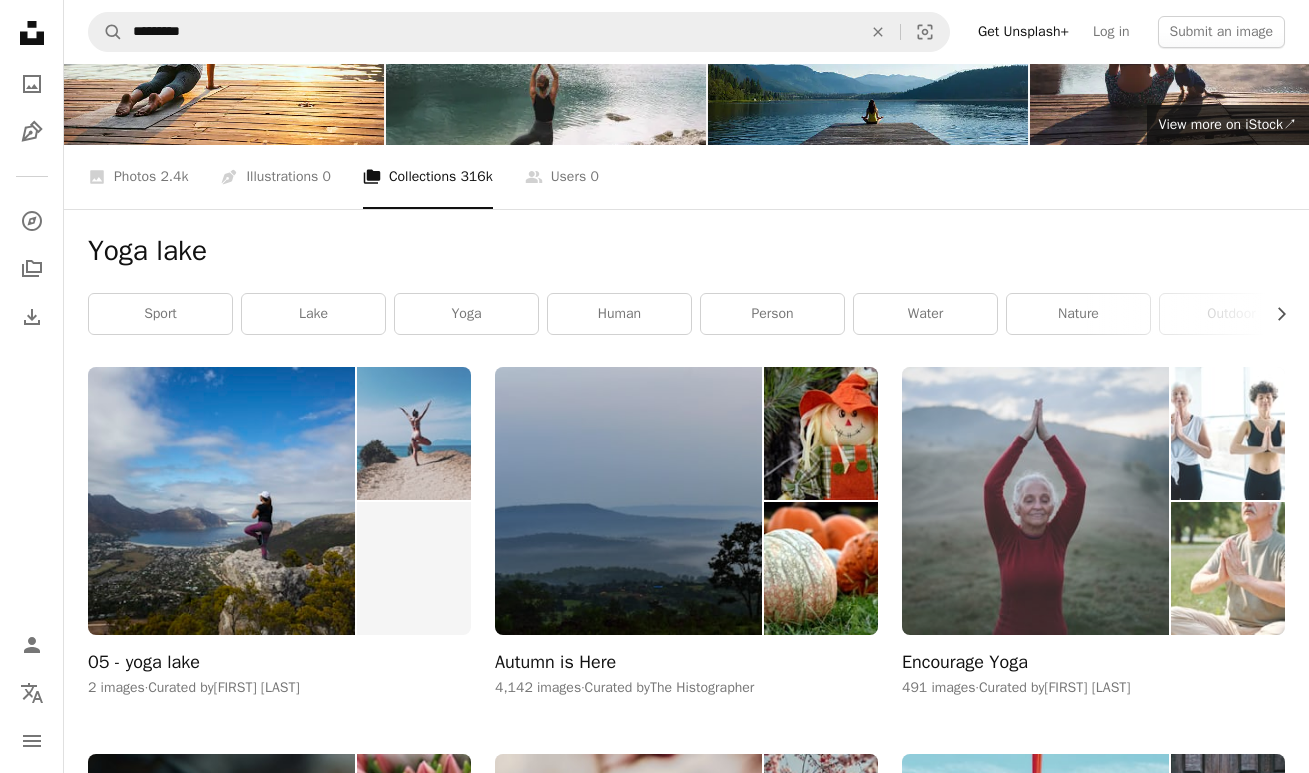 scroll, scrollTop: 108, scrollLeft: 0, axis: vertical 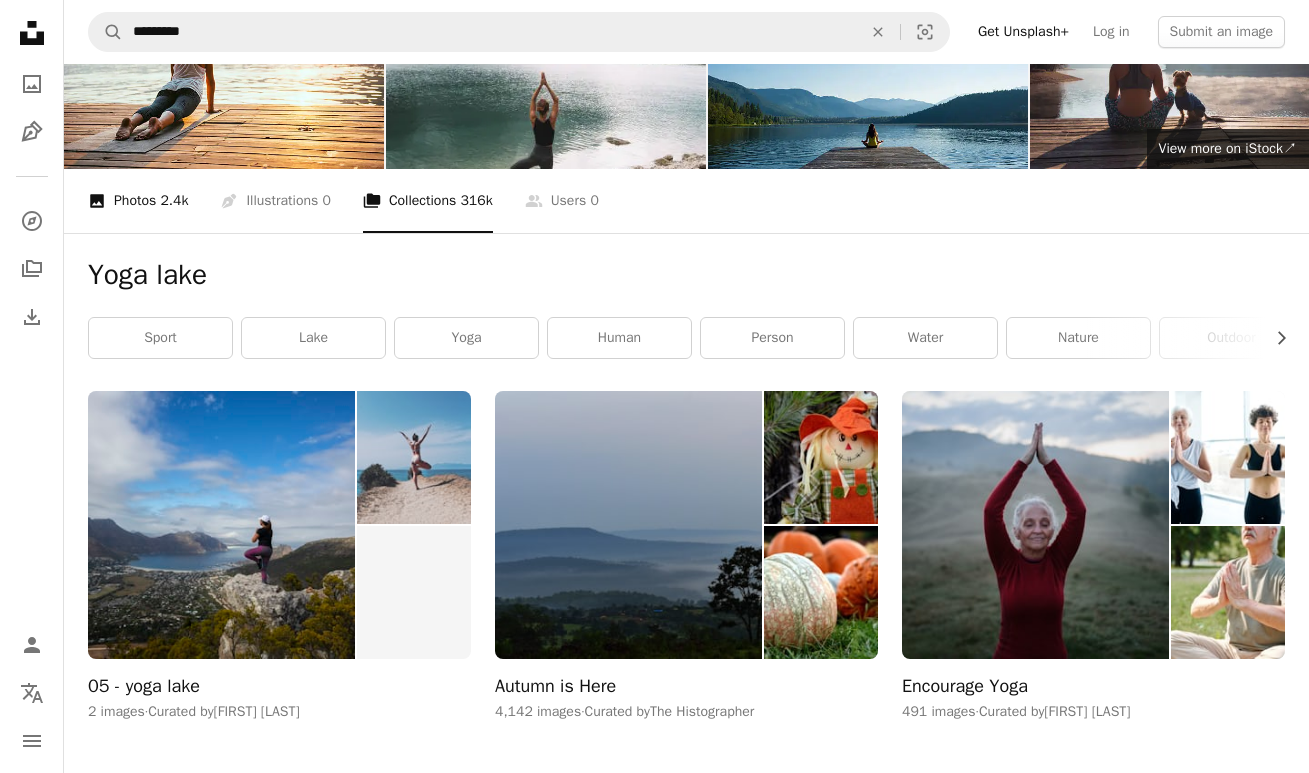 click on "A photo Photos   2.4k" at bounding box center [138, 201] 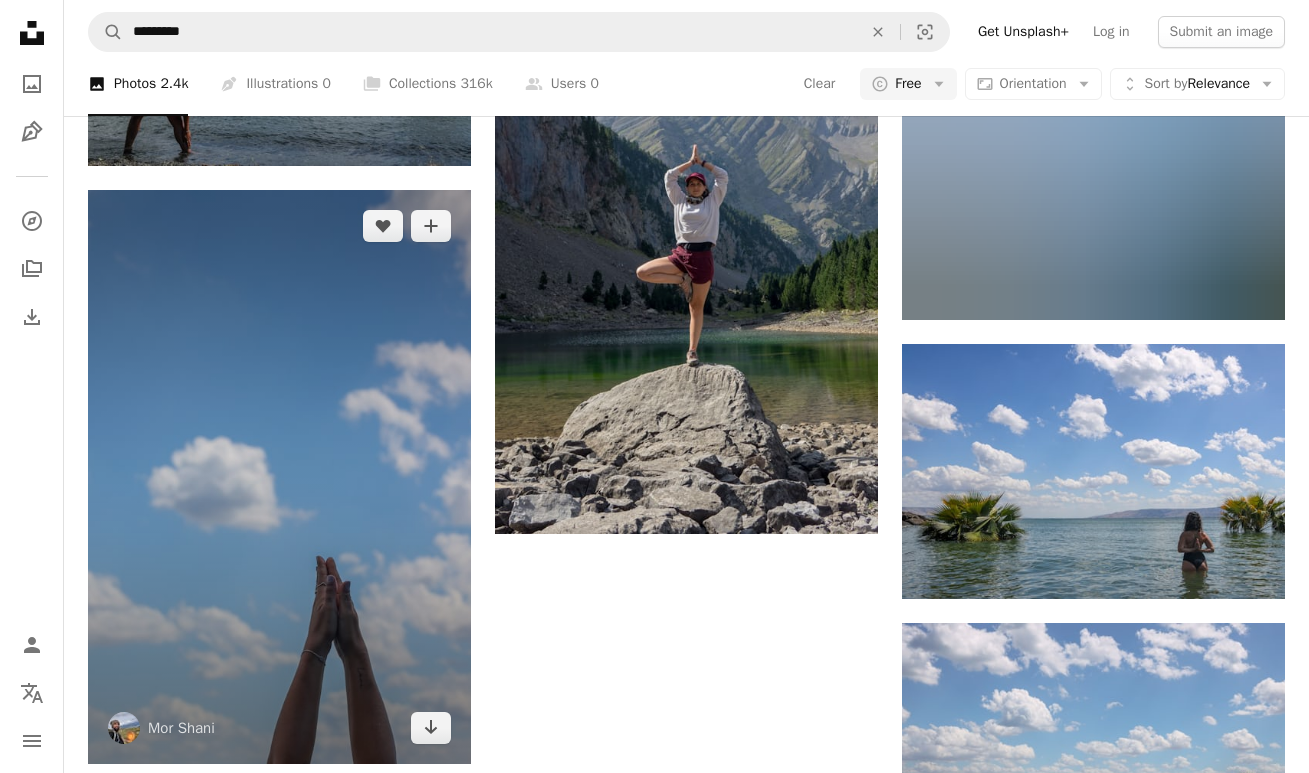 scroll, scrollTop: 2638, scrollLeft: 0, axis: vertical 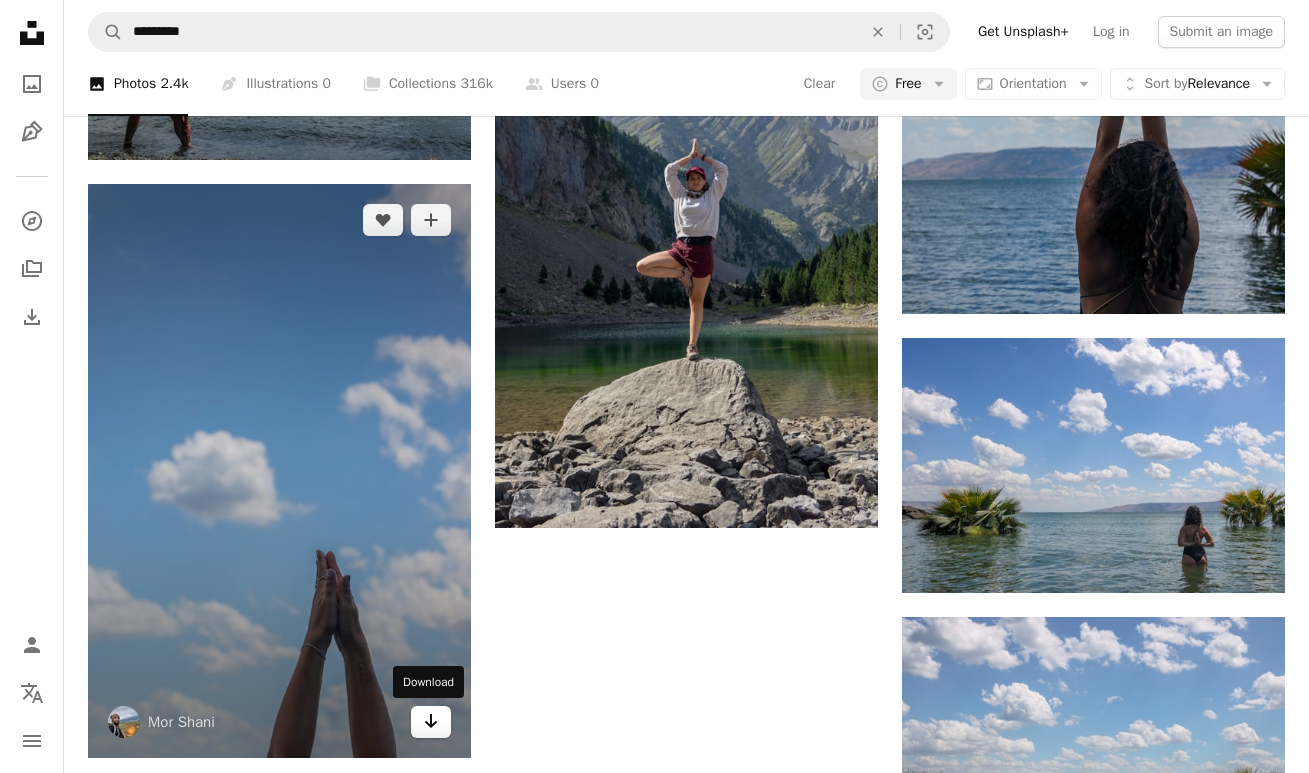 click on "Arrow pointing down" 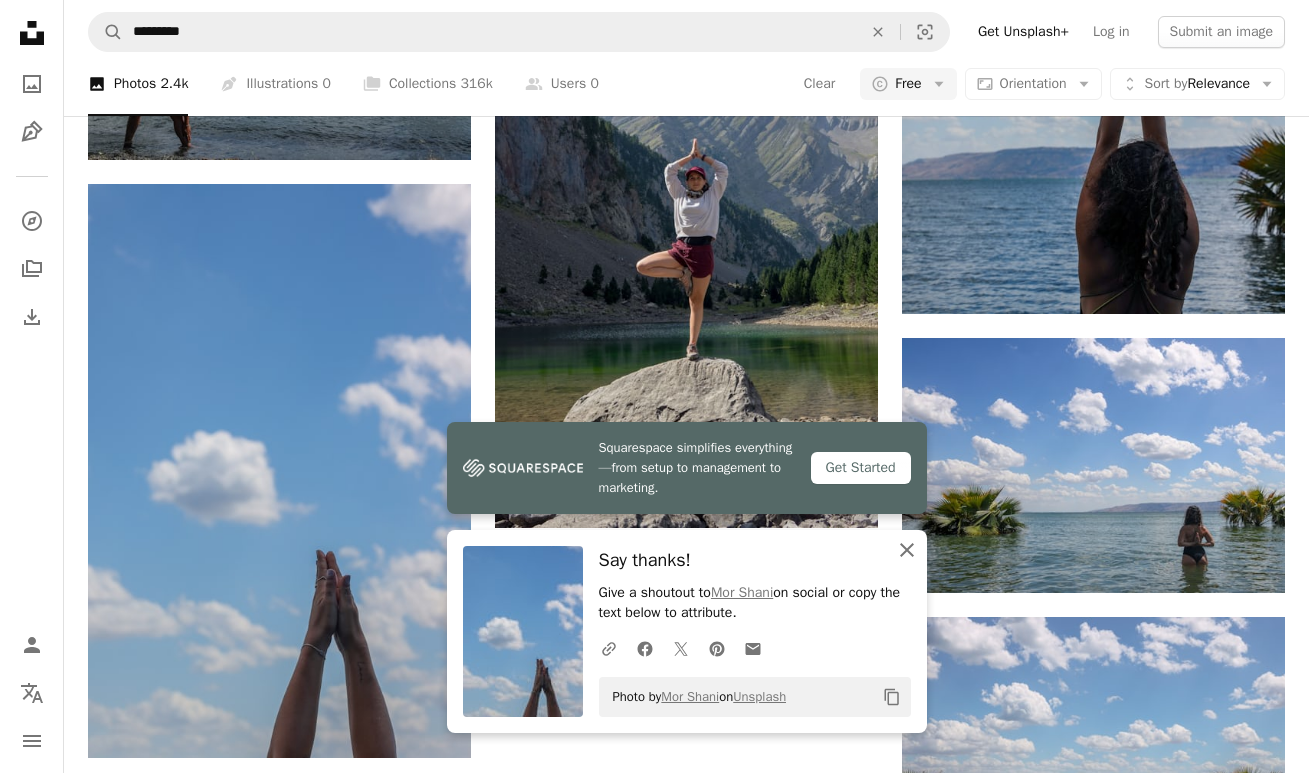 click on "An X shape" 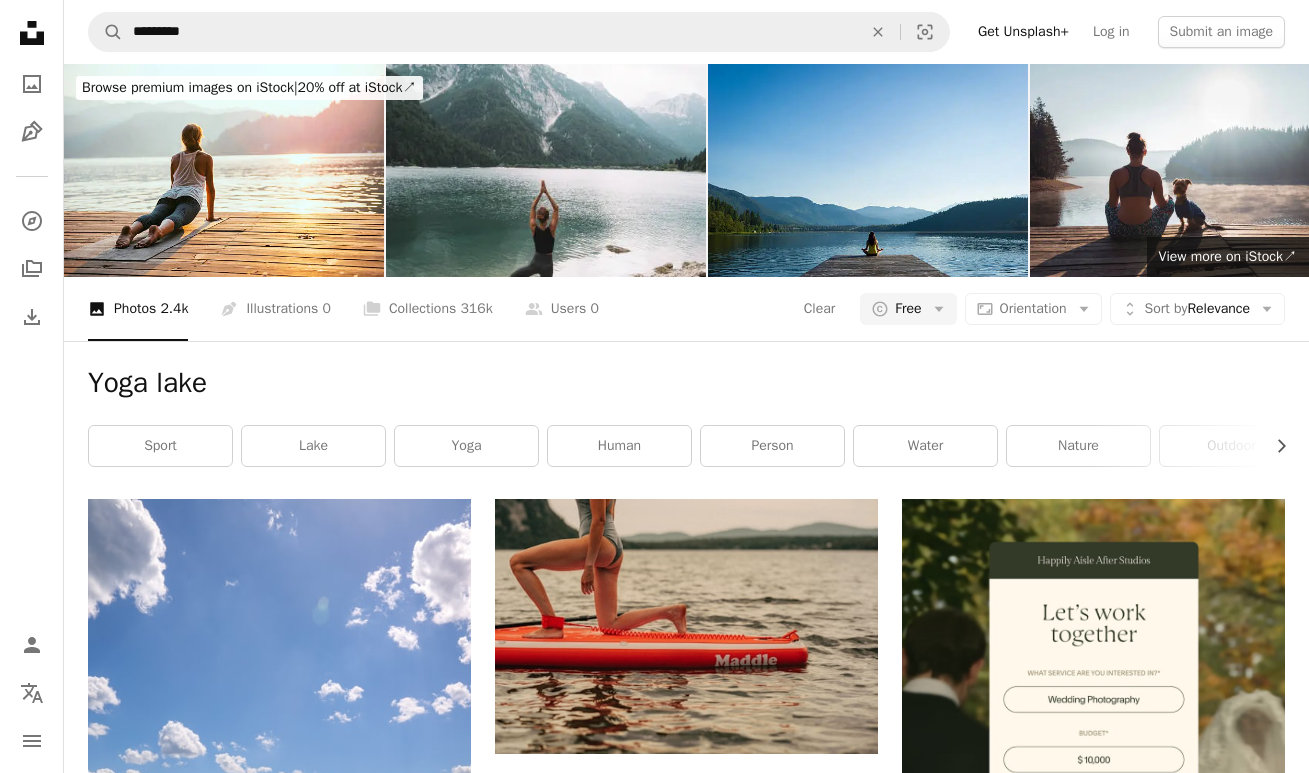 scroll, scrollTop: 0, scrollLeft: 0, axis: both 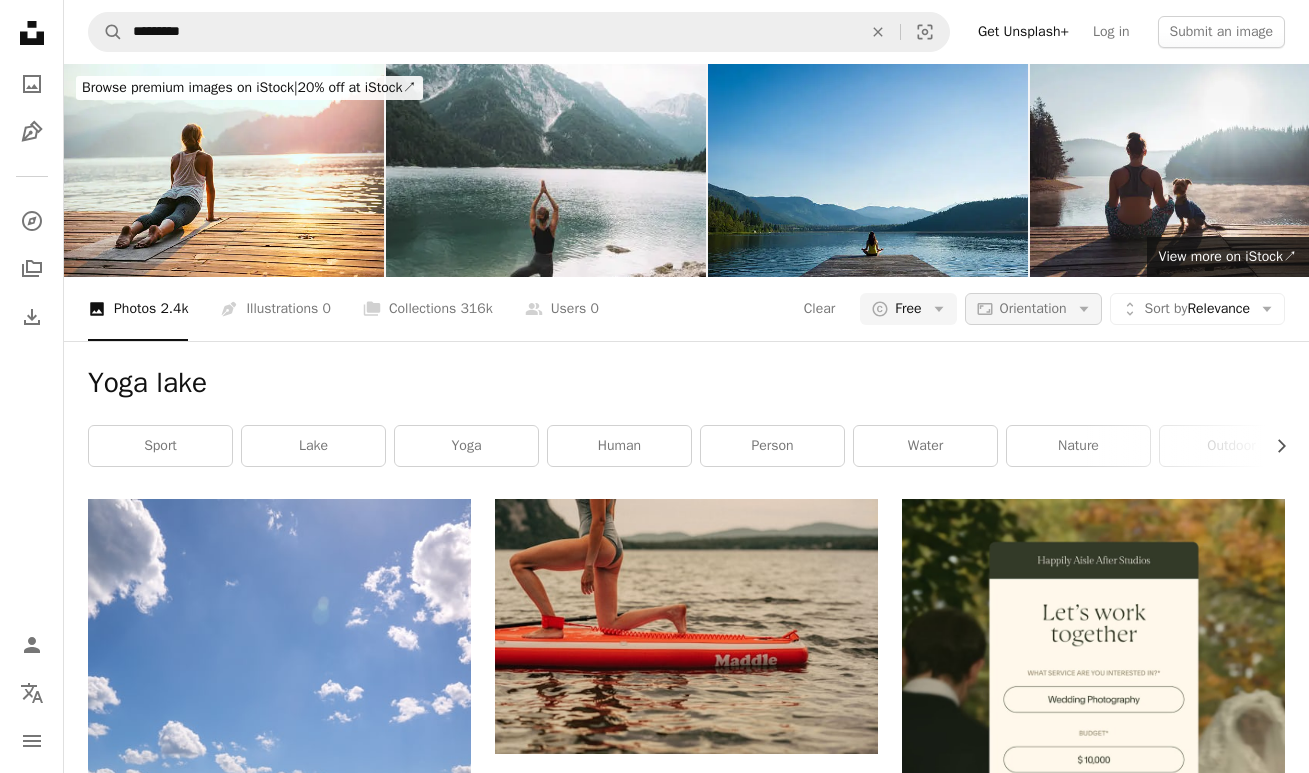 click on "Aspect ratio Orientation Arrow down" at bounding box center (1033, 309) 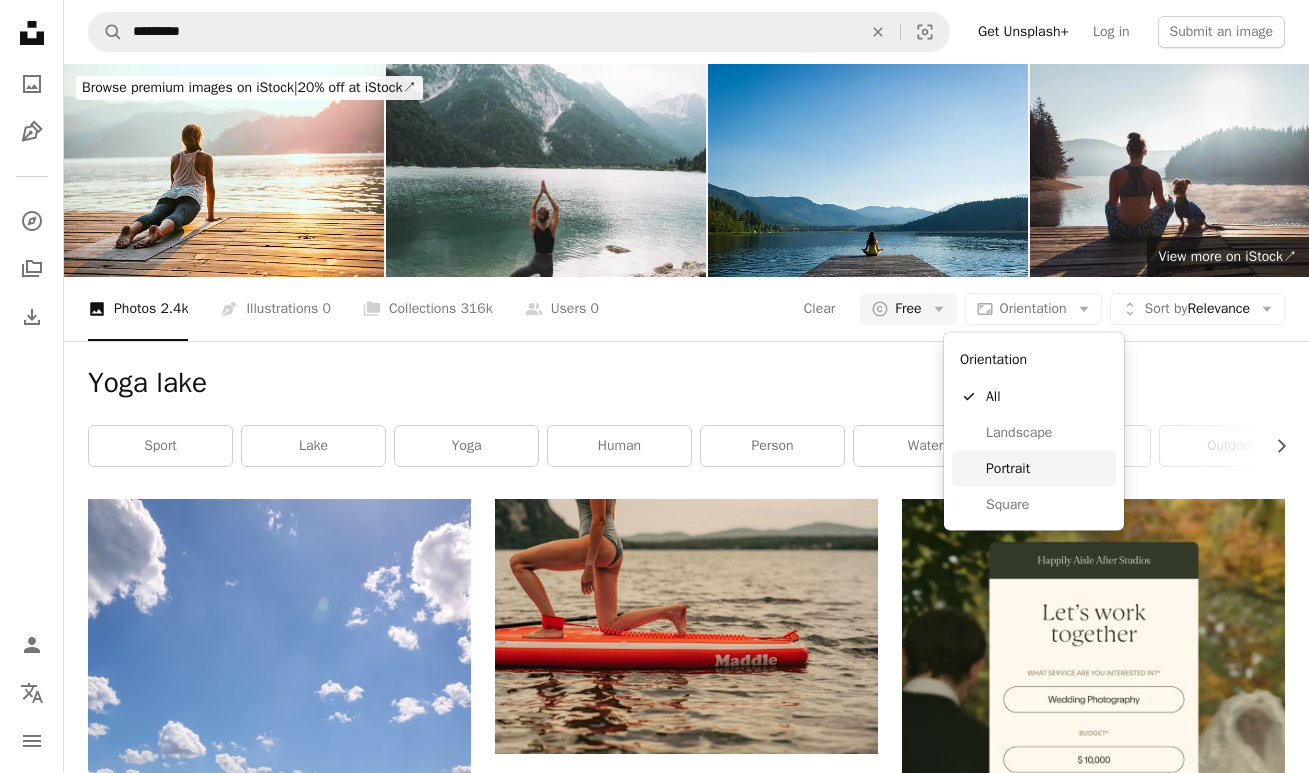 click on "Portrait" at bounding box center [1047, 468] 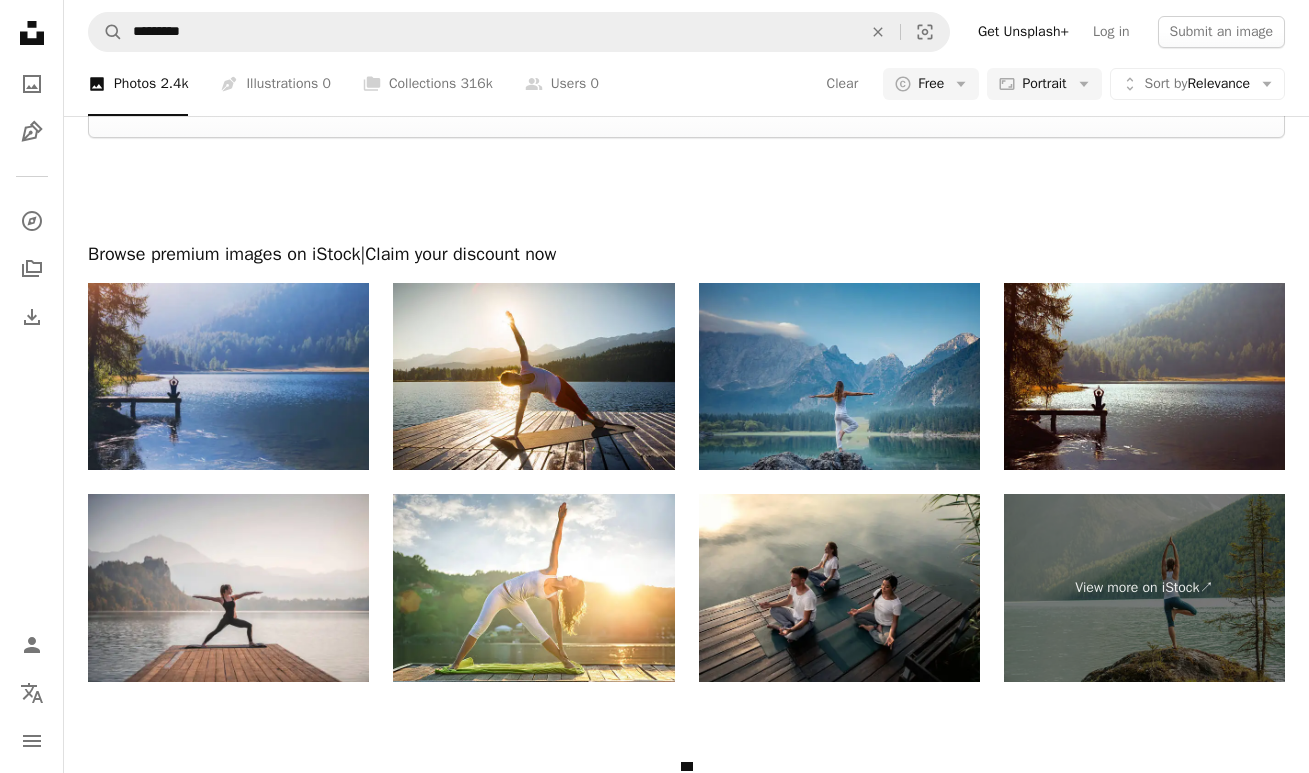 scroll, scrollTop: 4436, scrollLeft: 0, axis: vertical 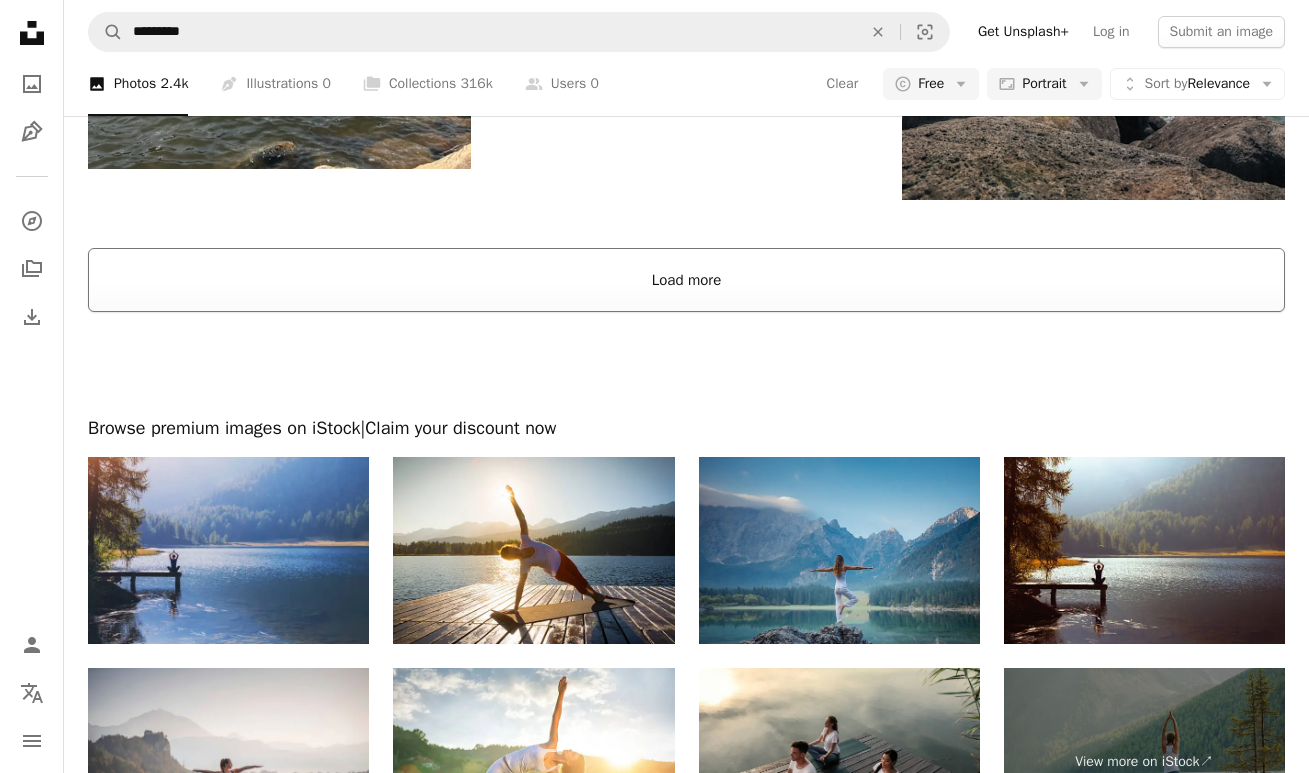click on "Load more" at bounding box center [686, 280] 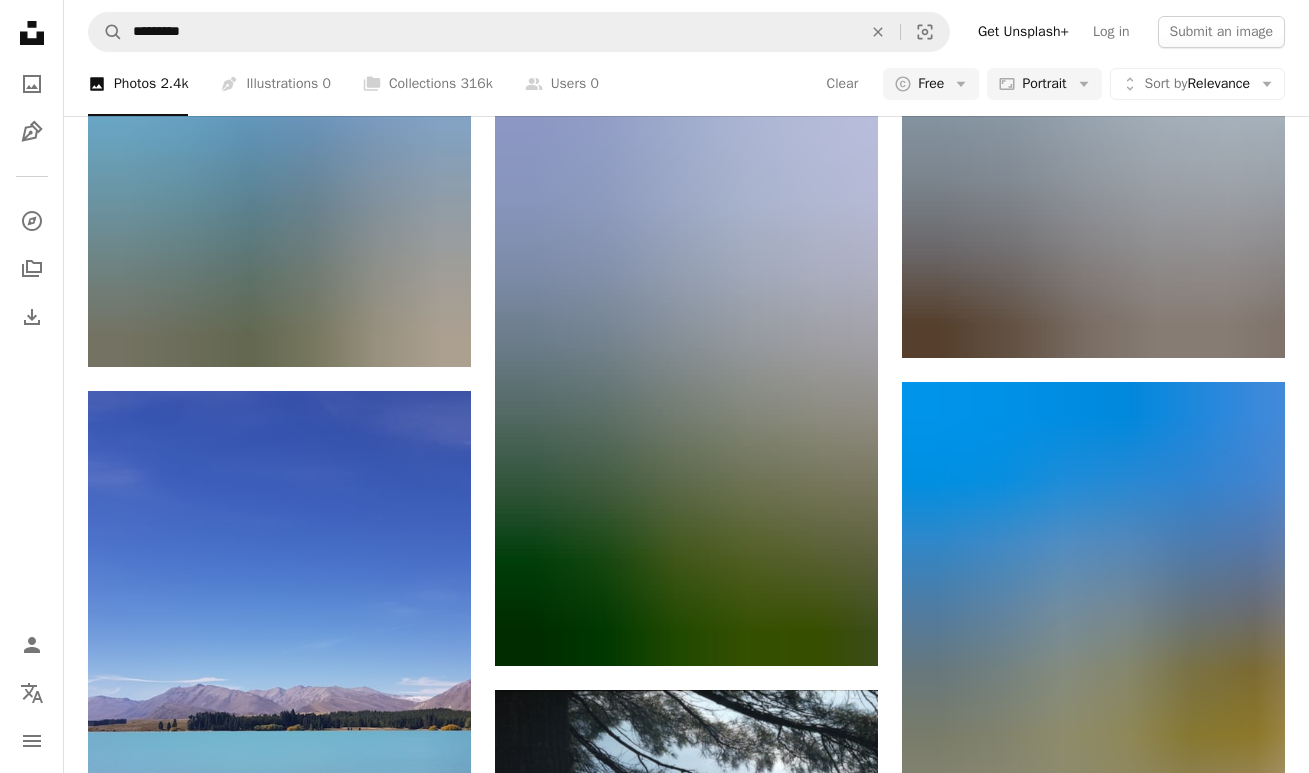 scroll, scrollTop: 9414, scrollLeft: 0, axis: vertical 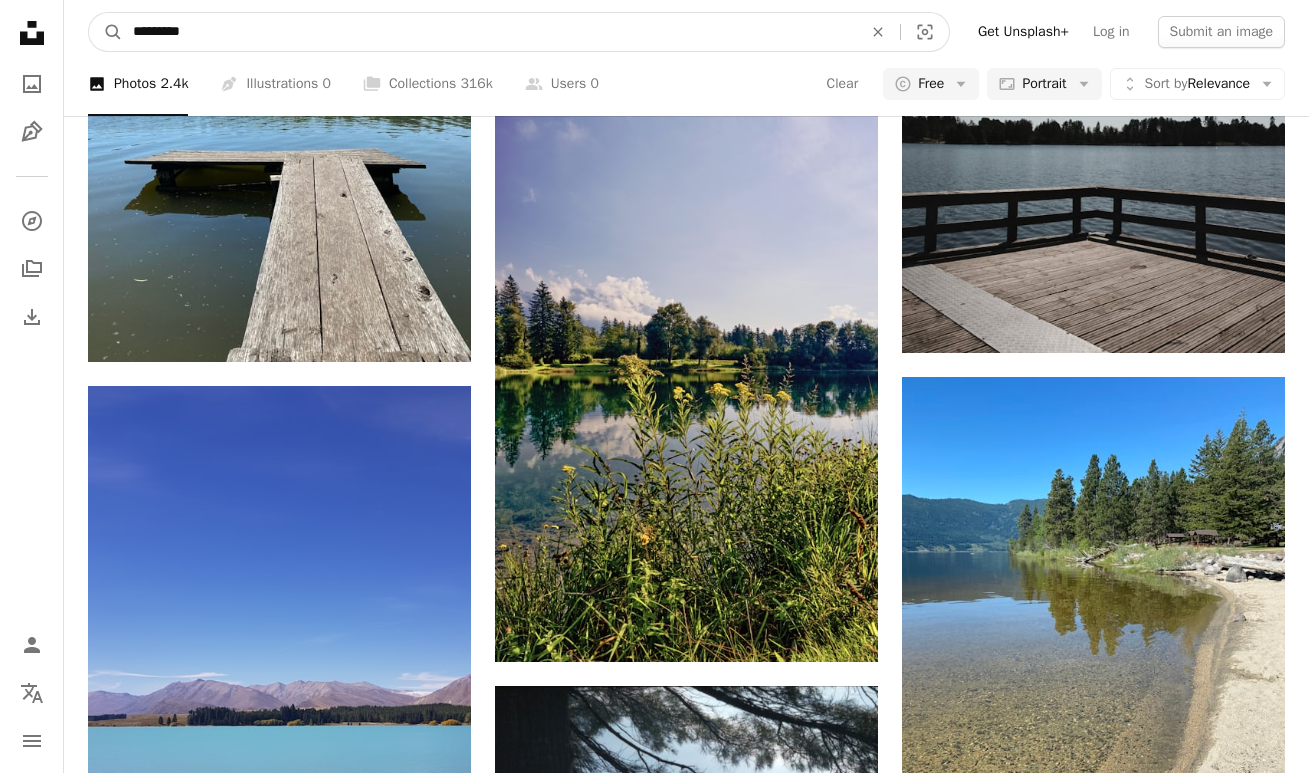 click on "*********" at bounding box center [489, 32] 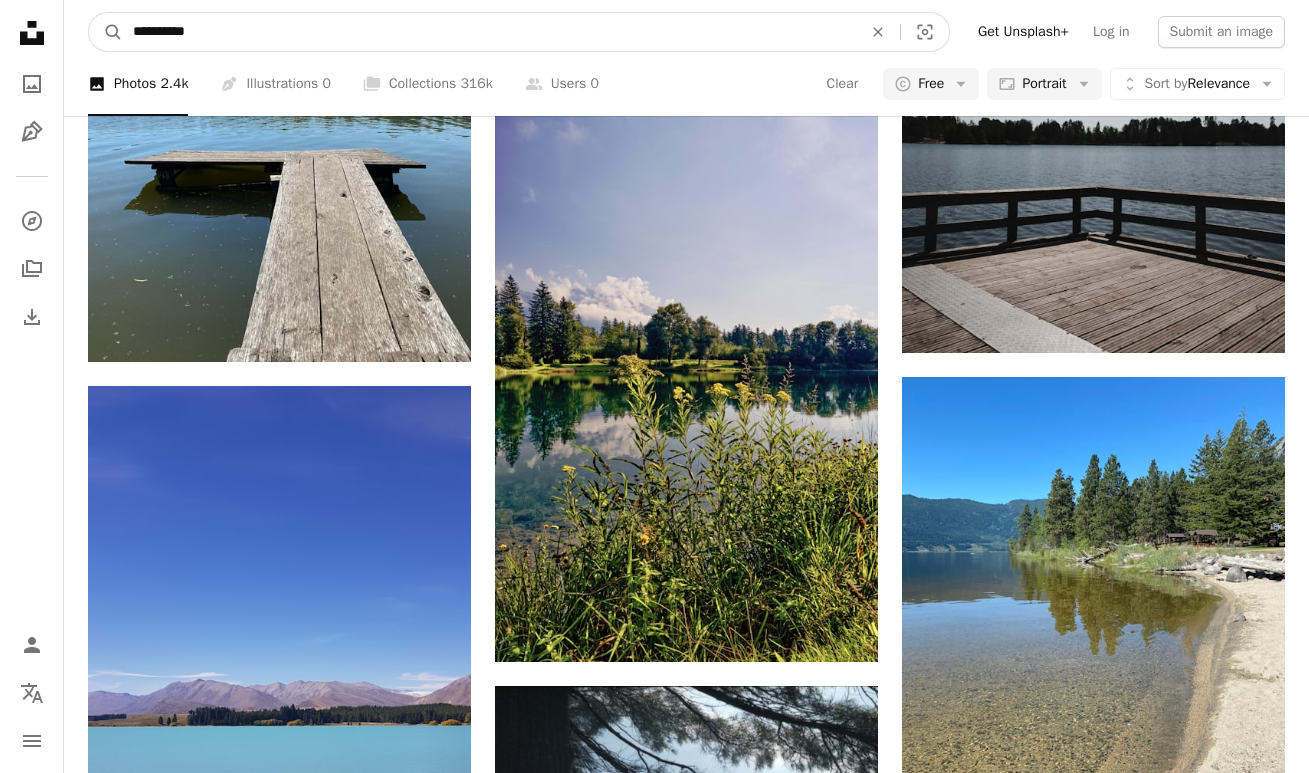 click on "A magnifying glass" at bounding box center [106, 32] 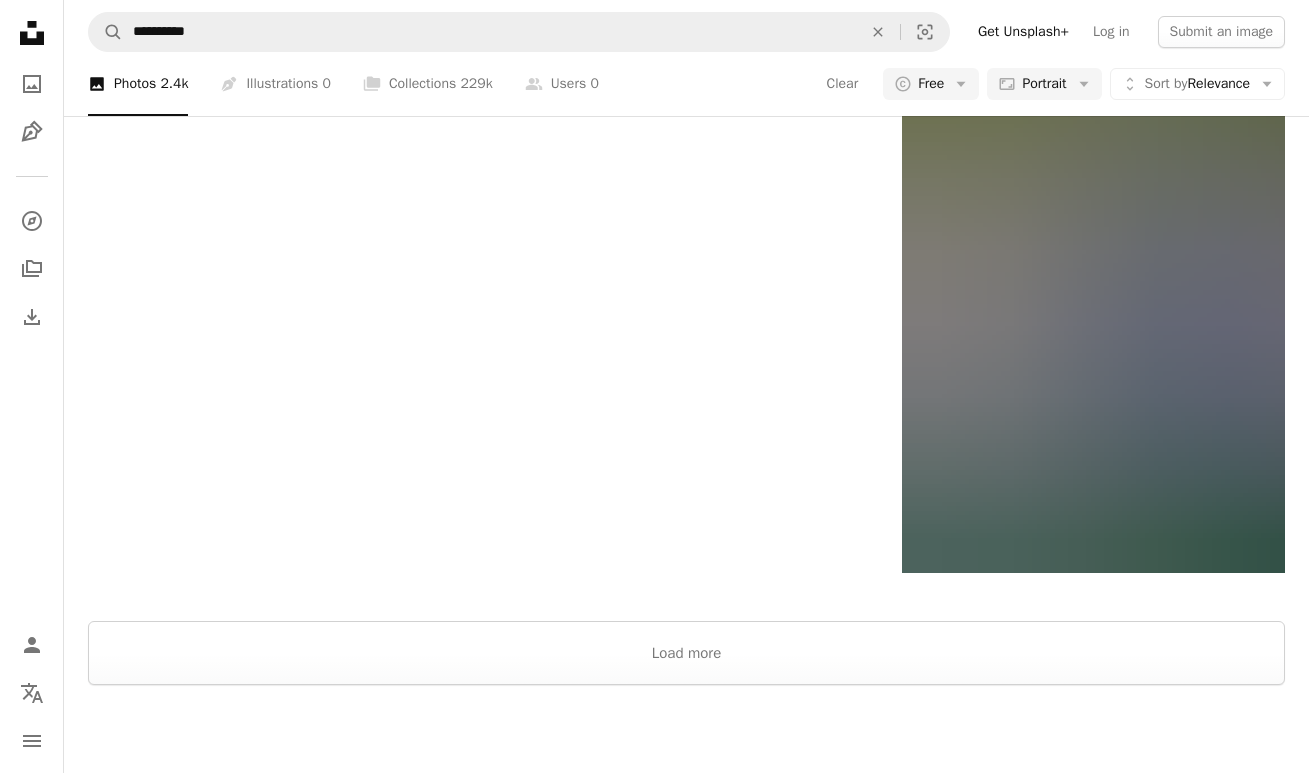scroll, scrollTop: 4612, scrollLeft: 0, axis: vertical 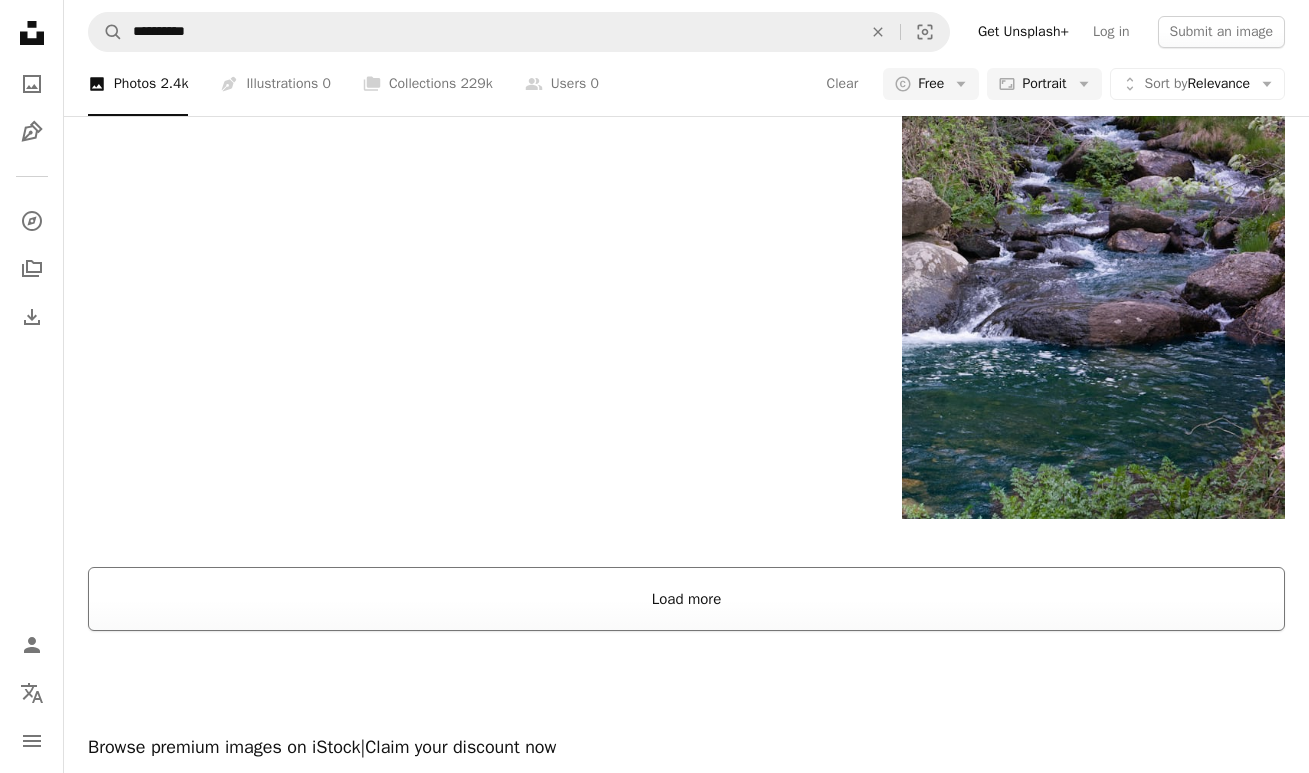 click on "Load more" at bounding box center [686, 599] 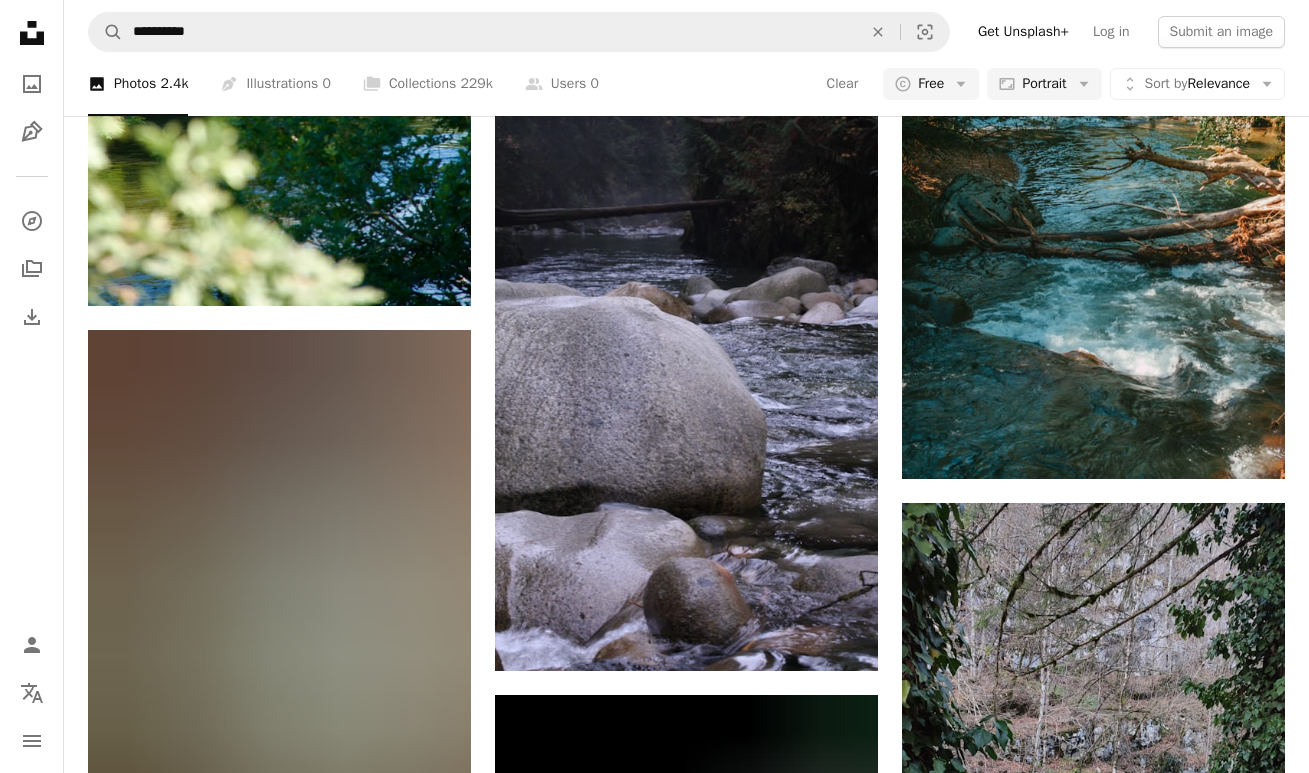 scroll, scrollTop: 13983, scrollLeft: 0, axis: vertical 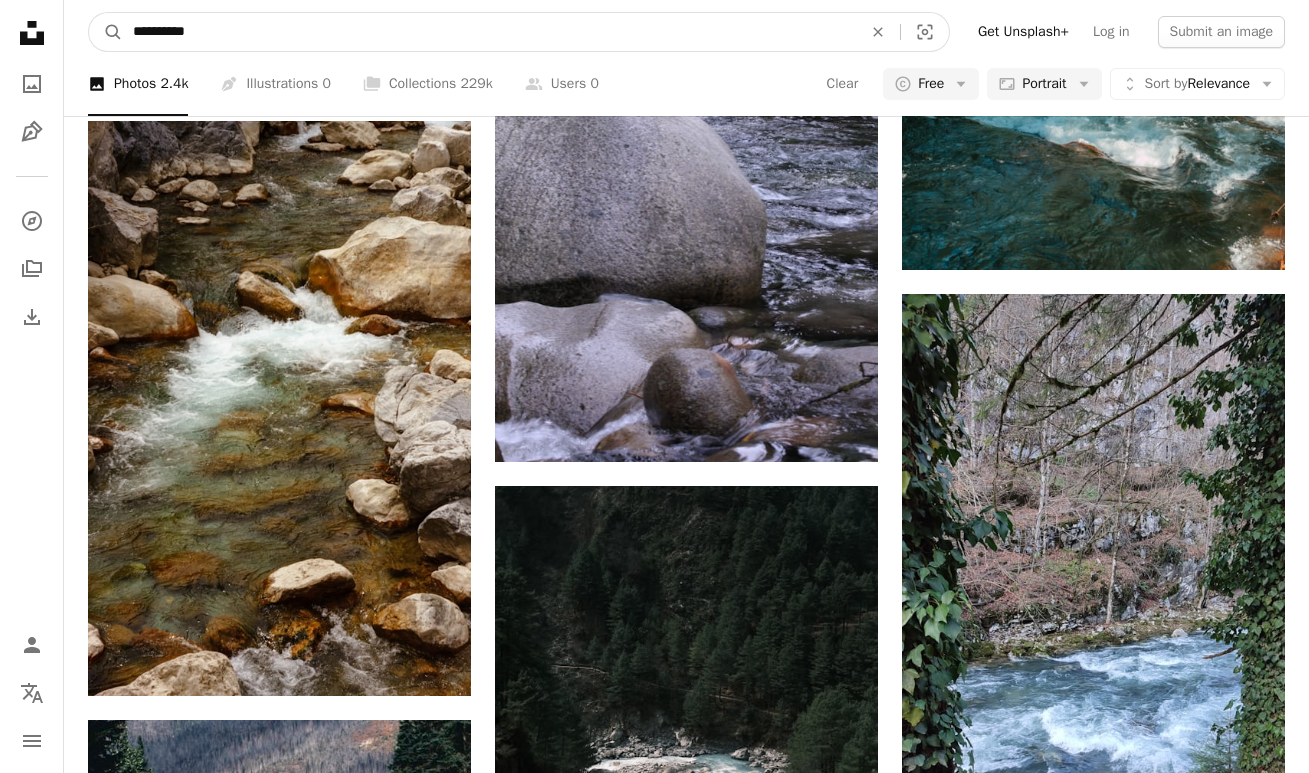 click on "**********" at bounding box center [489, 32] 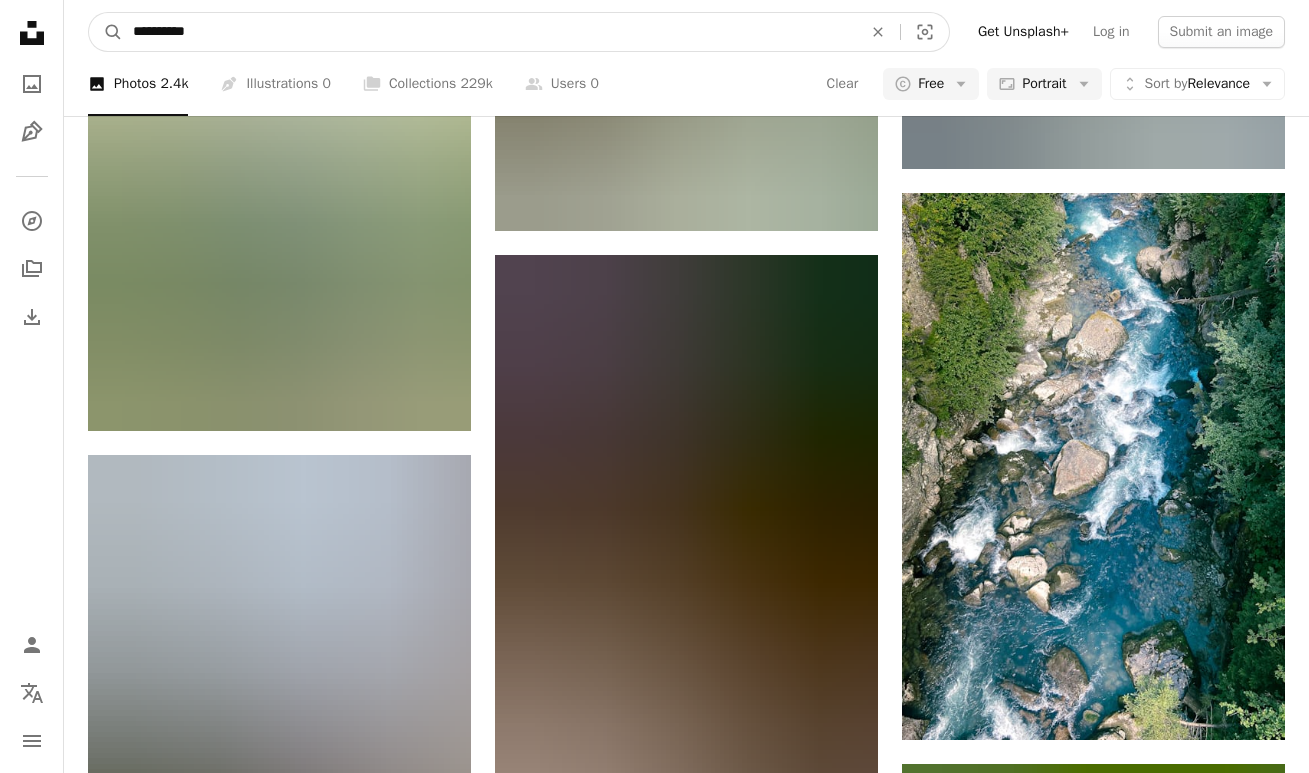 scroll, scrollTop: 18098, scrollLeft: 0, axis: vertical 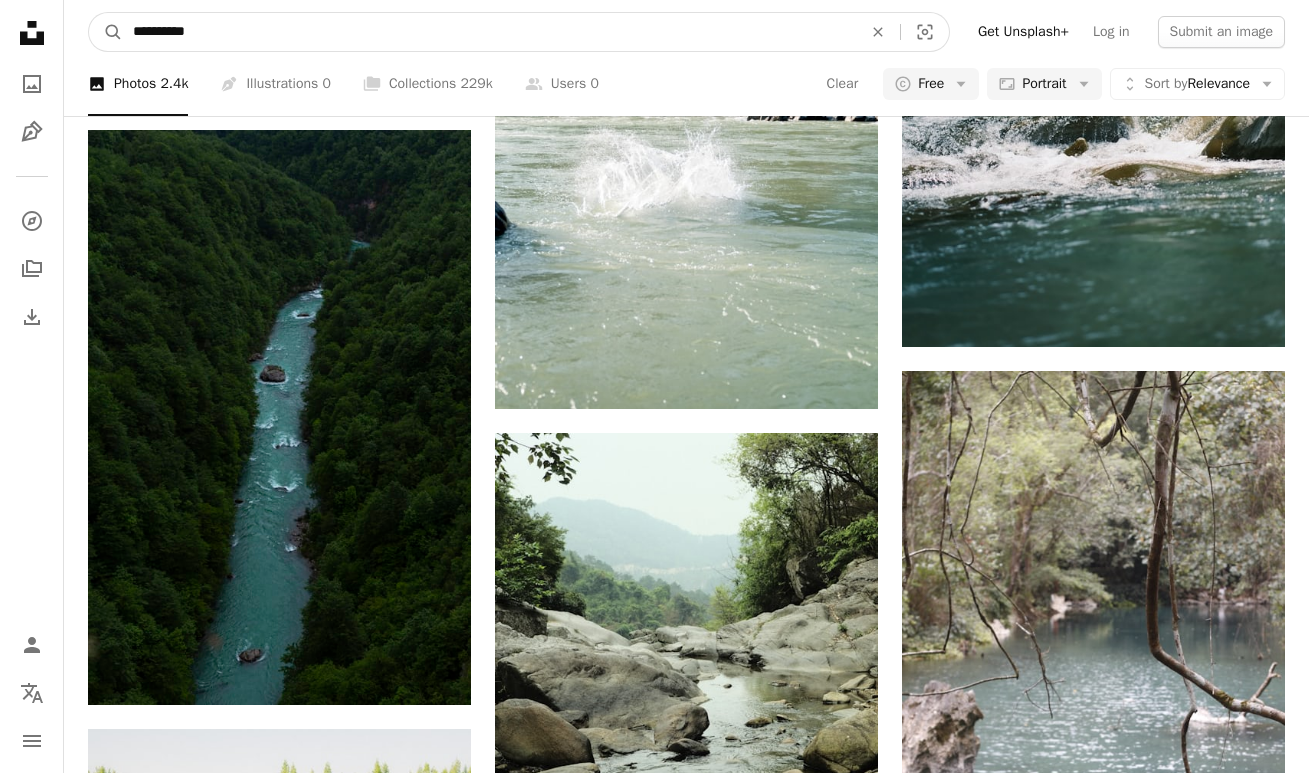 click on "**********" at bounding box center (489, 32) 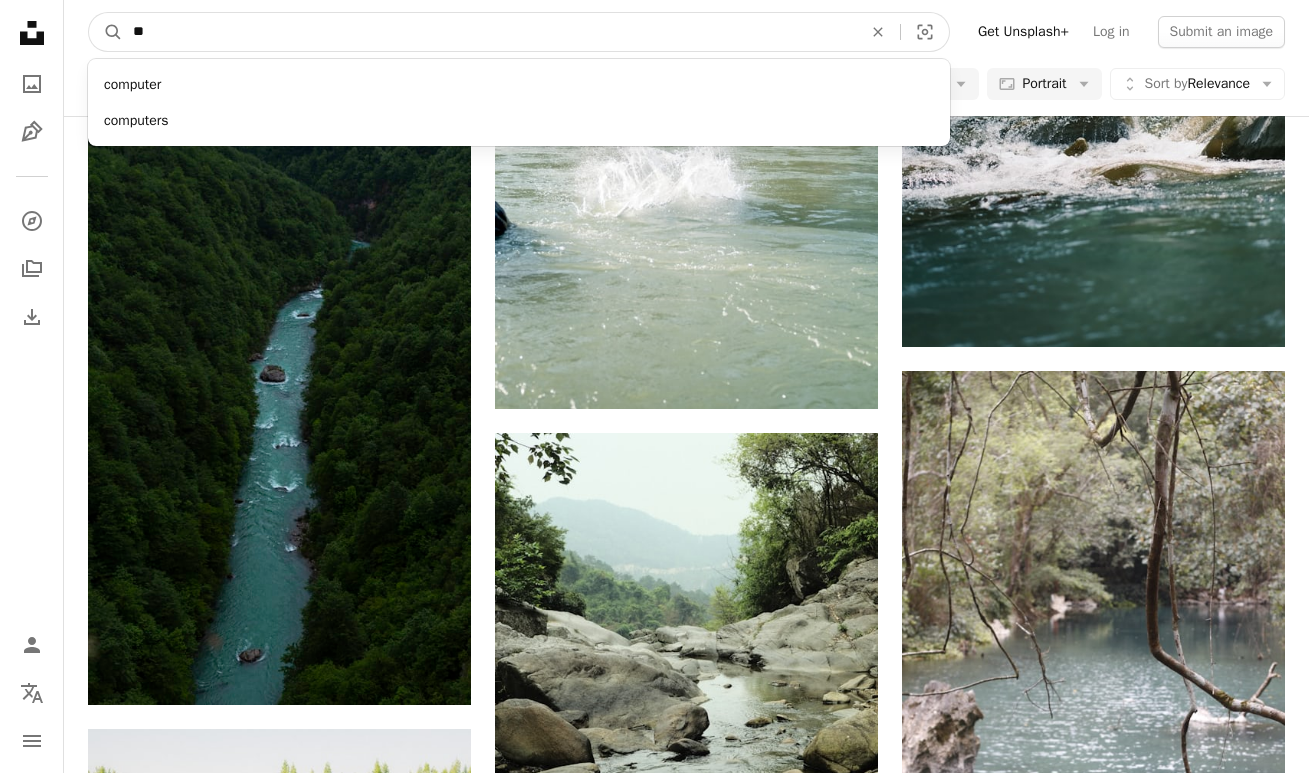 type on "*" 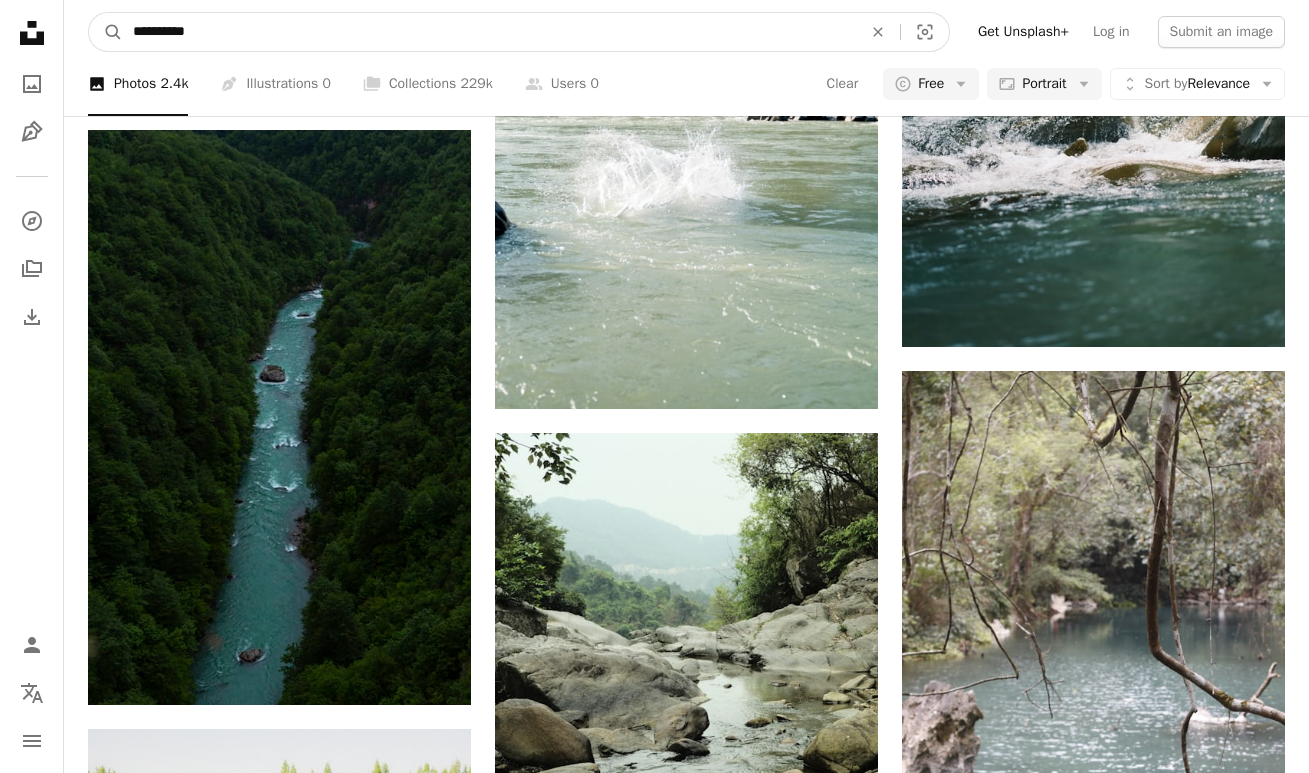 type on "**********" 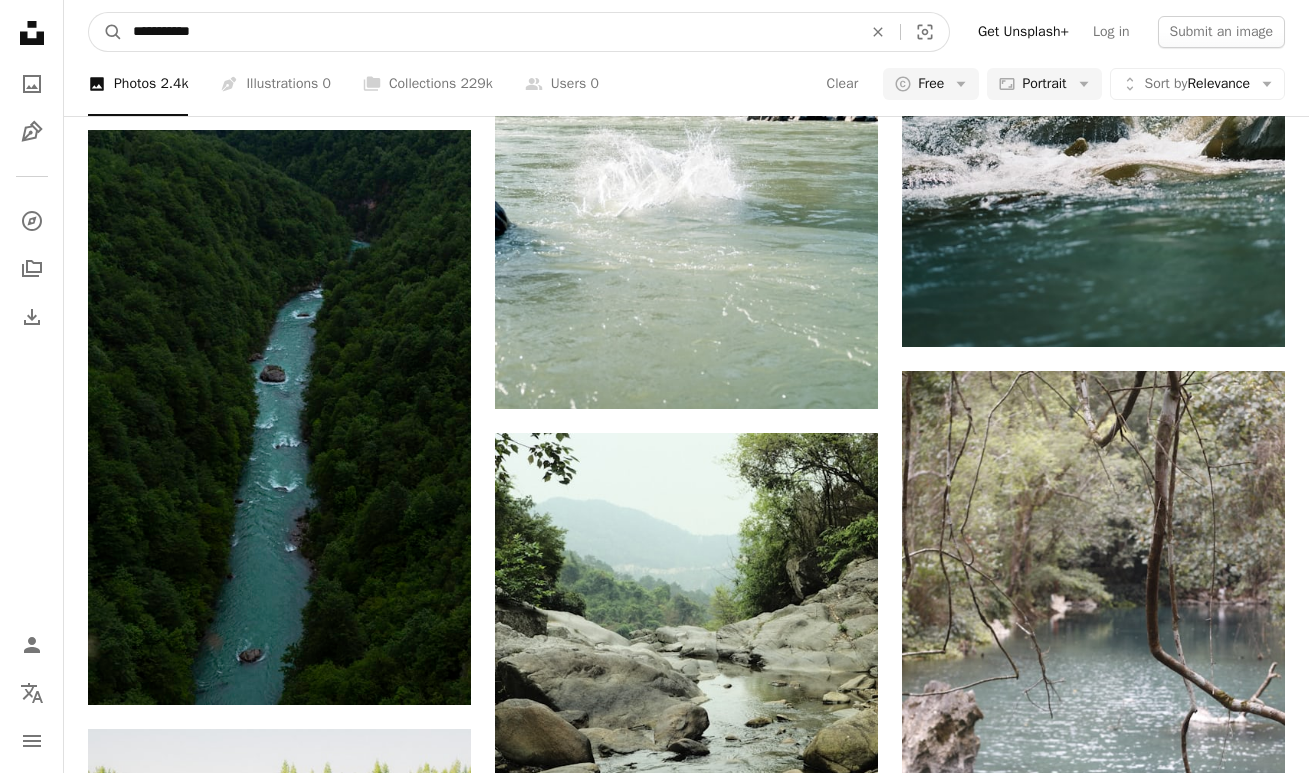 click on "A magnifying glass" at bounding box center [106, 32] 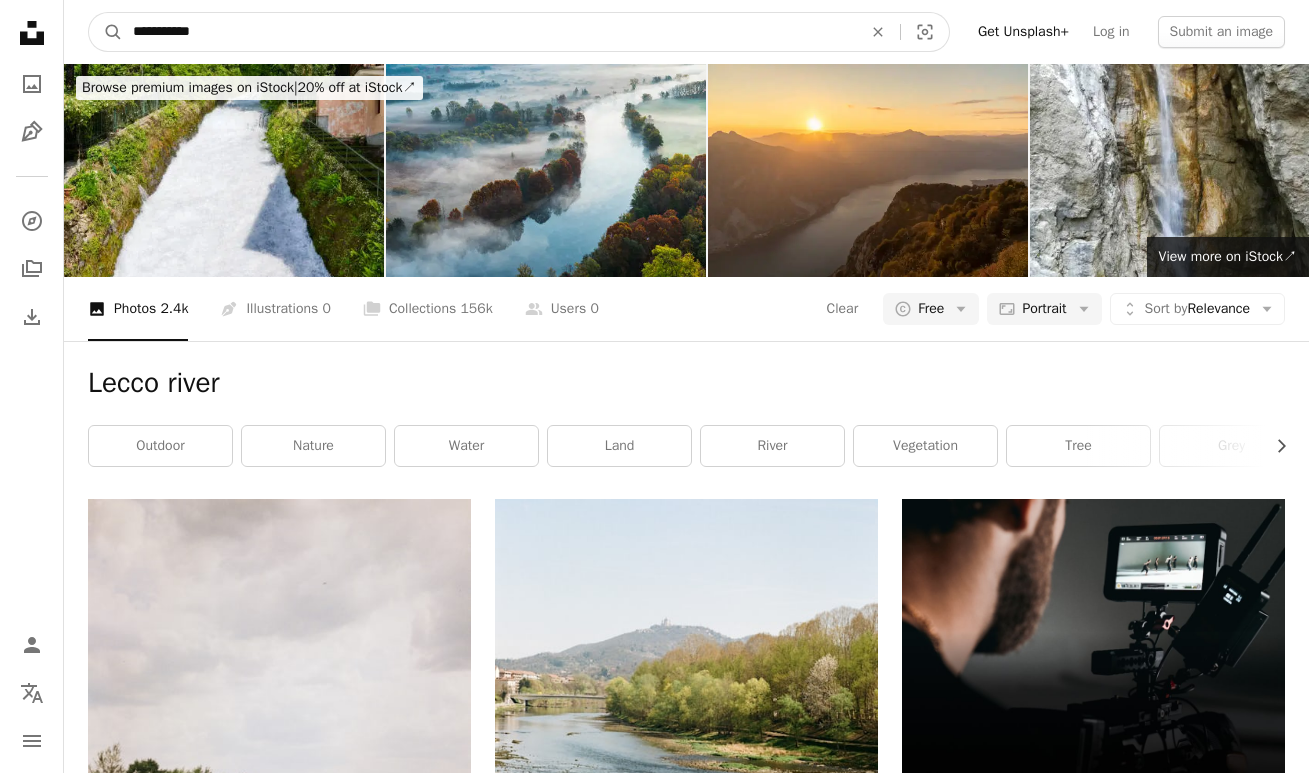 click on "**********" at bounding box center [489, 32] 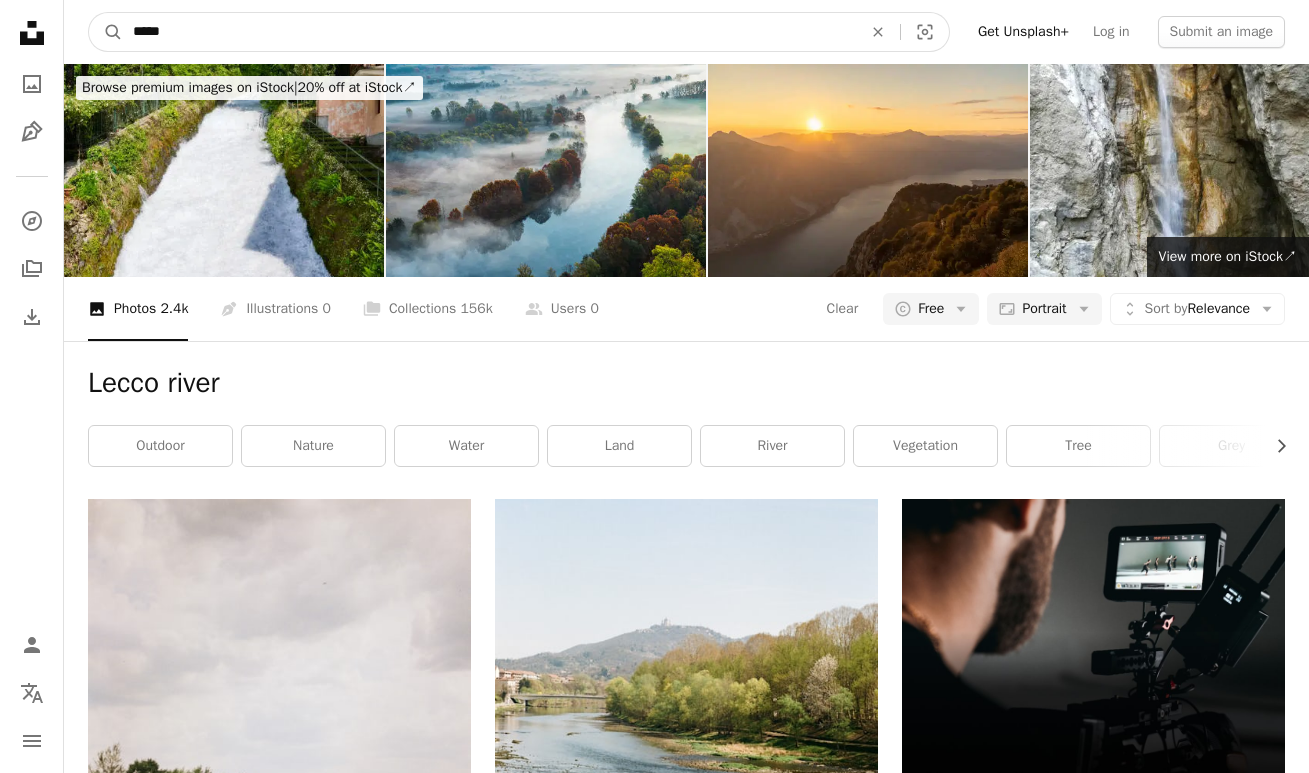 type on "*****" 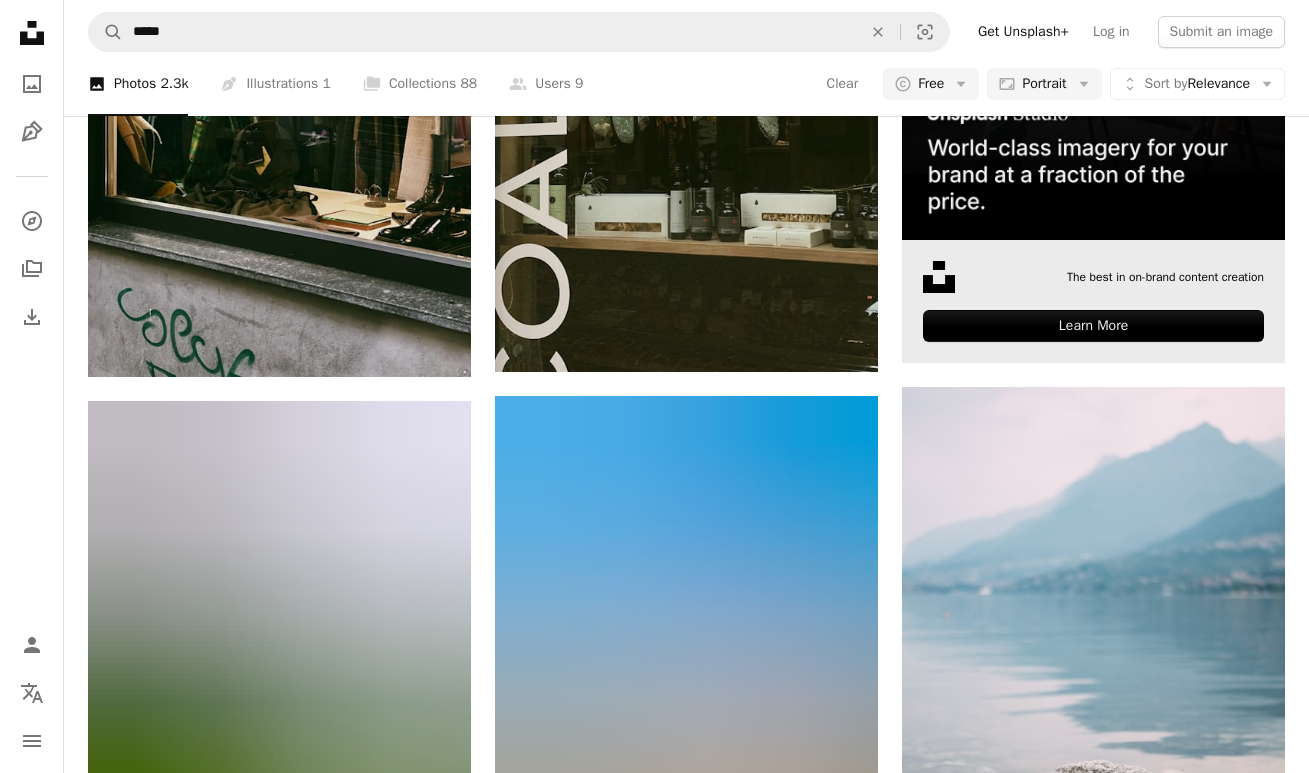 scroll, scrollTop: 1105, scrollLeft: 0, axis: vertical 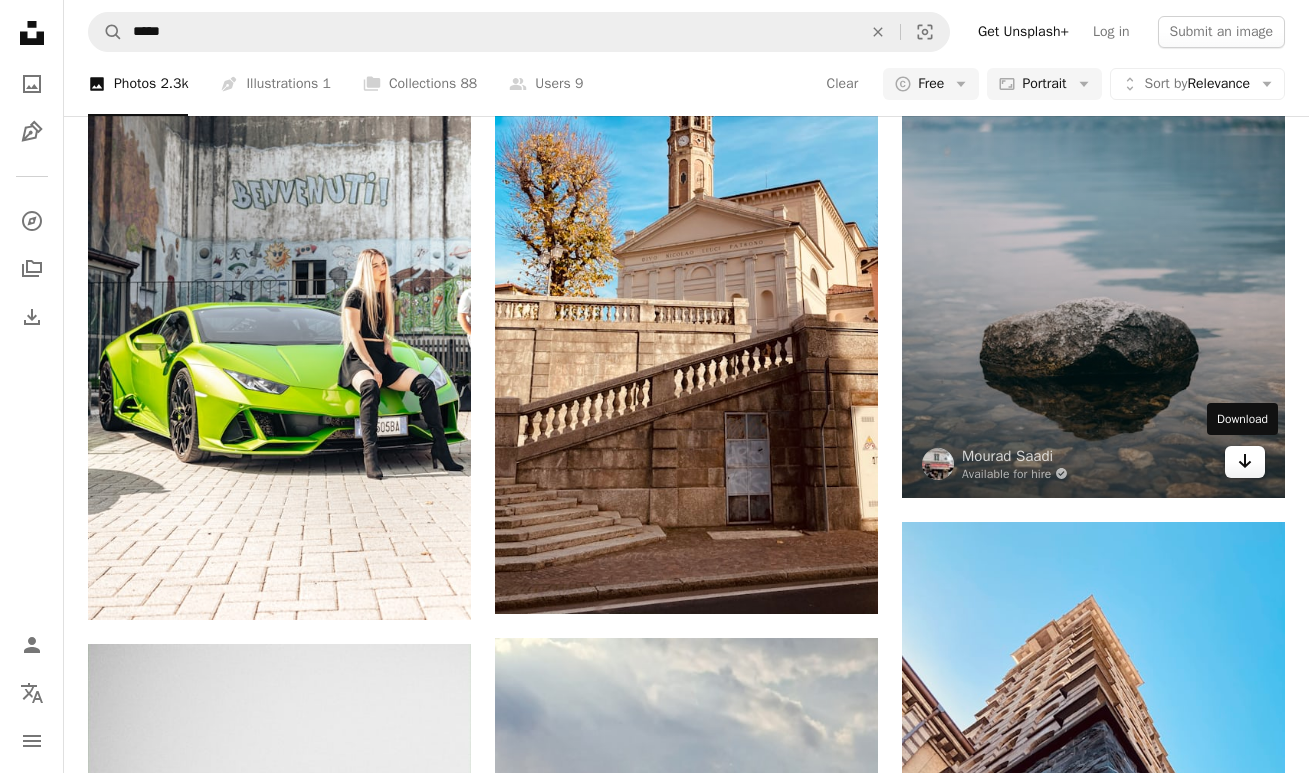 click 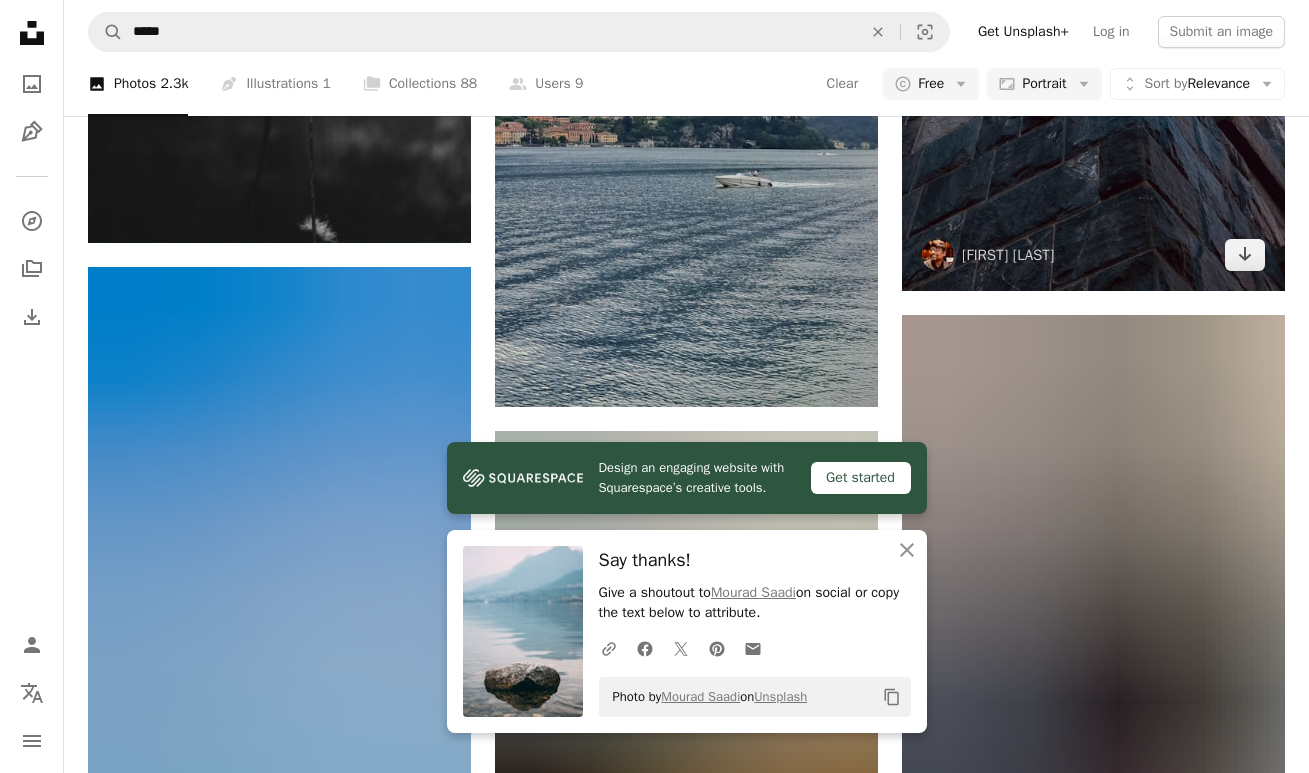 scroll, scrollTop: 2087, scrollLeft: 0, axis: vertical 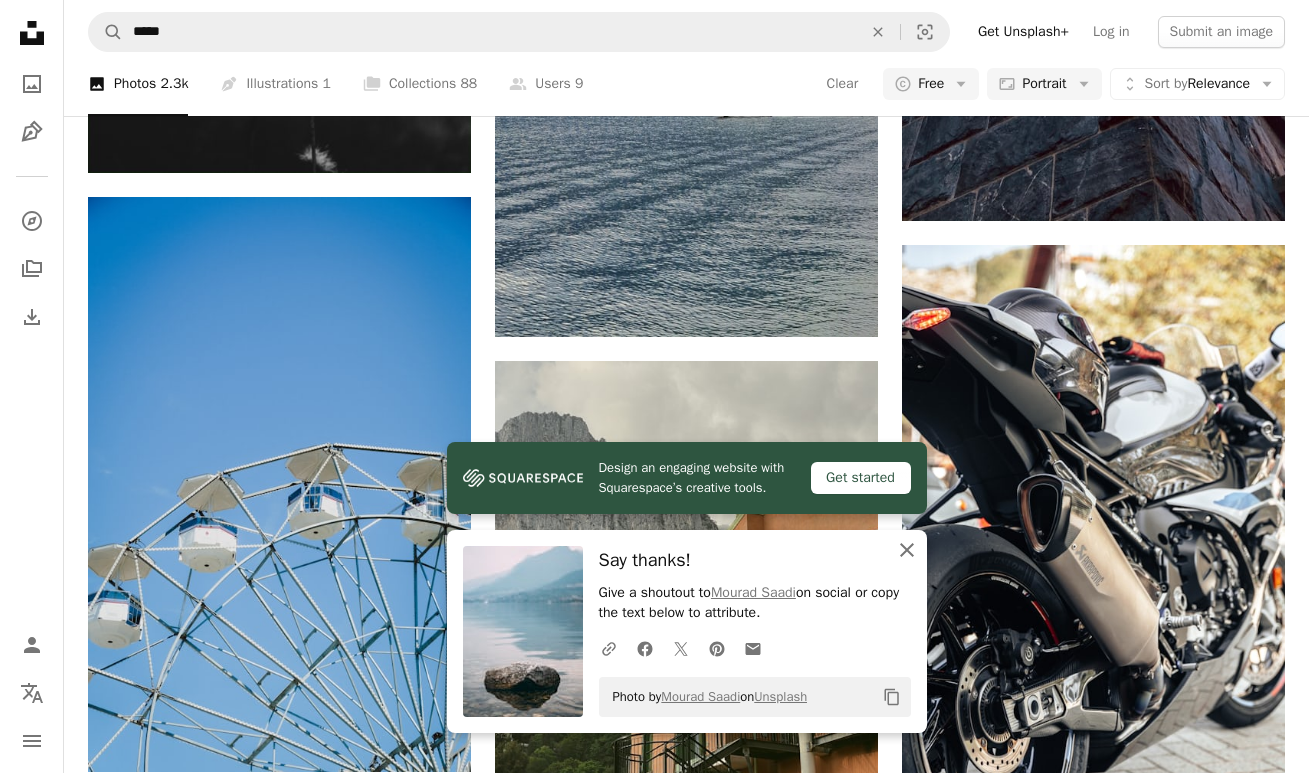 click on "An X shape" 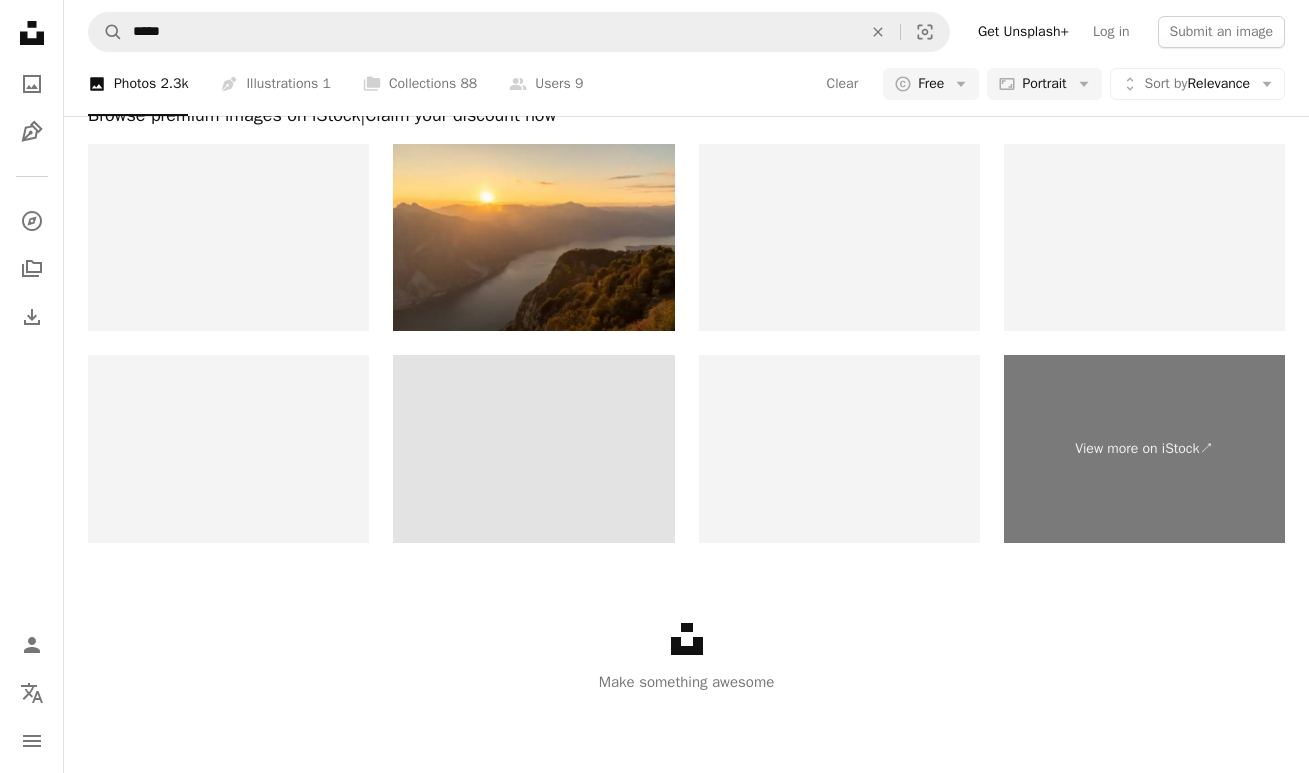 scroll, scrollTop: 5082, scrollLeft: 0, axis: vertical 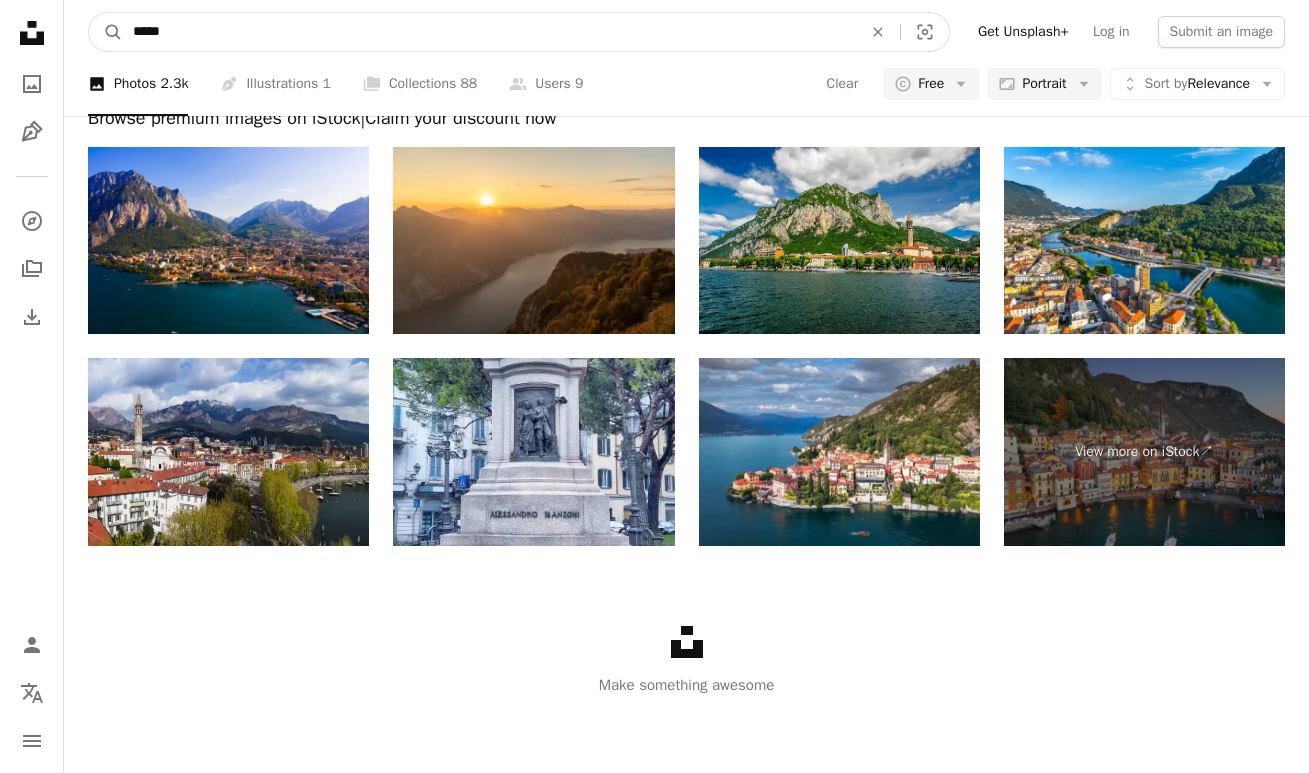click on "*****" at bounding box center [489, 32] 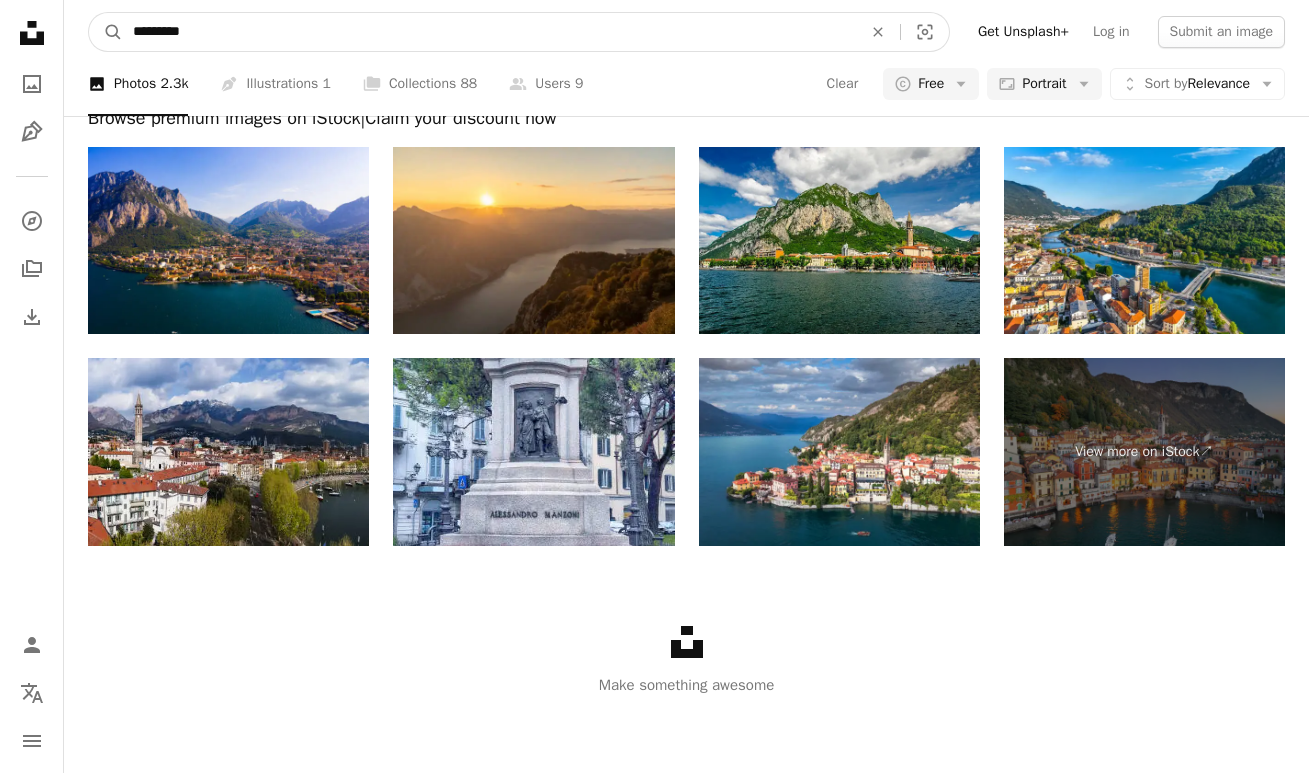 type on "**********" 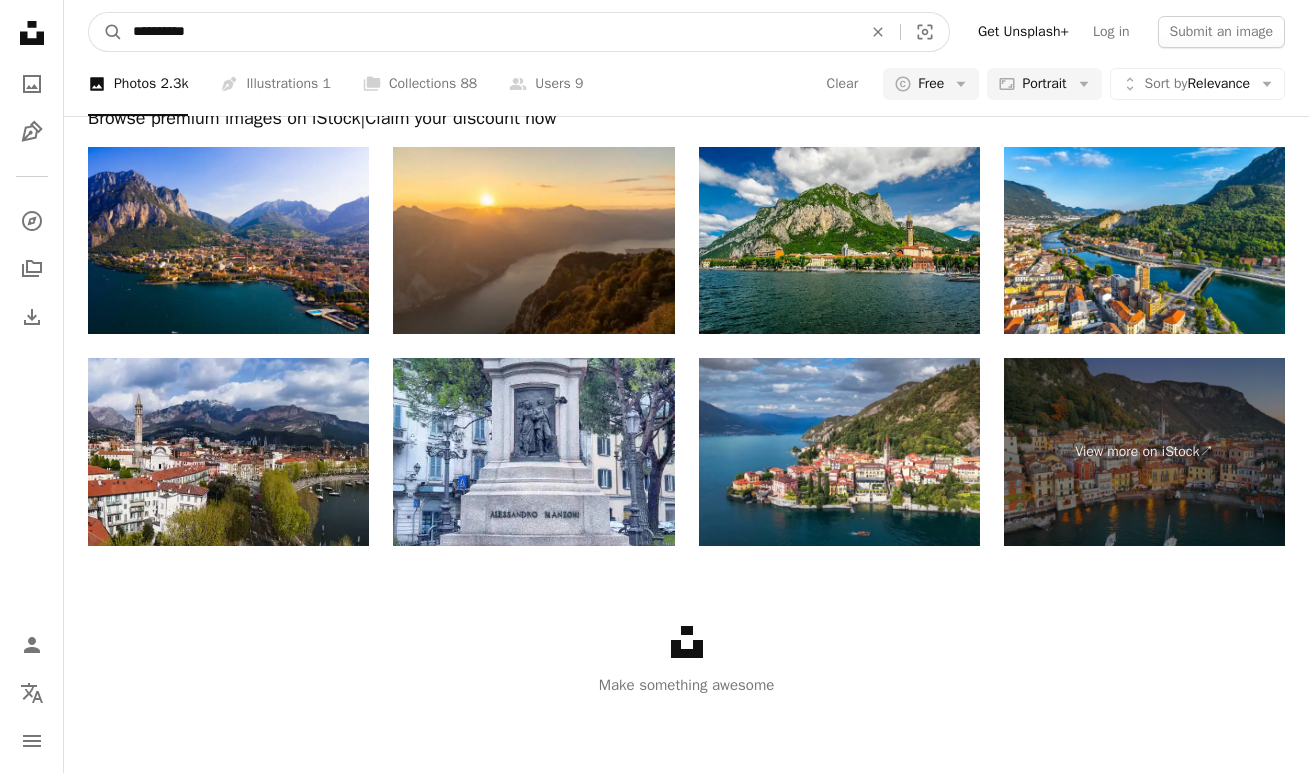 click on "A magnifying glass" at bounding box center [106, 32] 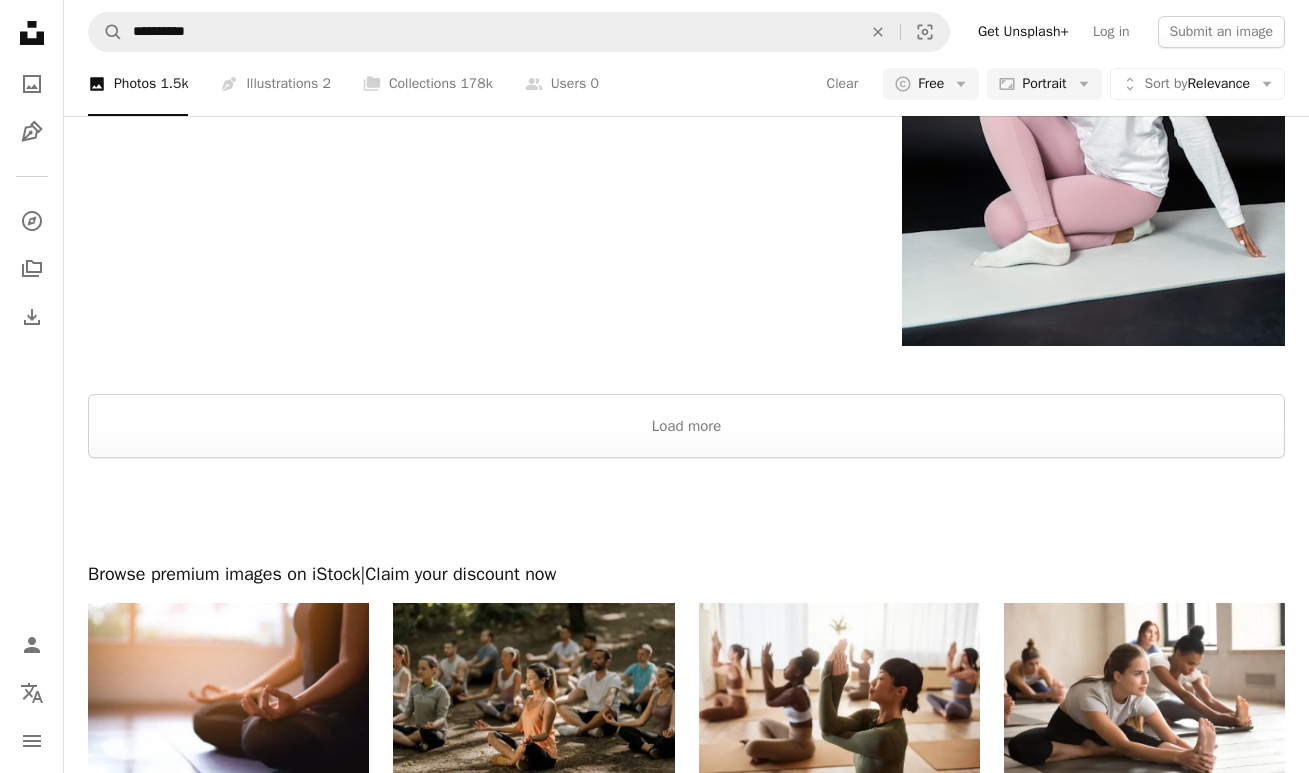 scroll, scrollTop: 4440, scrollLeft: 0, axis: vertical 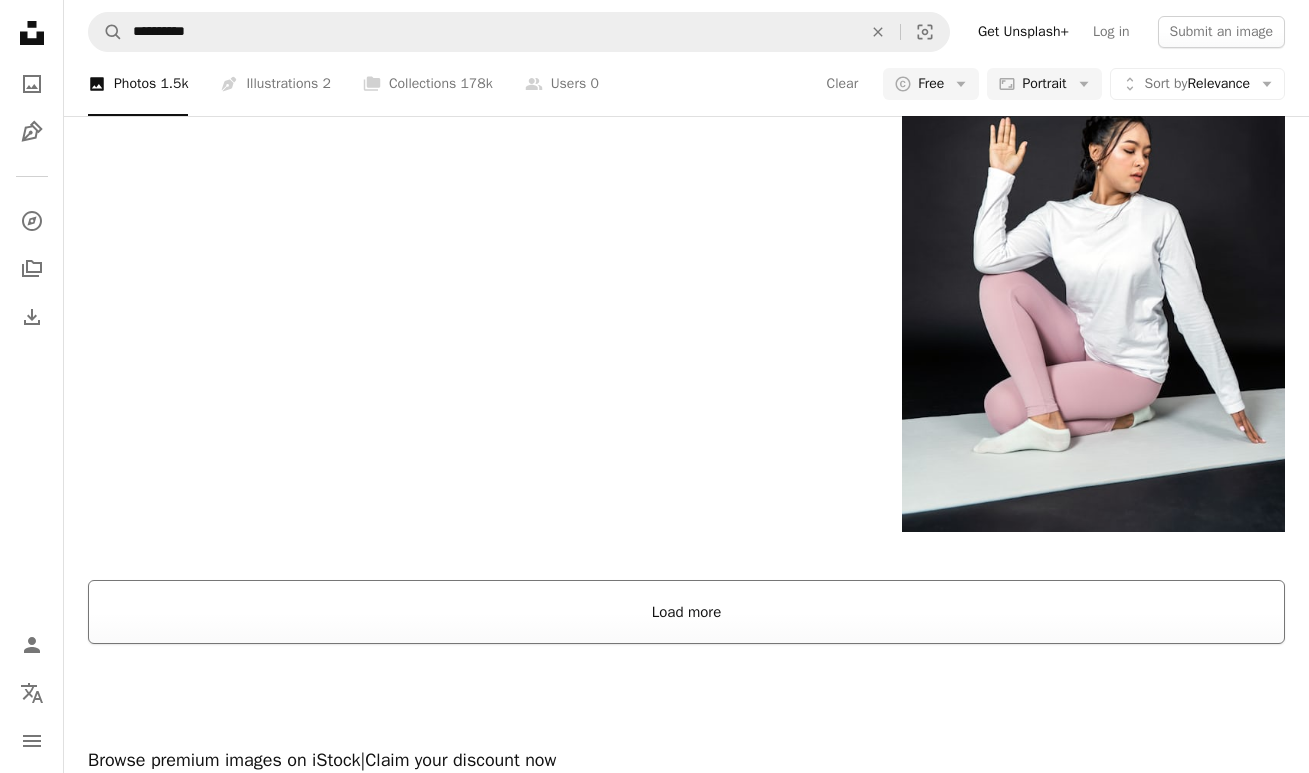click on "Load more" at bounding box center [686, 612] 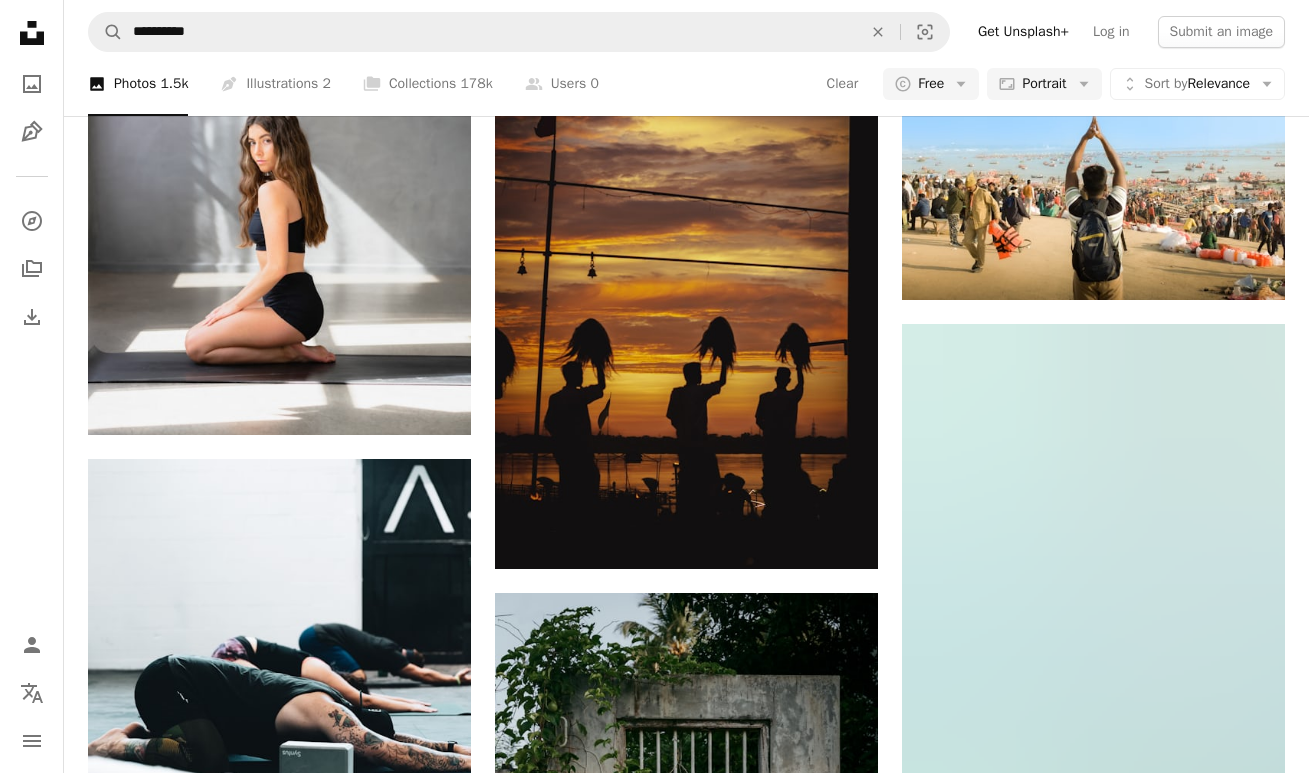 scroll, scrollTop: 12126, scrollLeft: 0, axis: vertical 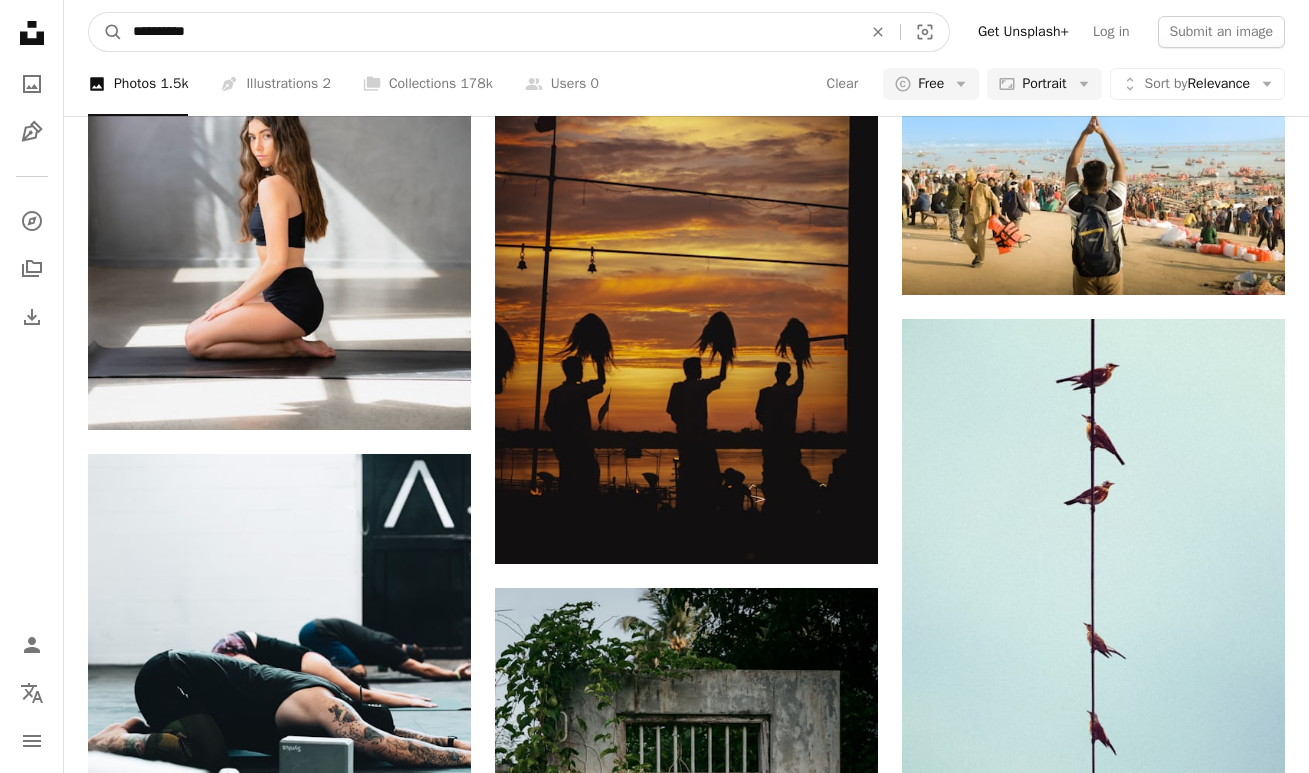 click on "**********" at bounding box center [489, 32] 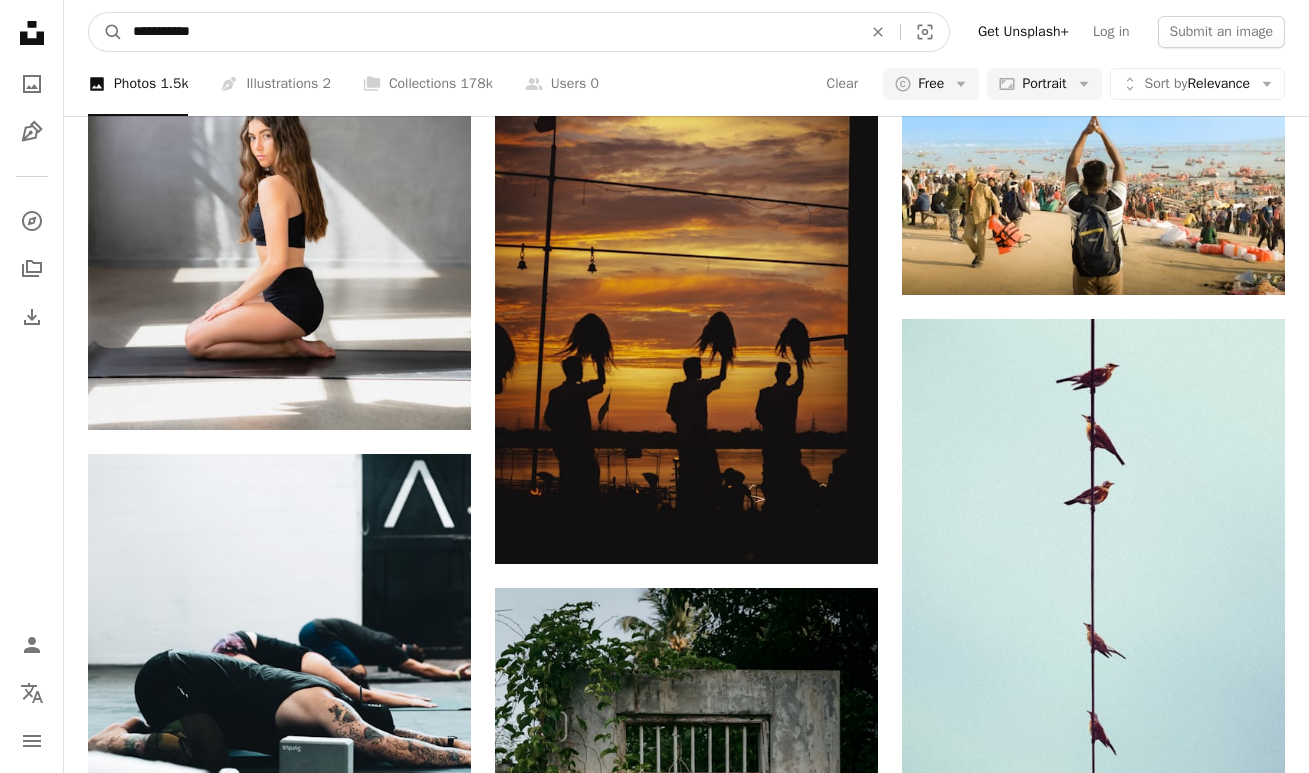 click on "A magnifying glass" at bounding box center [106, 32] 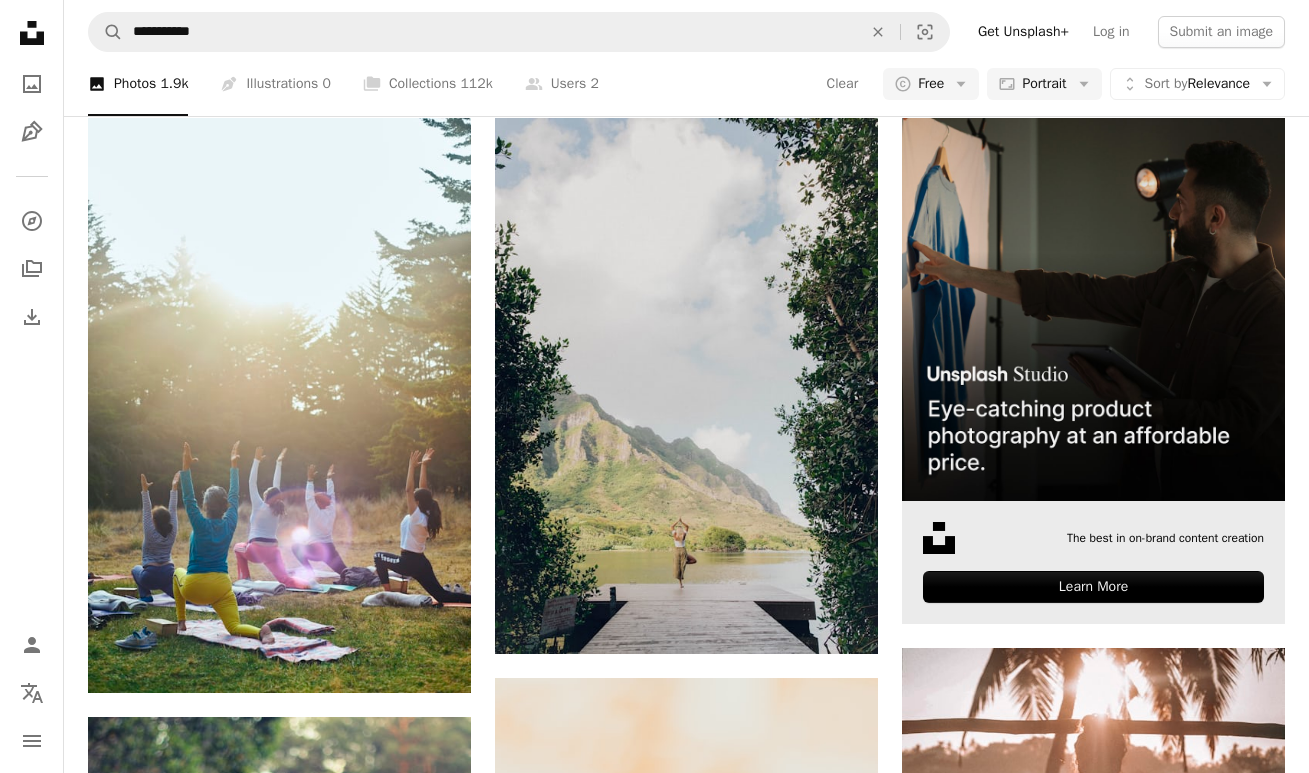 scroll, scrollTop: 367, scrollLeft: 0, axis: vertical 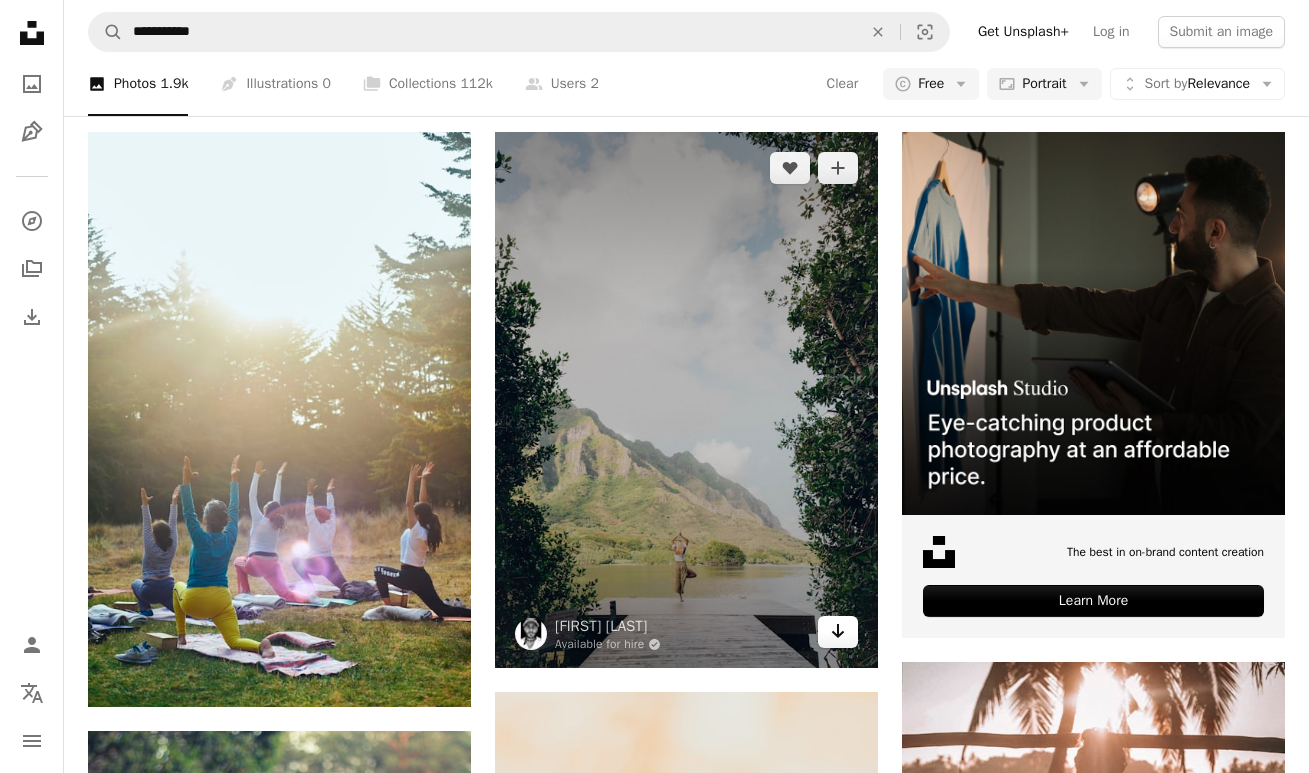 click 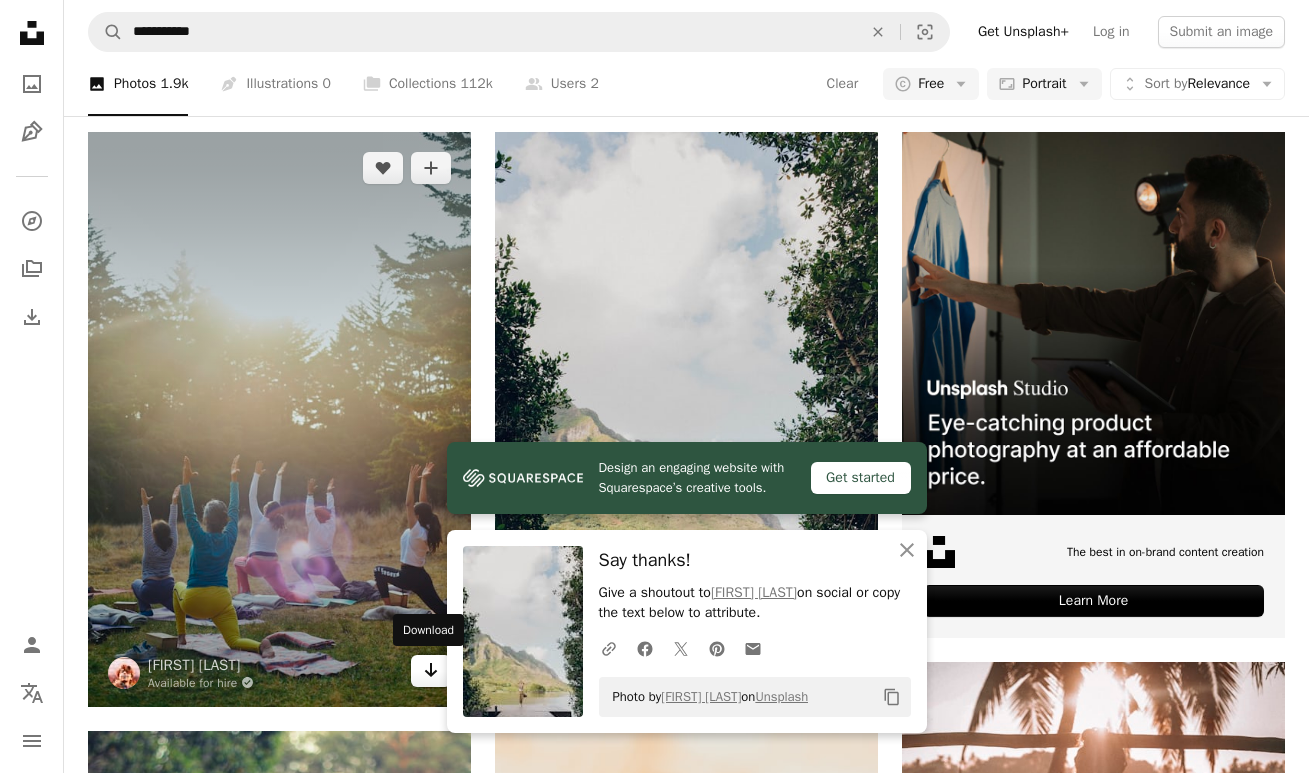 click on "Arrow pointing down" 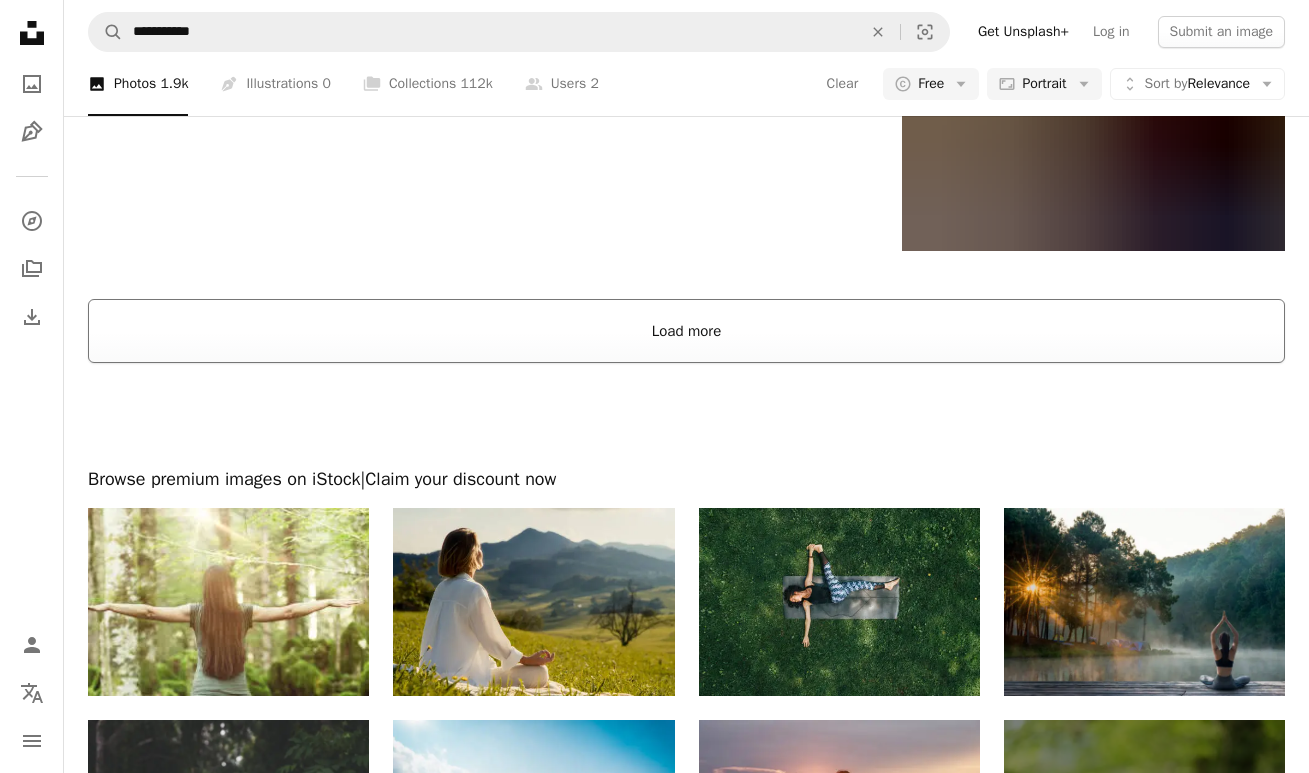 scroll, scrollTop: 4512, scrollLeft: 0, axis: vertical 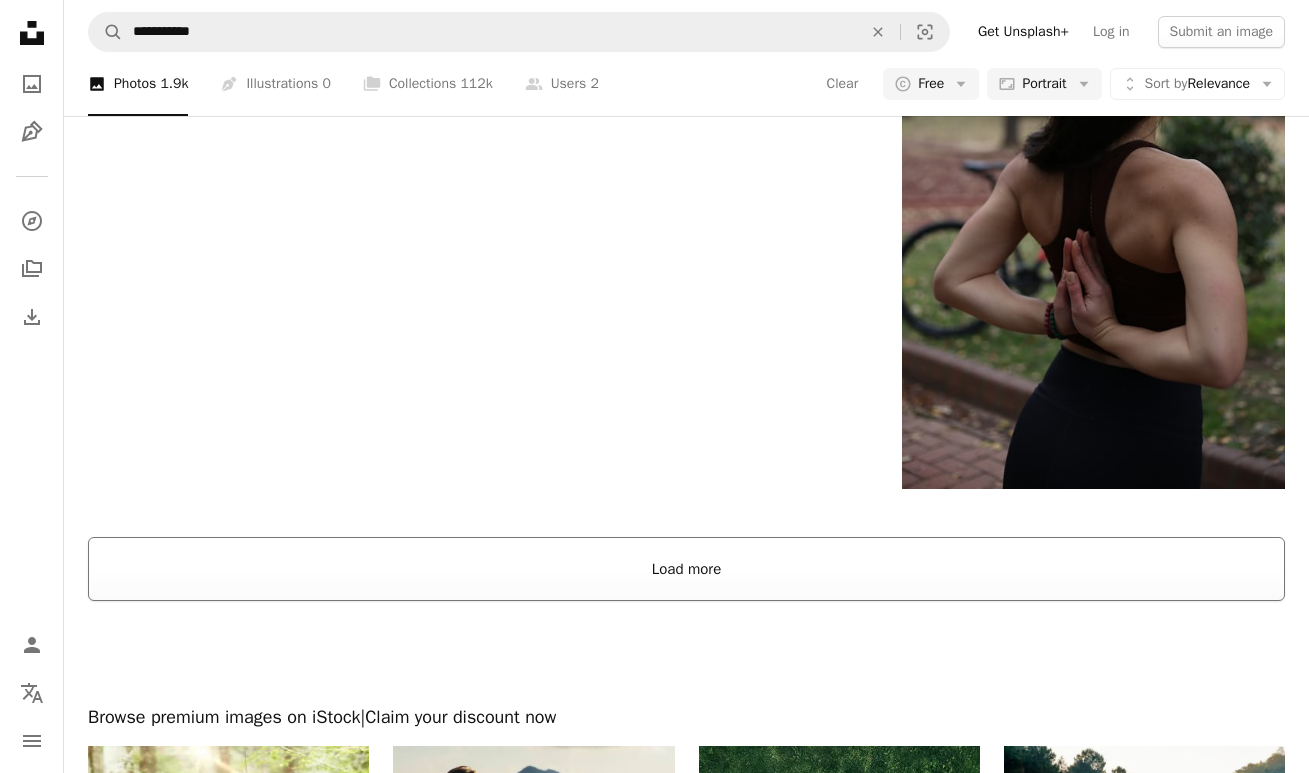 click on "Load more" at bounding box center (686, 569) 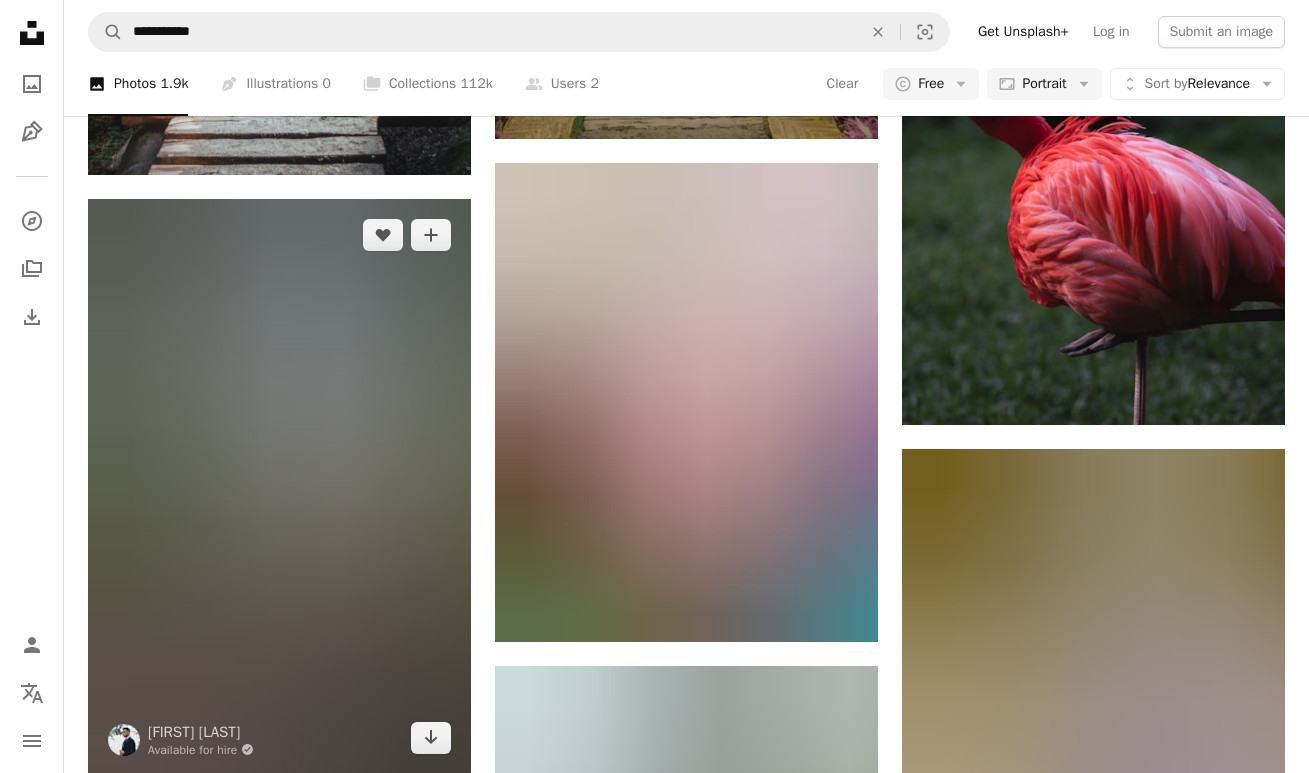 scroll, scrollTop: 28158, scrollLeft: 0, axis: vertical 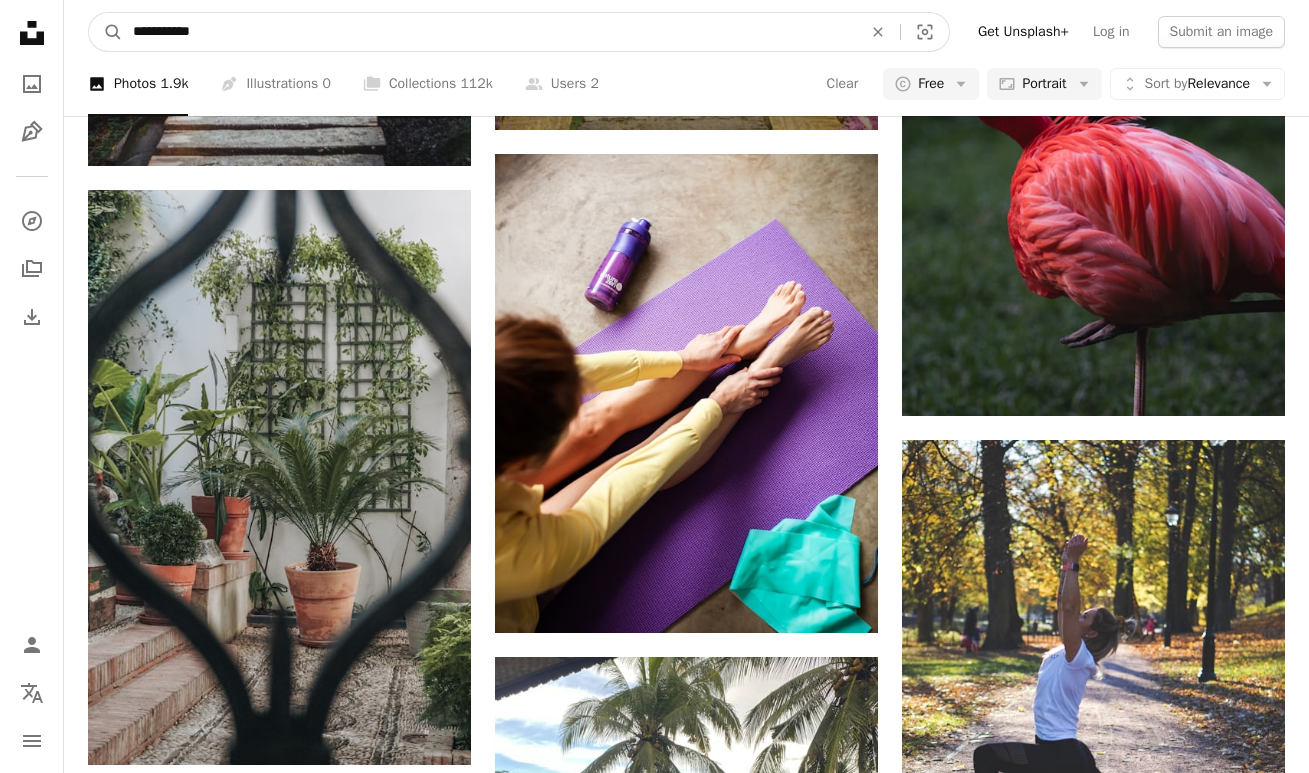 click on "**********" at bounding box center (489, 32) 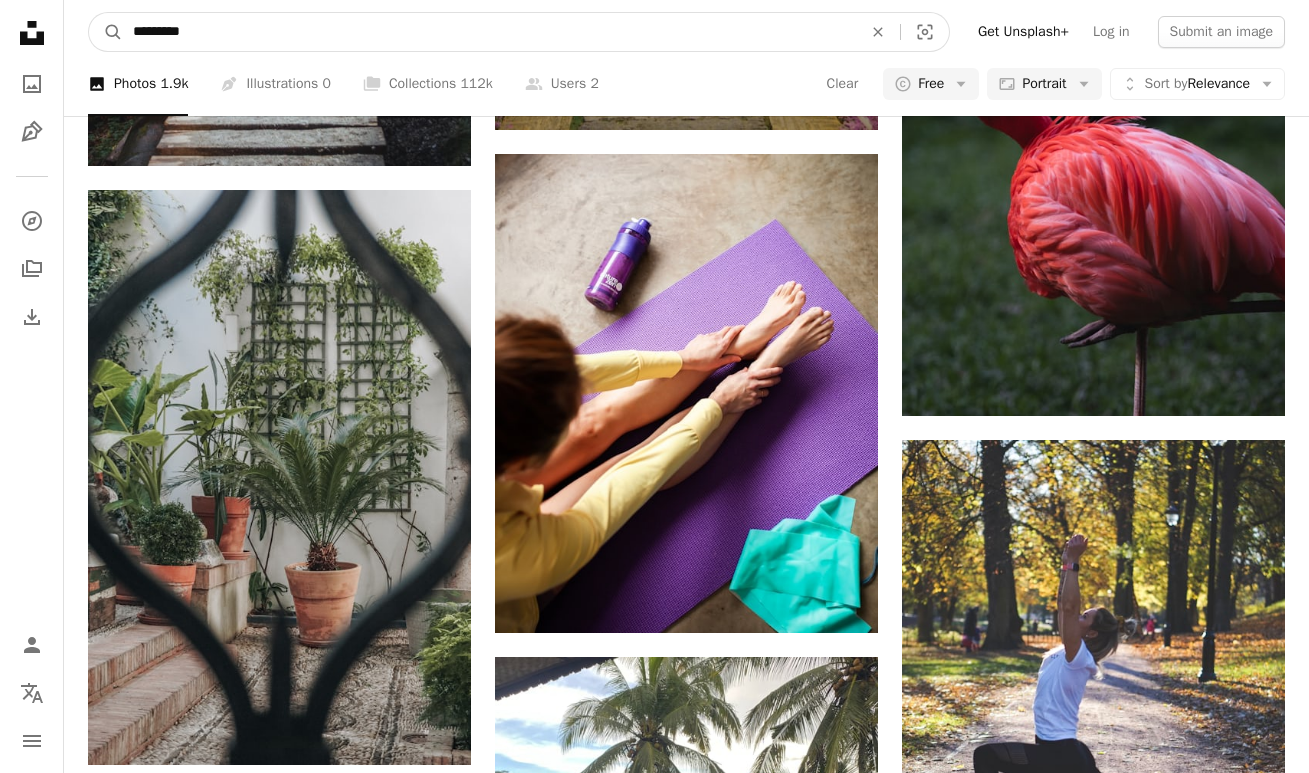 type on "**********" 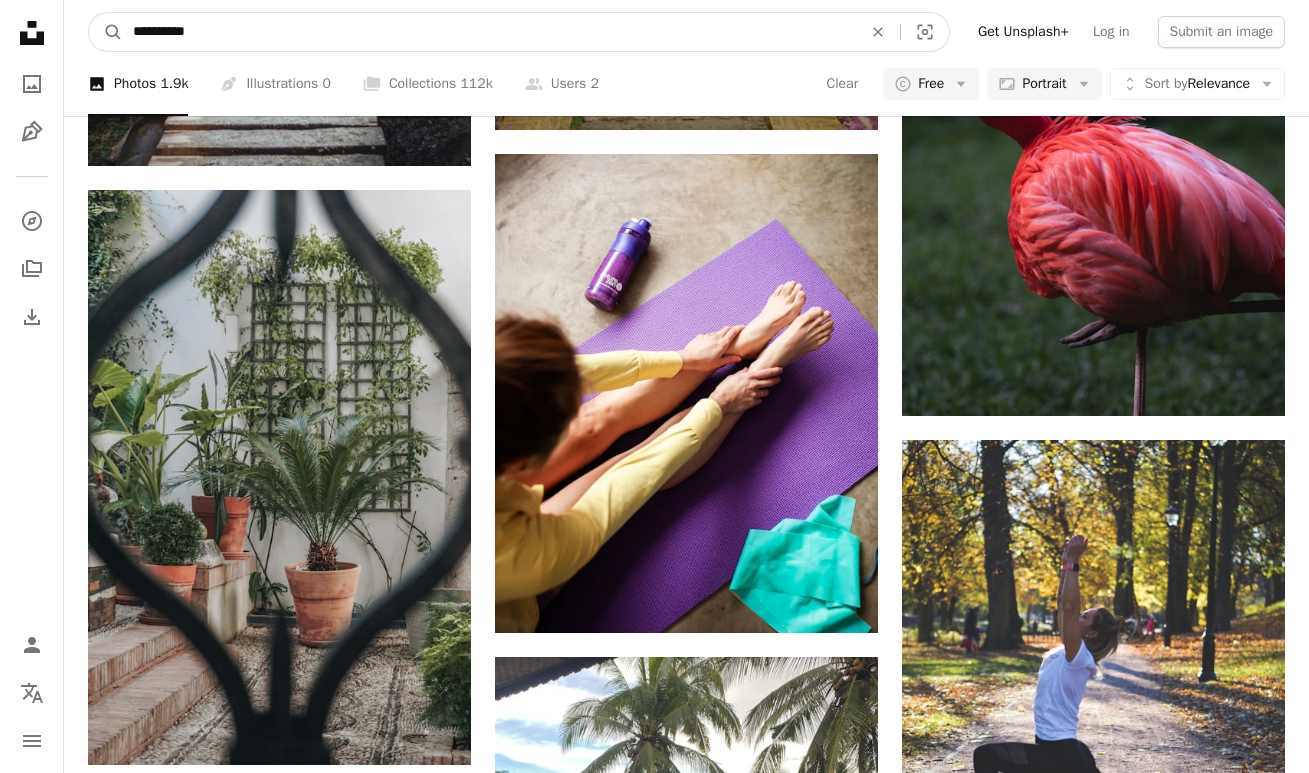 click on "A magnifying glass" at bounding box center [106, 32] 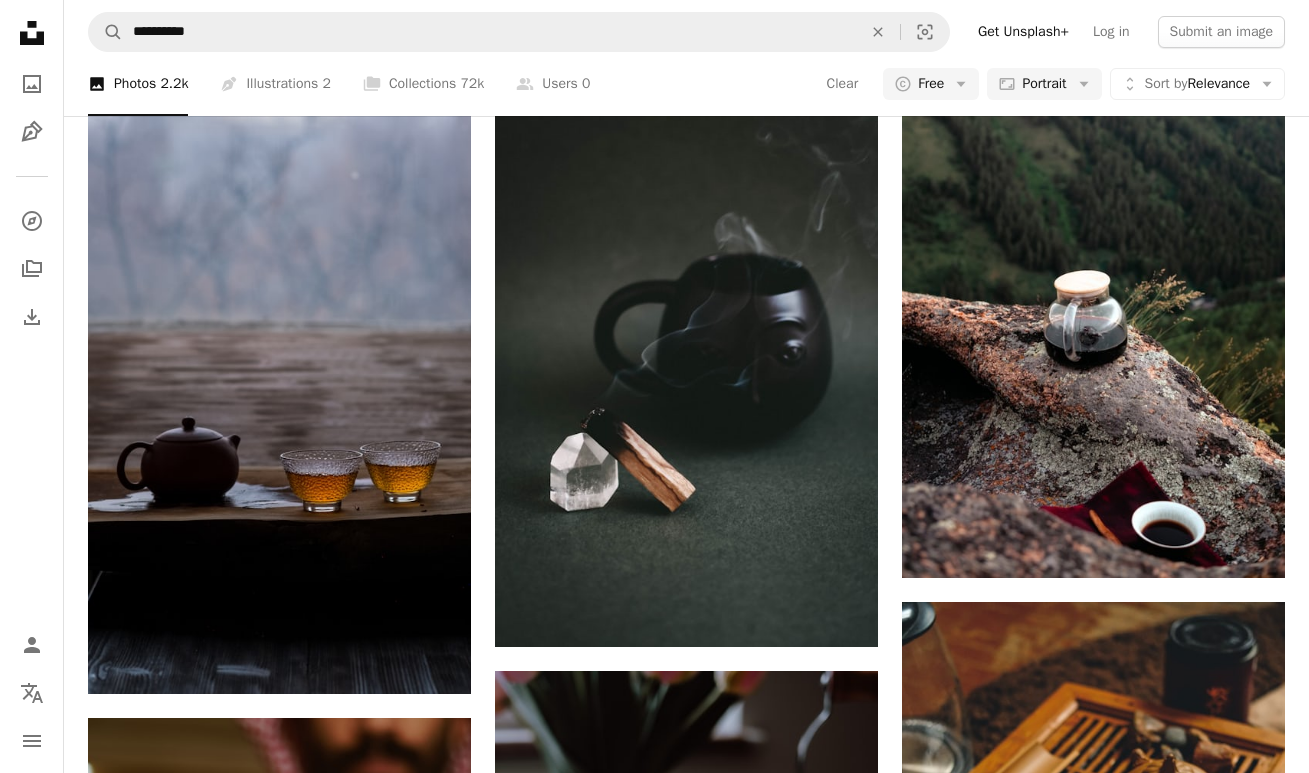 scroll, scrollTop: 1616, scrollLeft: 0, axis: vertical 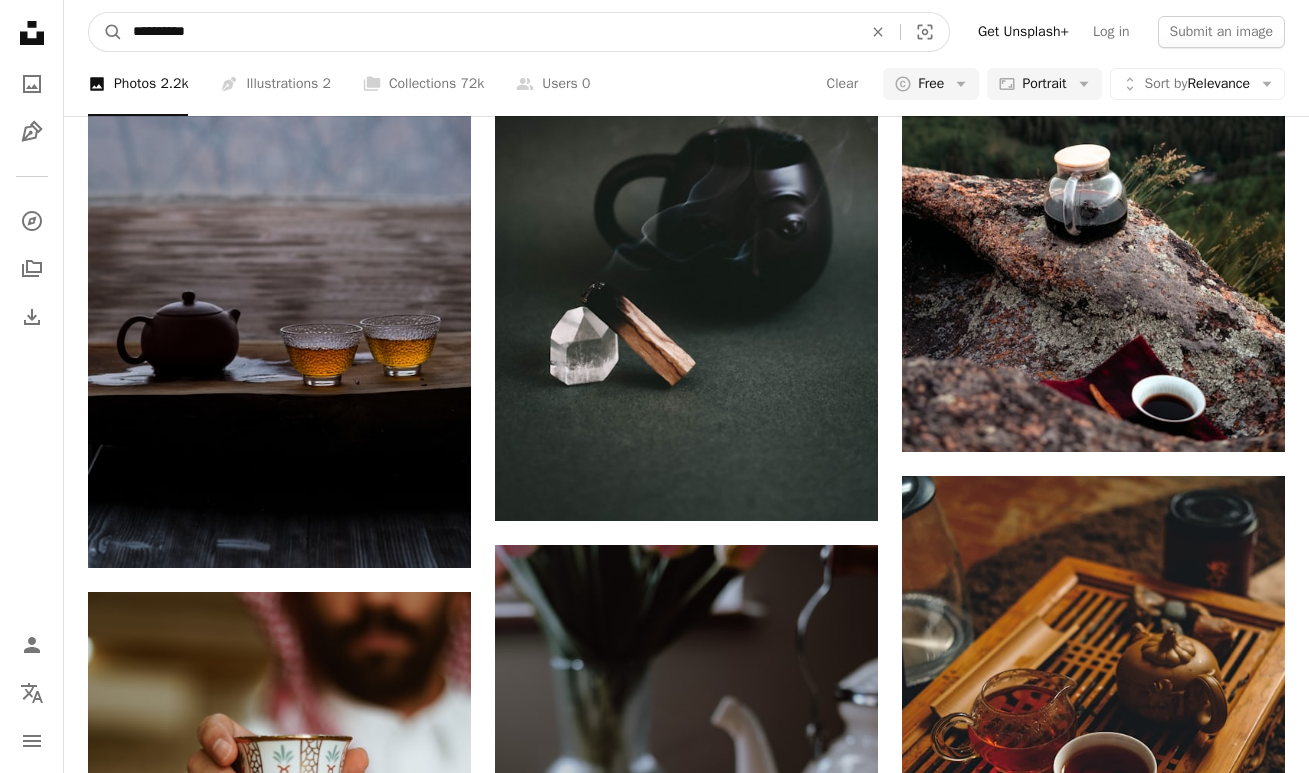 click on "**********" at bounding box center (489, 32) 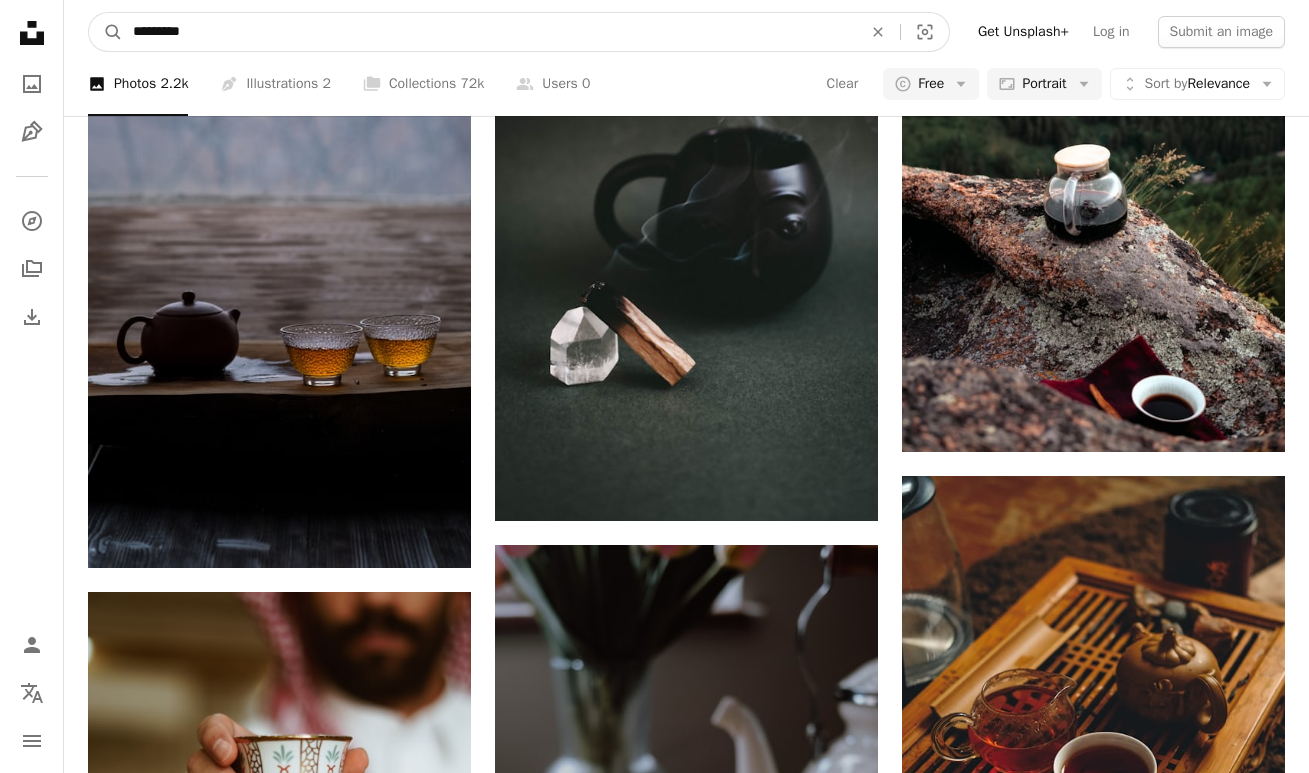type on "**********" 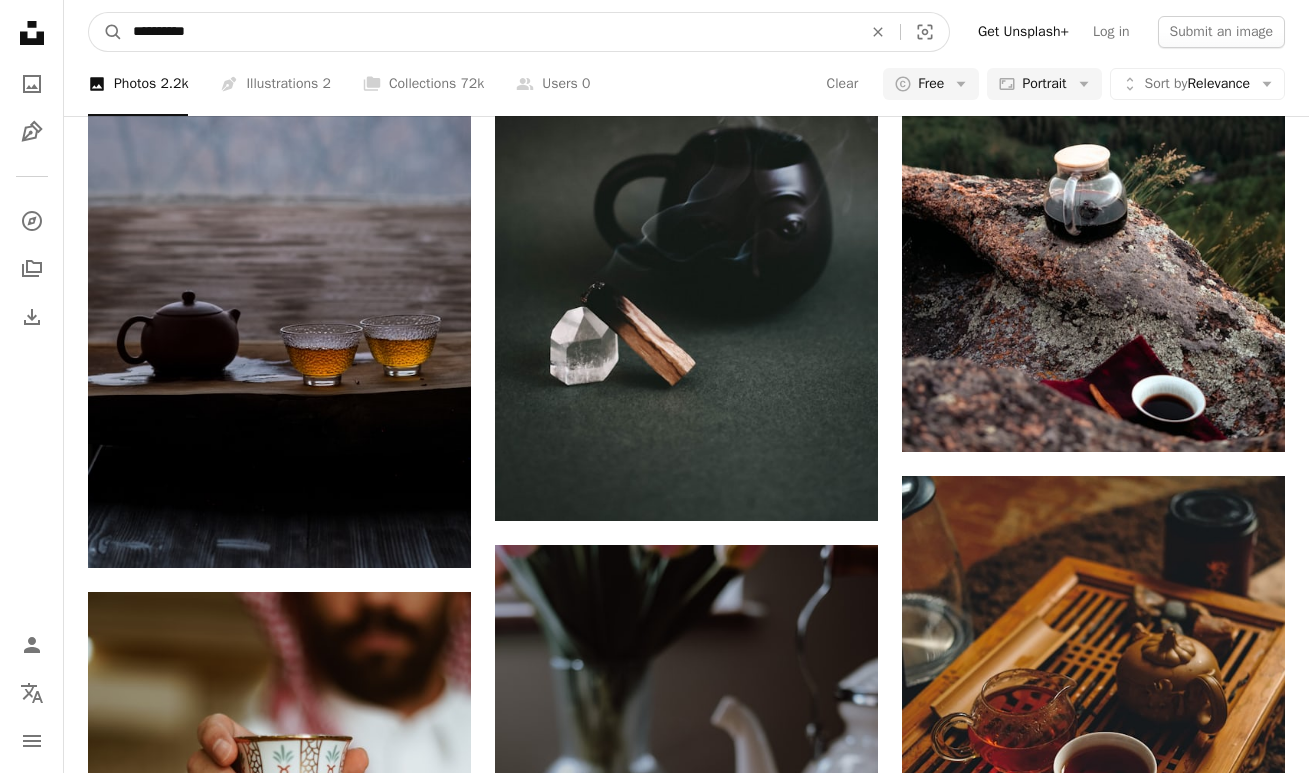 click on "A magnifying glass" at bounding box center (106, 32) 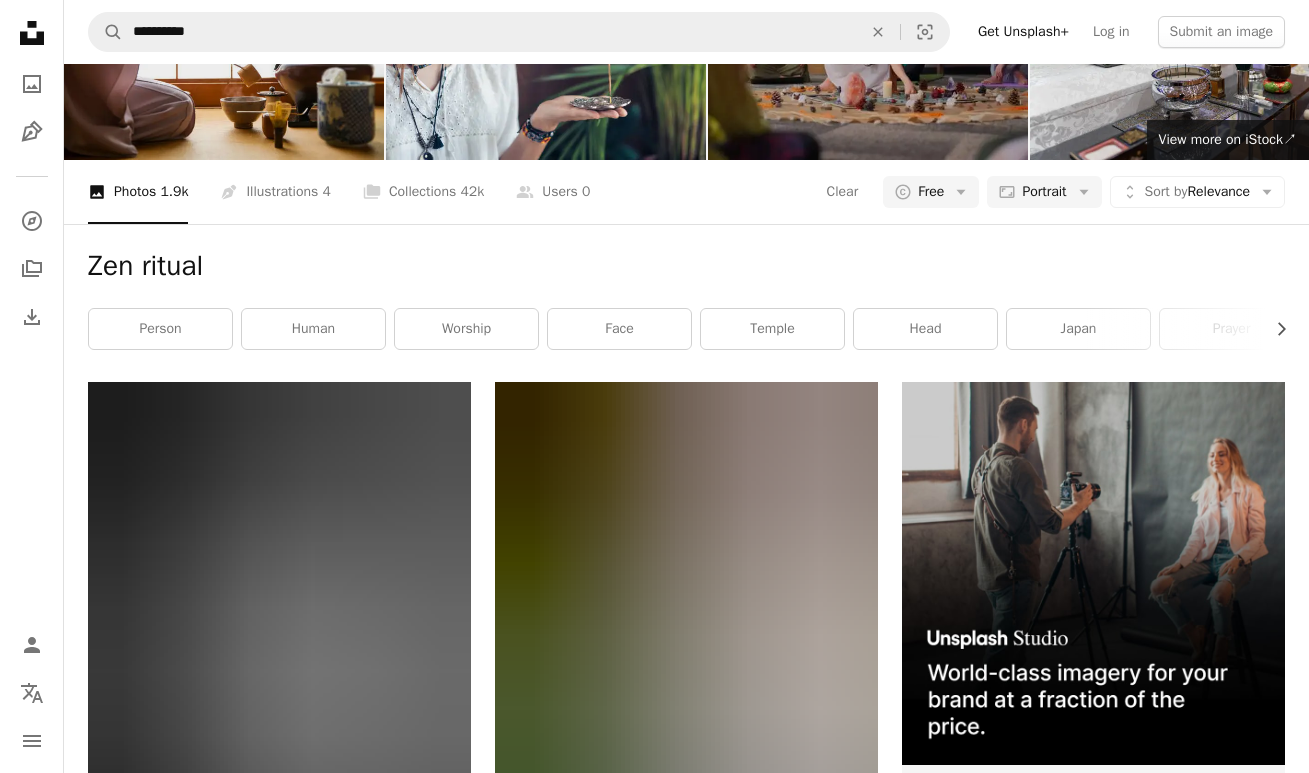 scroll, scrollTop: 126, scrollLeft: 0, axis: vertical 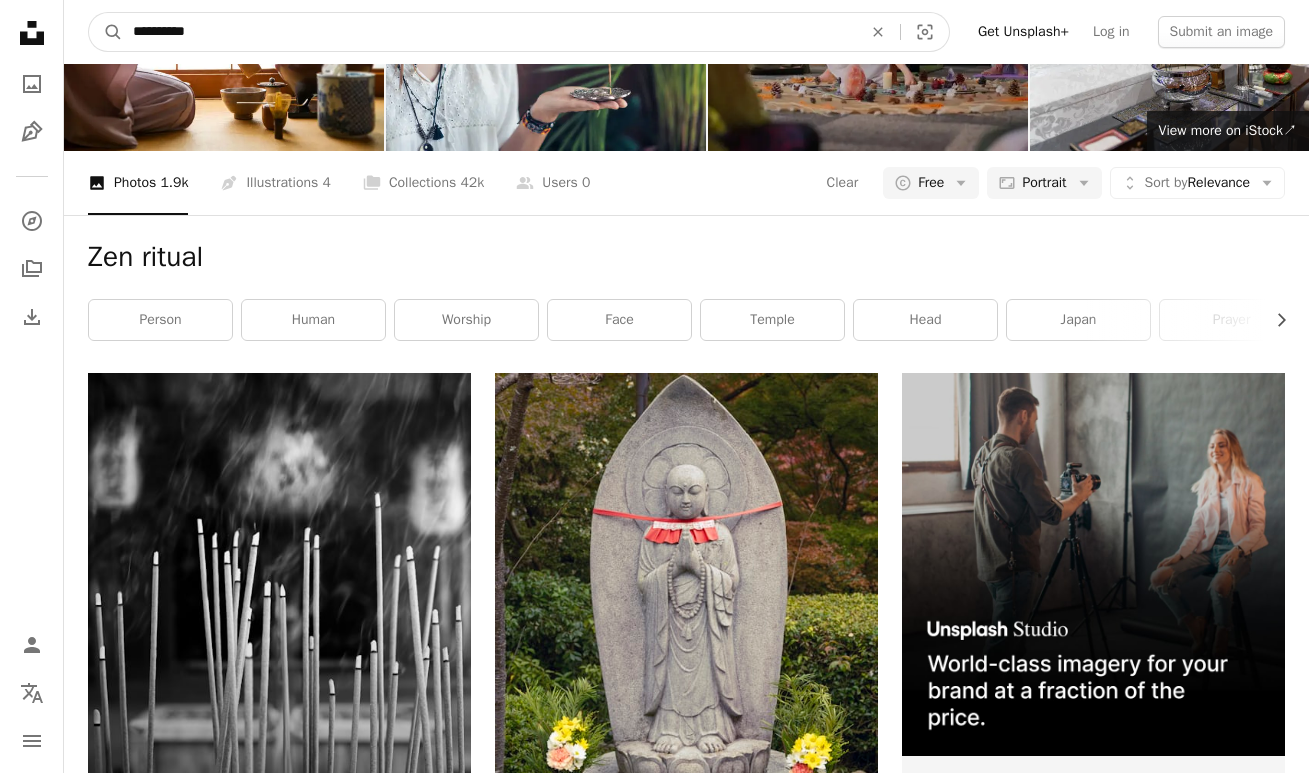 click on "**********" at bounding box center [489, 32] 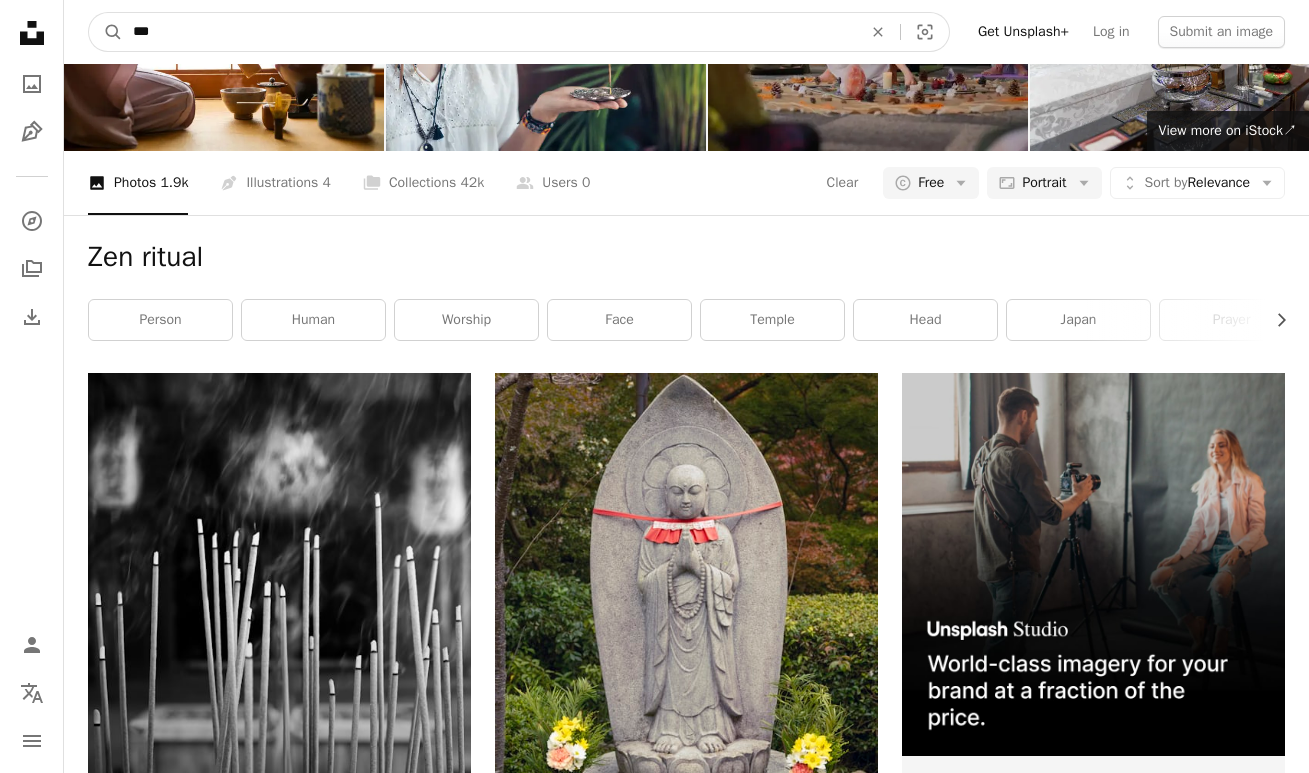 click on "A magnifying glass" at bounding box center [106, 32] 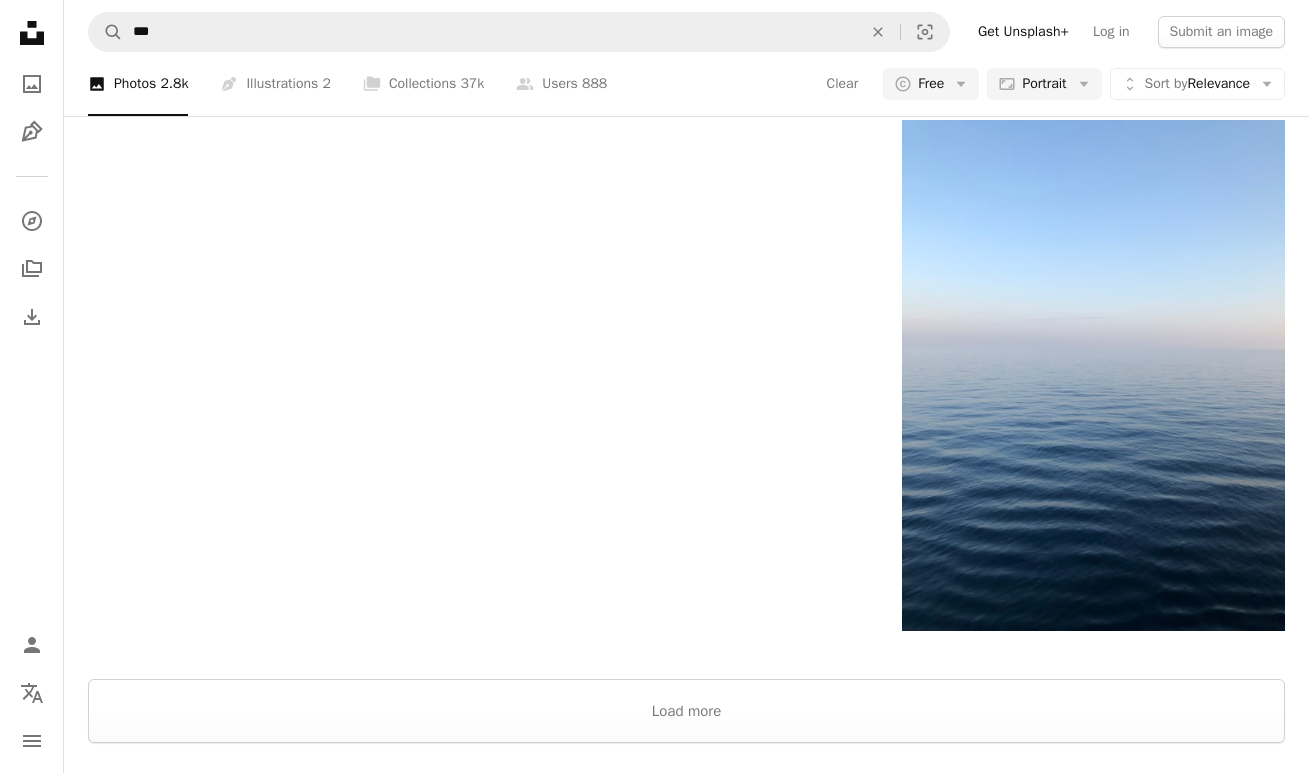 scroll, scrollTop: 4521, scrollLeft: 0, axis: vertical 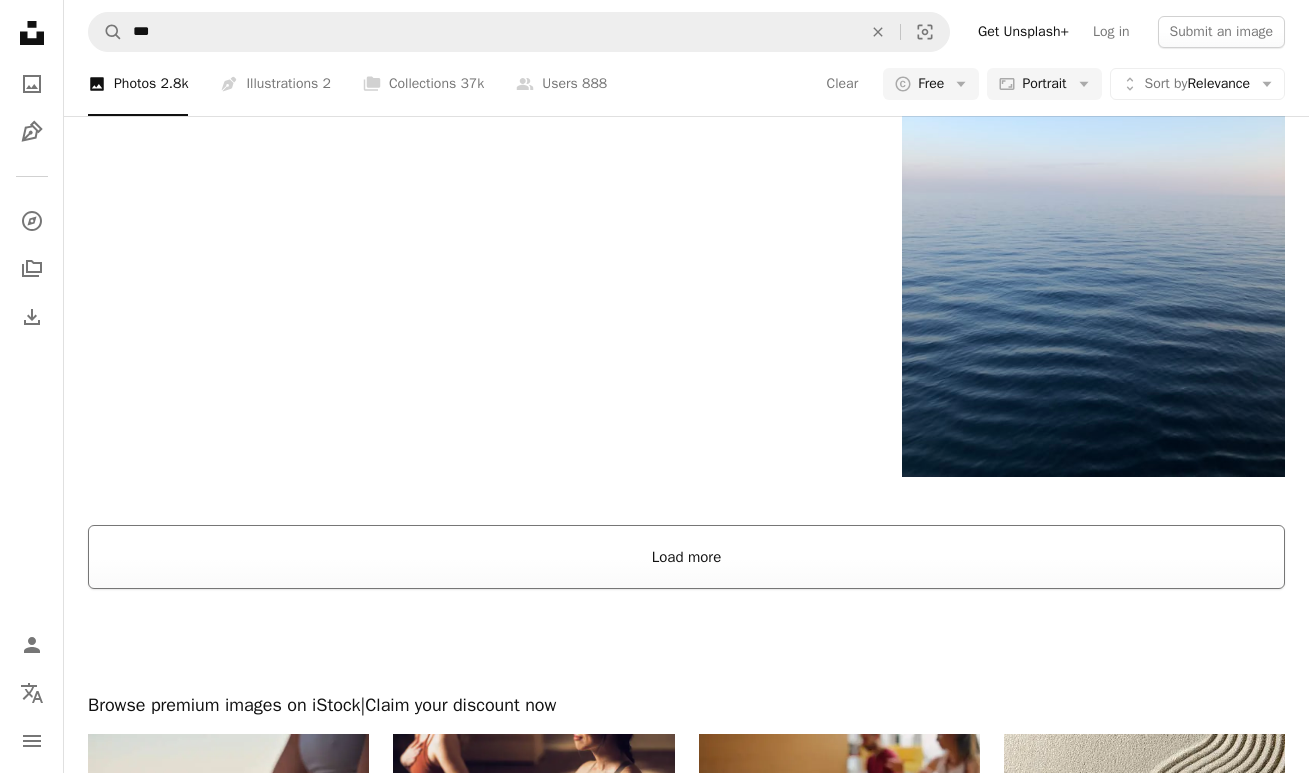 click on "Load more" at bounding box center (686, 557) 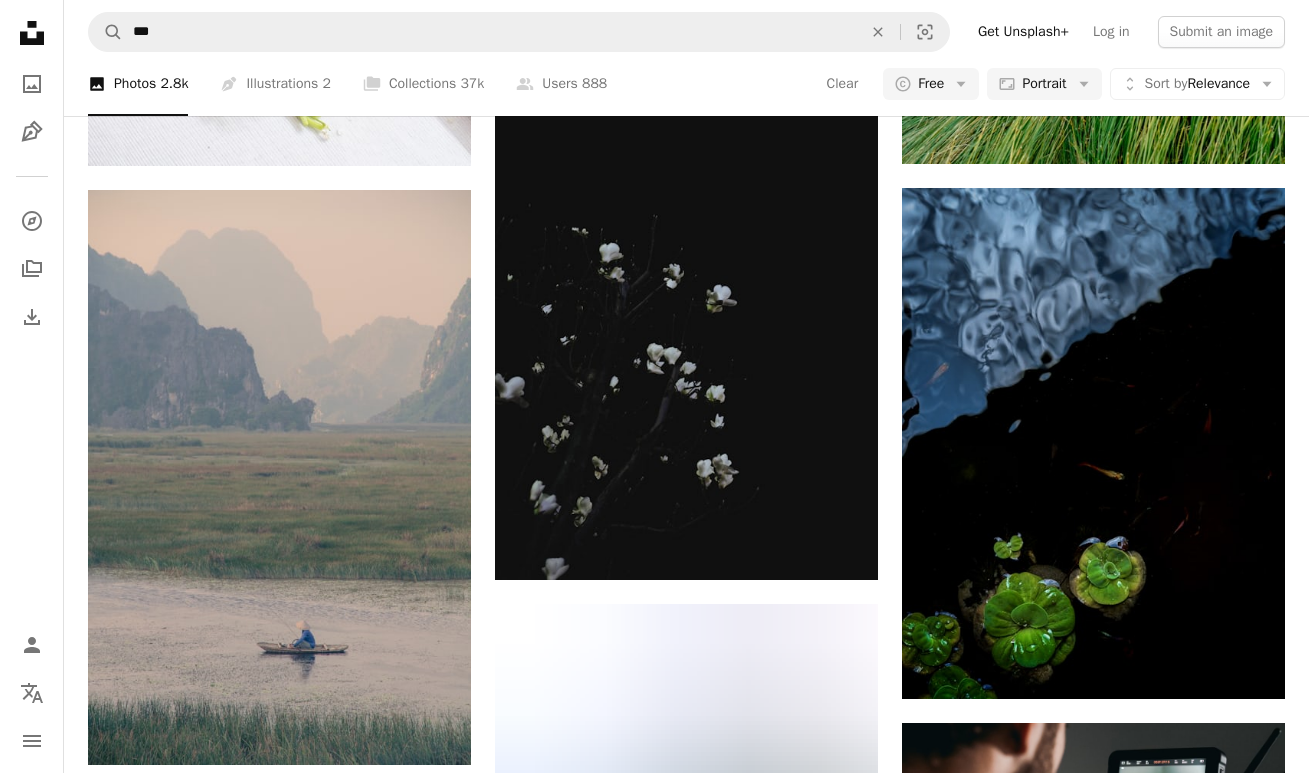 scroll, scrollTop: 10542, scrollLeft: 0, axis: vertical 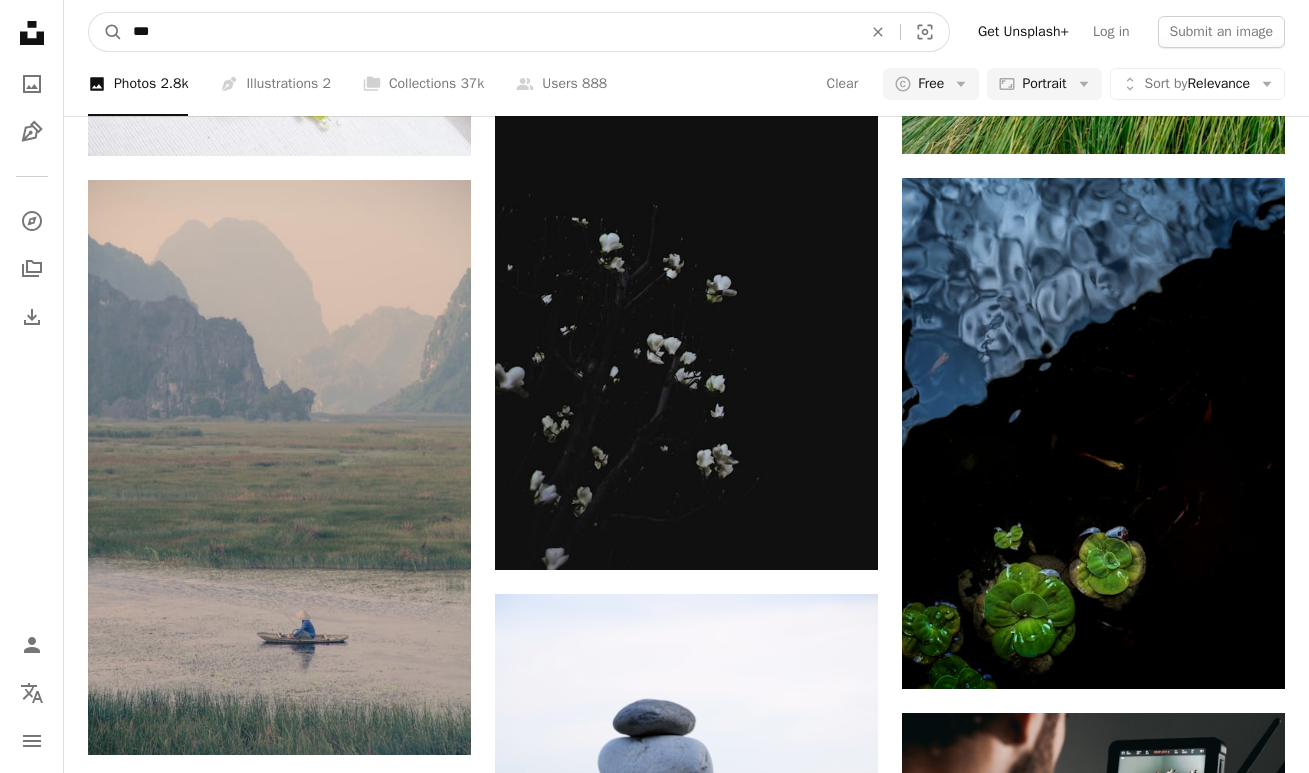 click on "***" at bounding box center [489, 32] 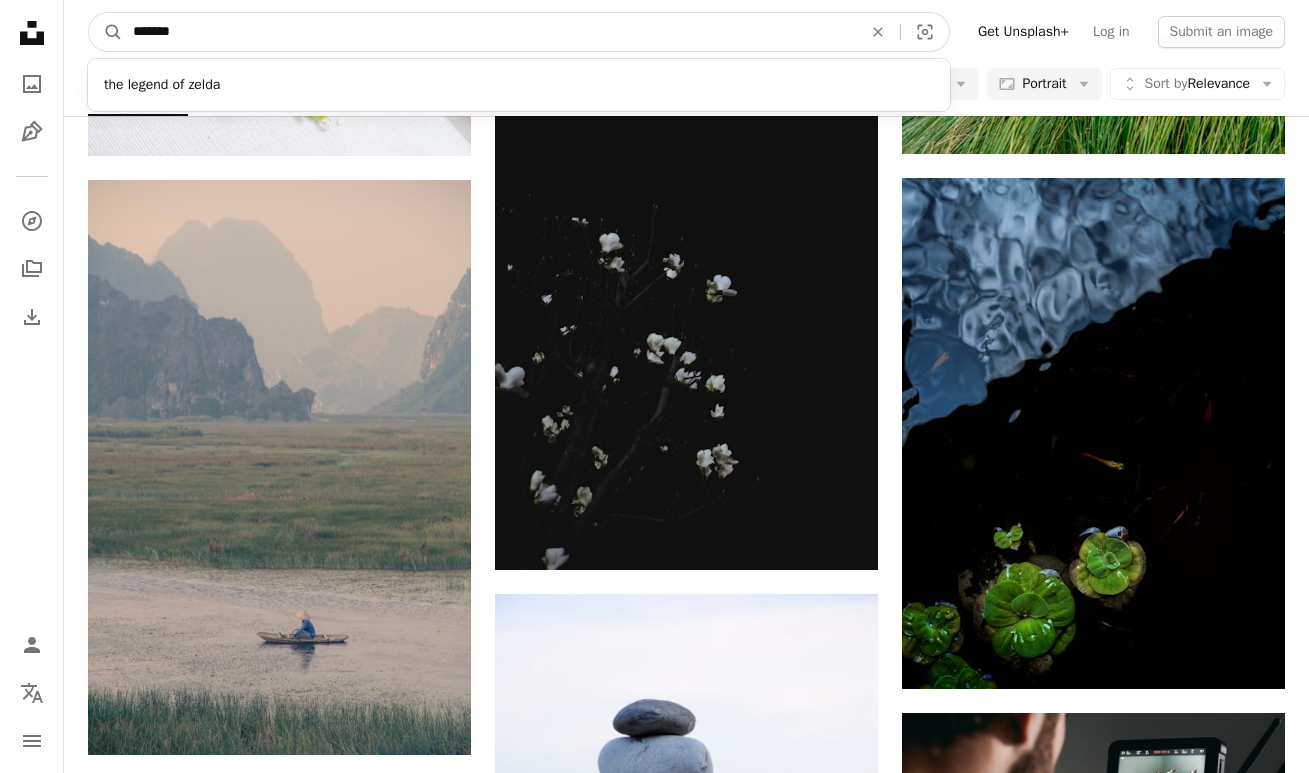 type on "********" 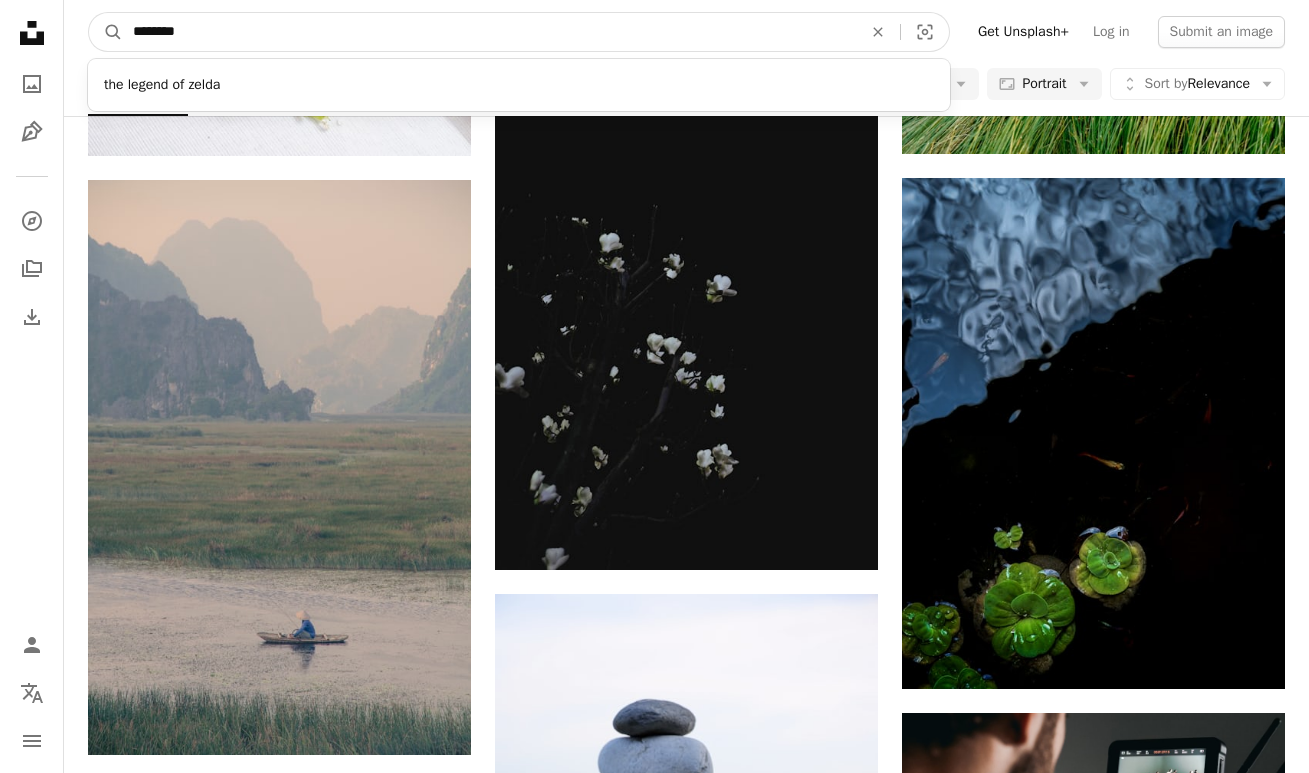 click on "A magnifying glass" at bounding box center (106, 32) 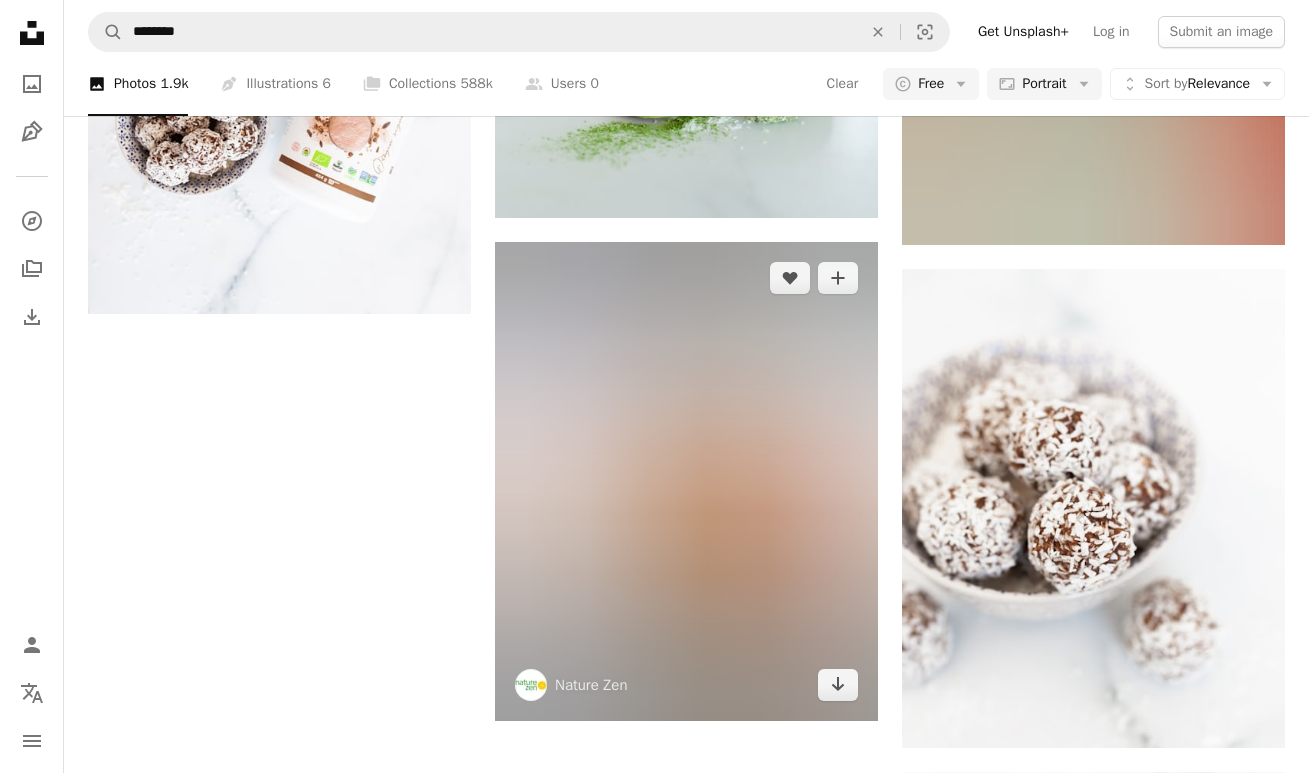 scroll, scrollTop: 3371, scrollLeft: 0, axis: vertical 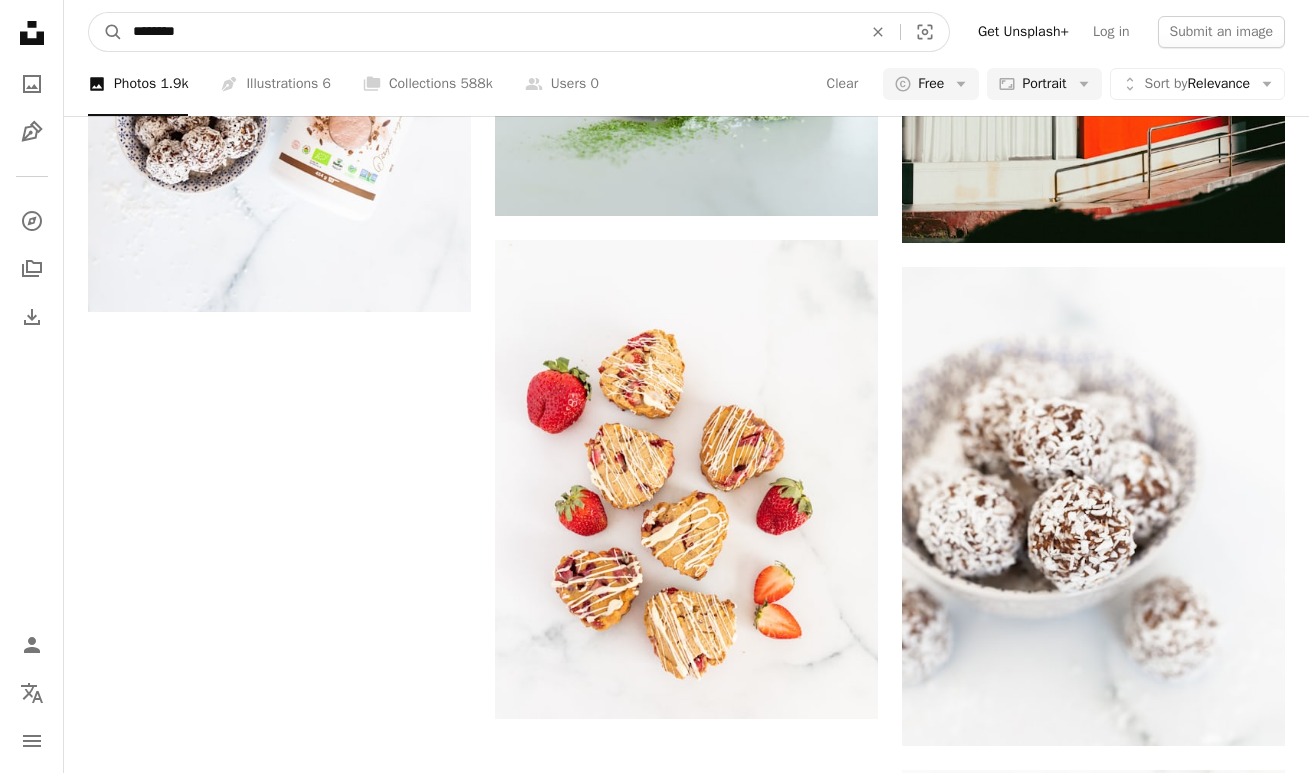 click on "********" at bounding box center [489, 32] 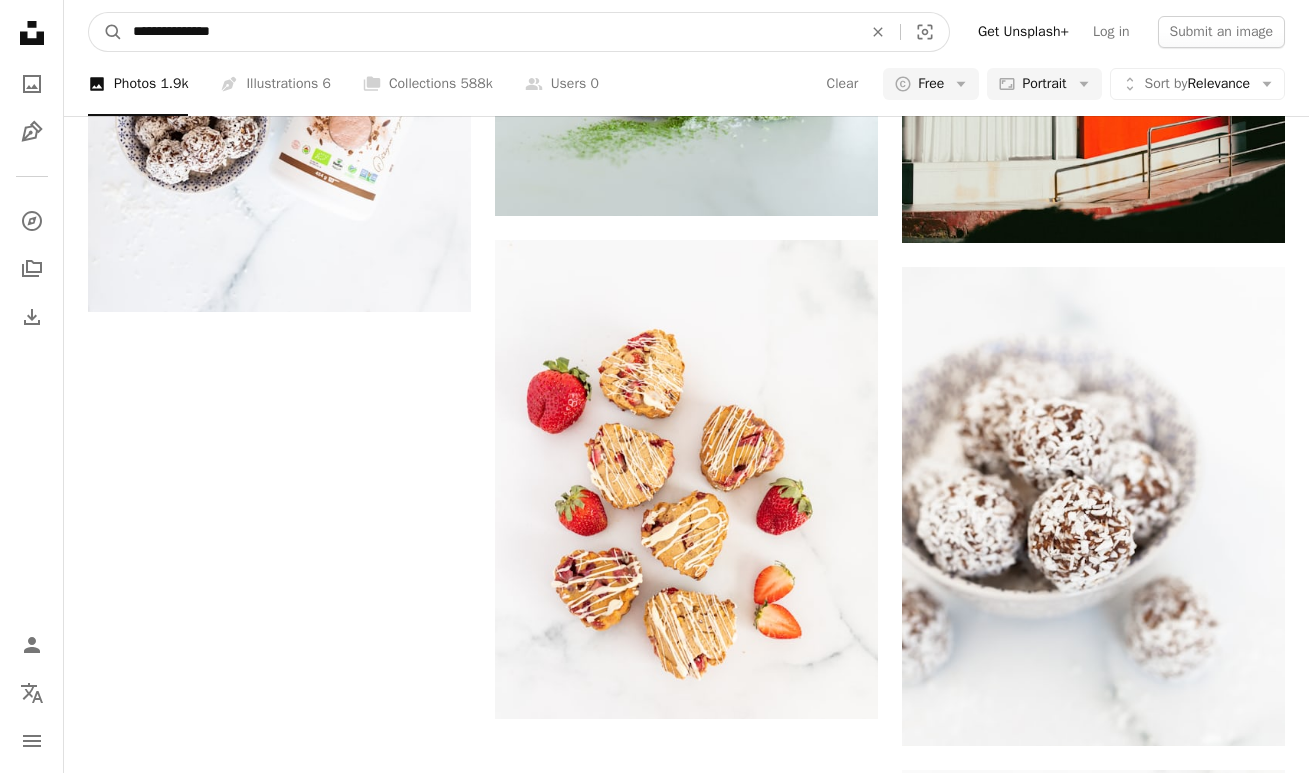 type on "**********" 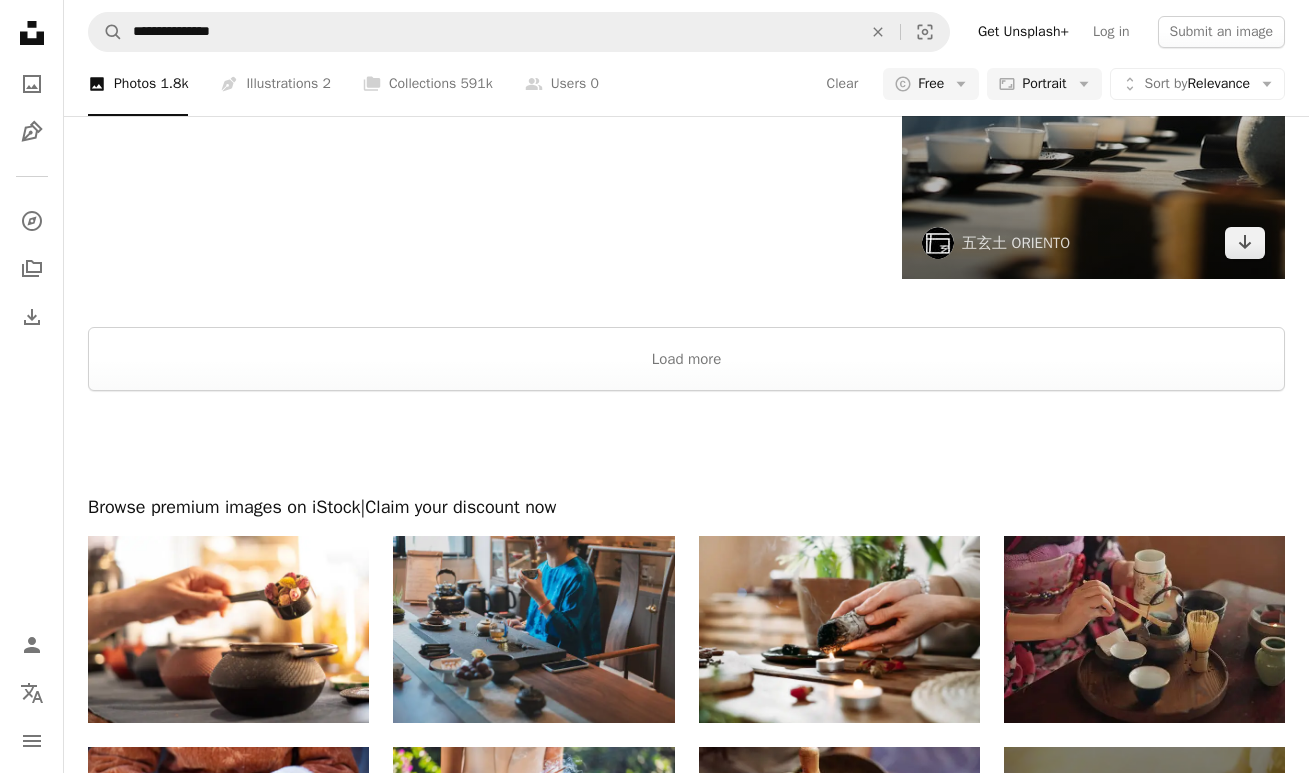 scroll, scrollTop: 4690, scrollLeft: 0, axis: vertical 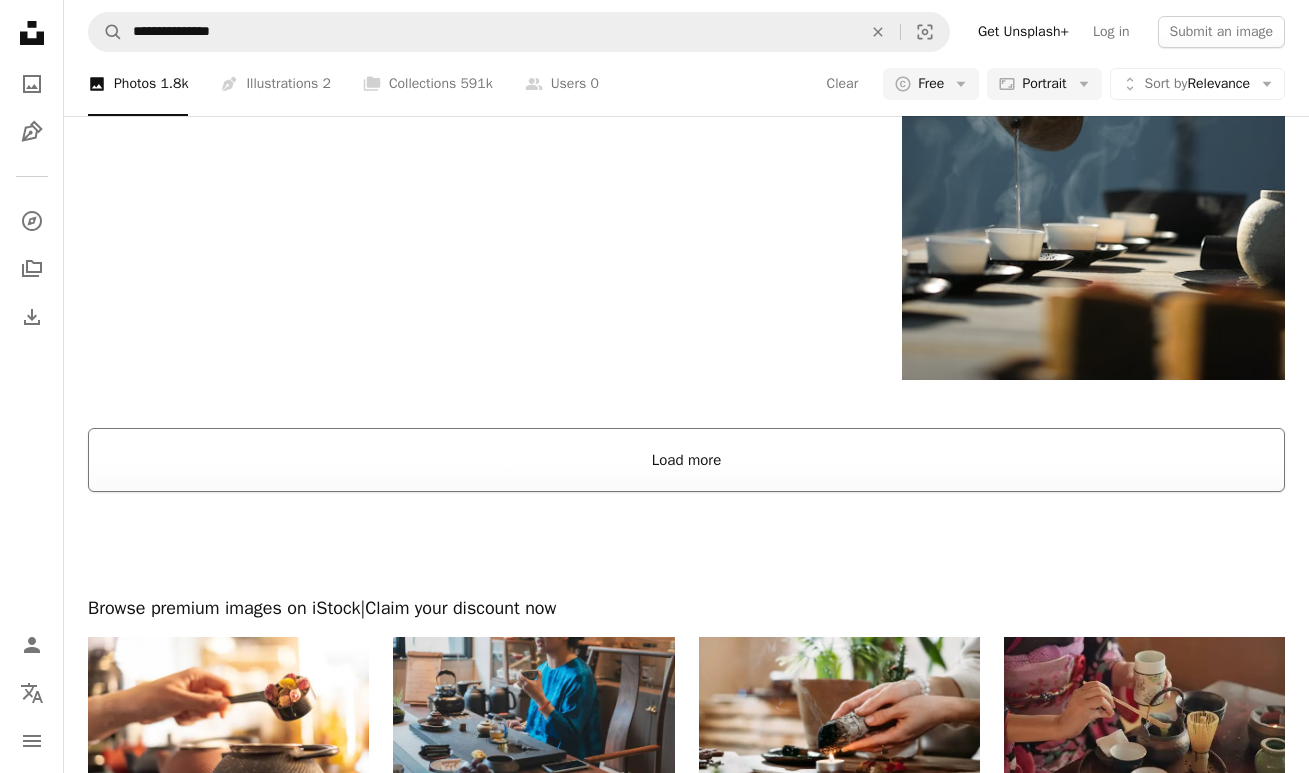 click on "Load more" at bounding box center [686, 460] 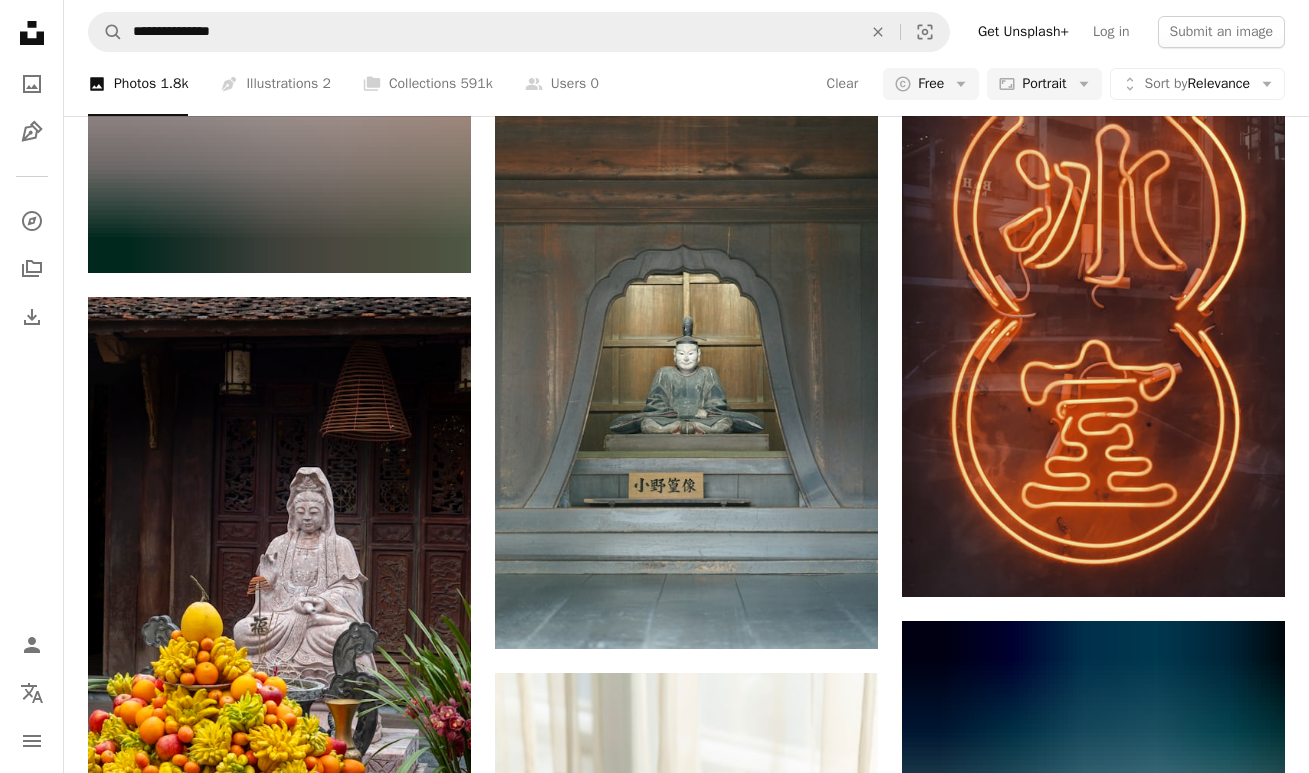 scroll, scrollTop: 18713, scrollLeft: 0, axis: vertical 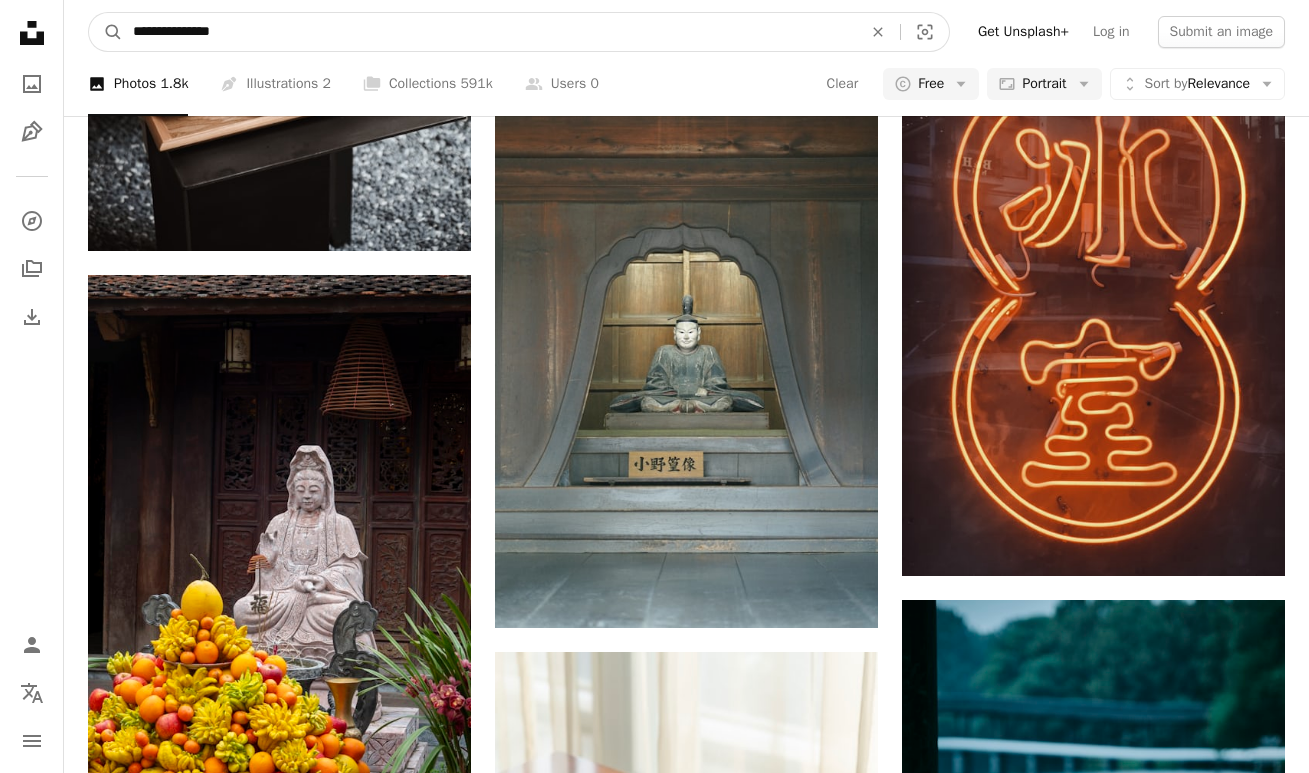 drag, startPoint x: 158, startPoint y: 34, endPoint x: 274, endPoint y: 33, distance: 116.00431 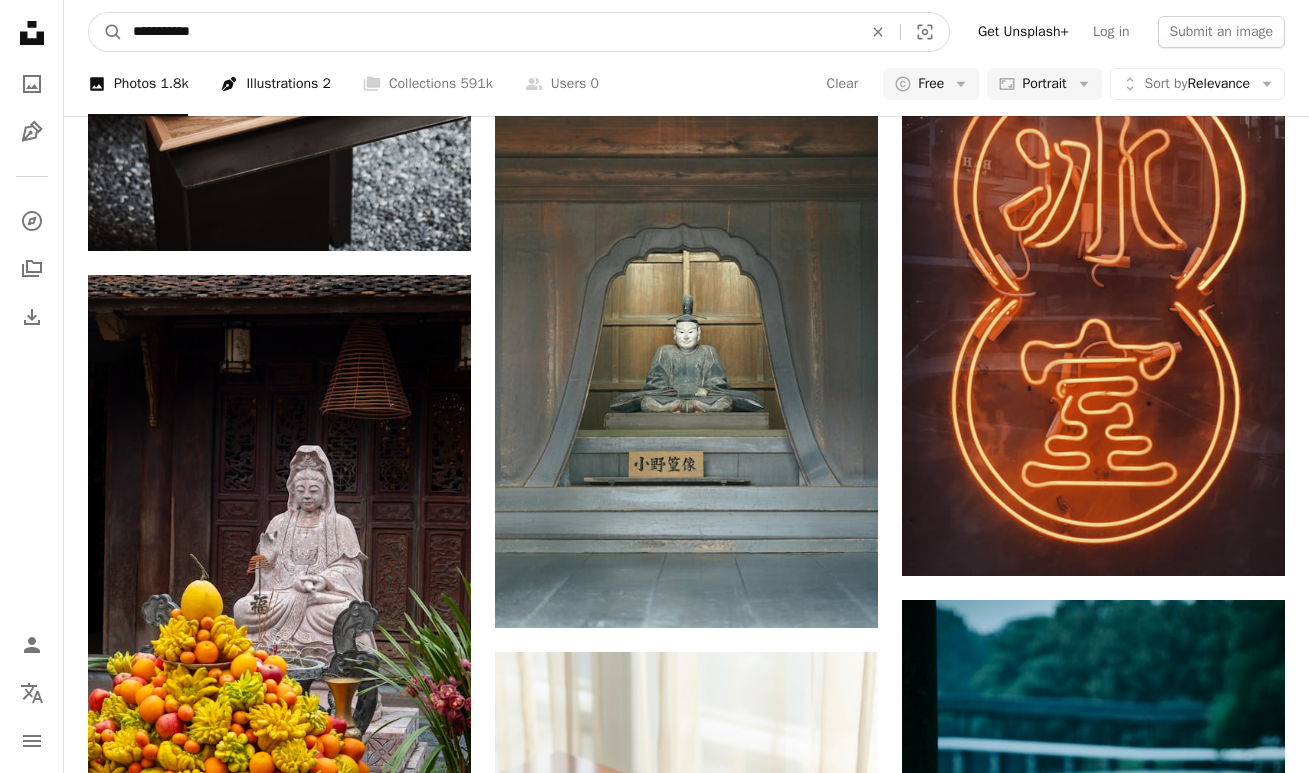 type on "**********" 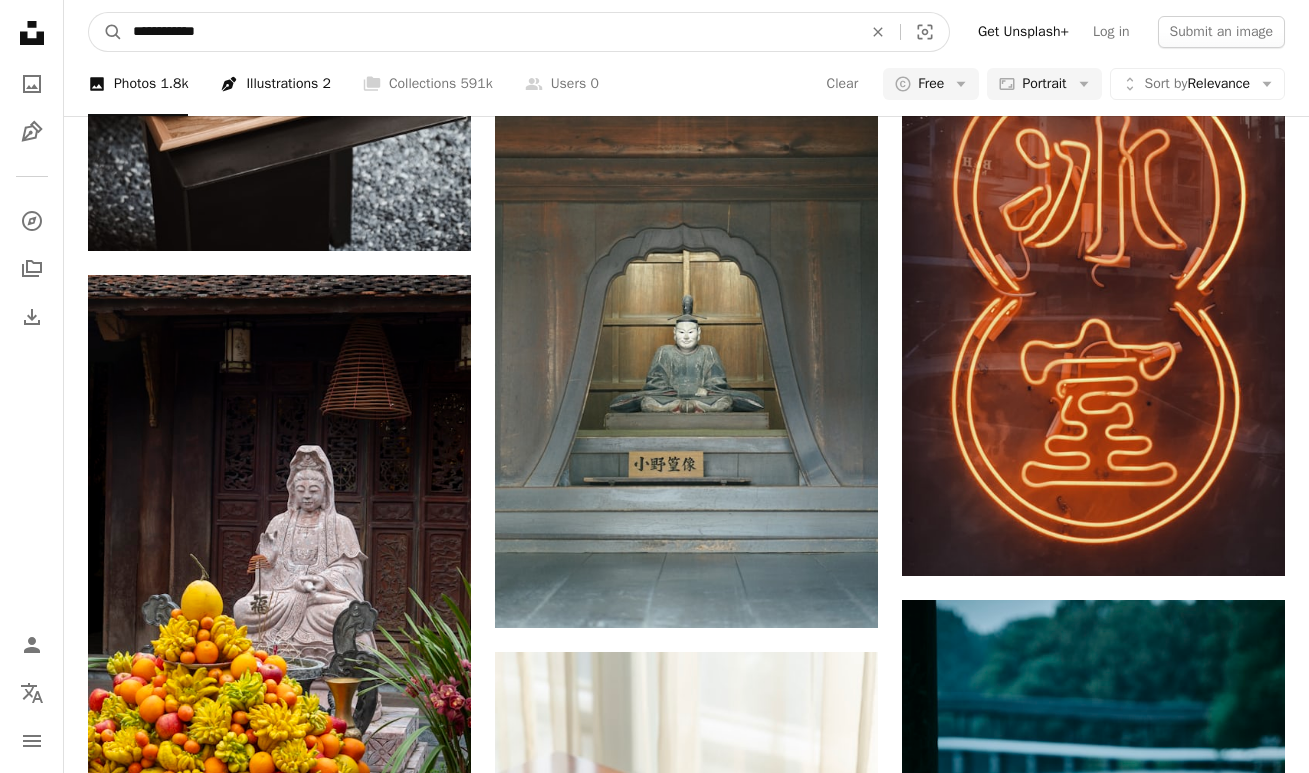 click on "A magnifying glass" at bounding box center (106, 32) 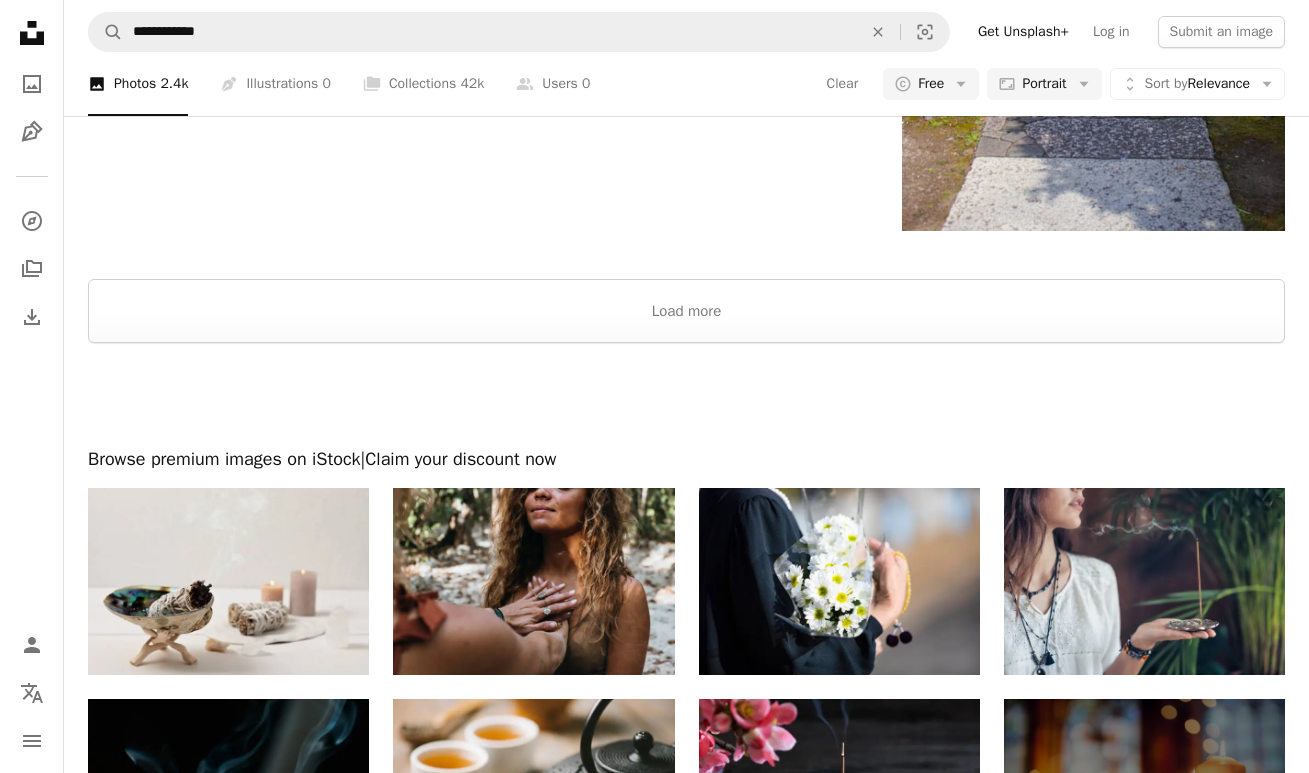 scroll, scrollTop: 4918, scrollLeft: 0, axis: vertical 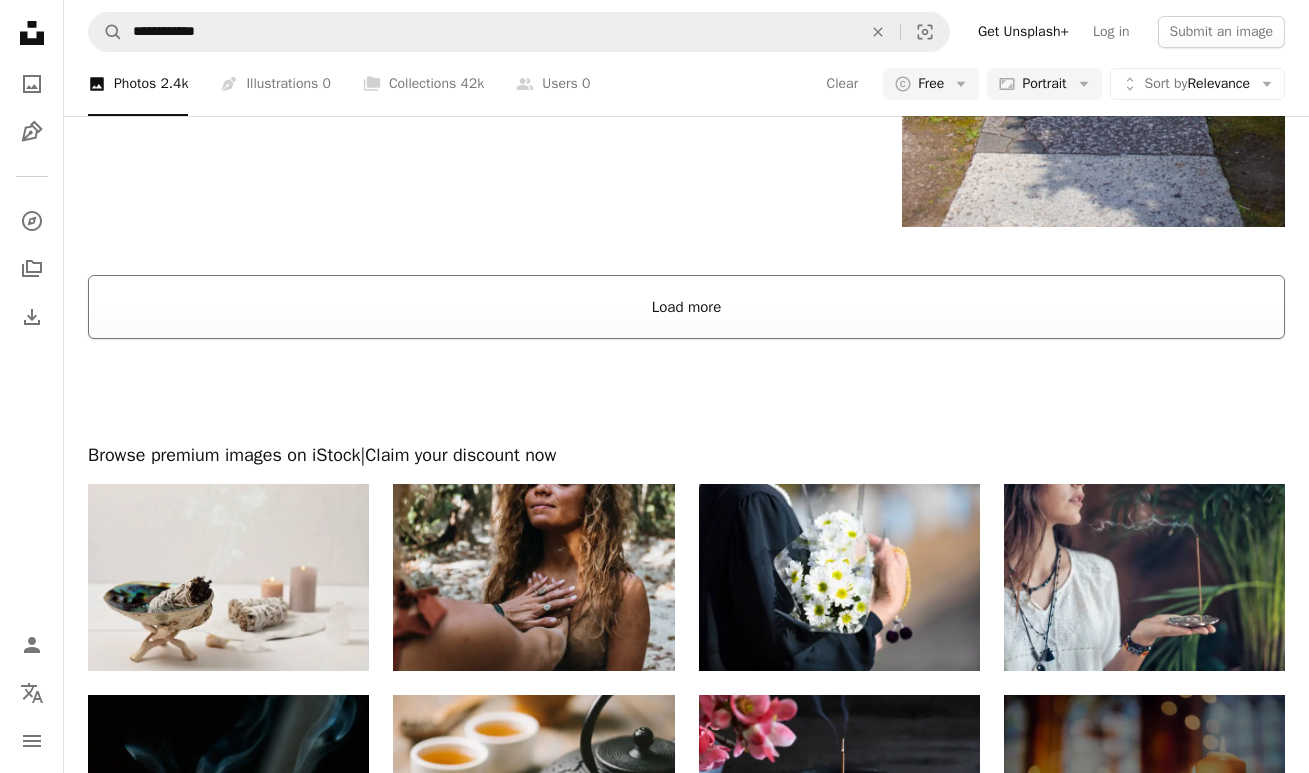 click on "Load more" at bounding box center (686, 307) 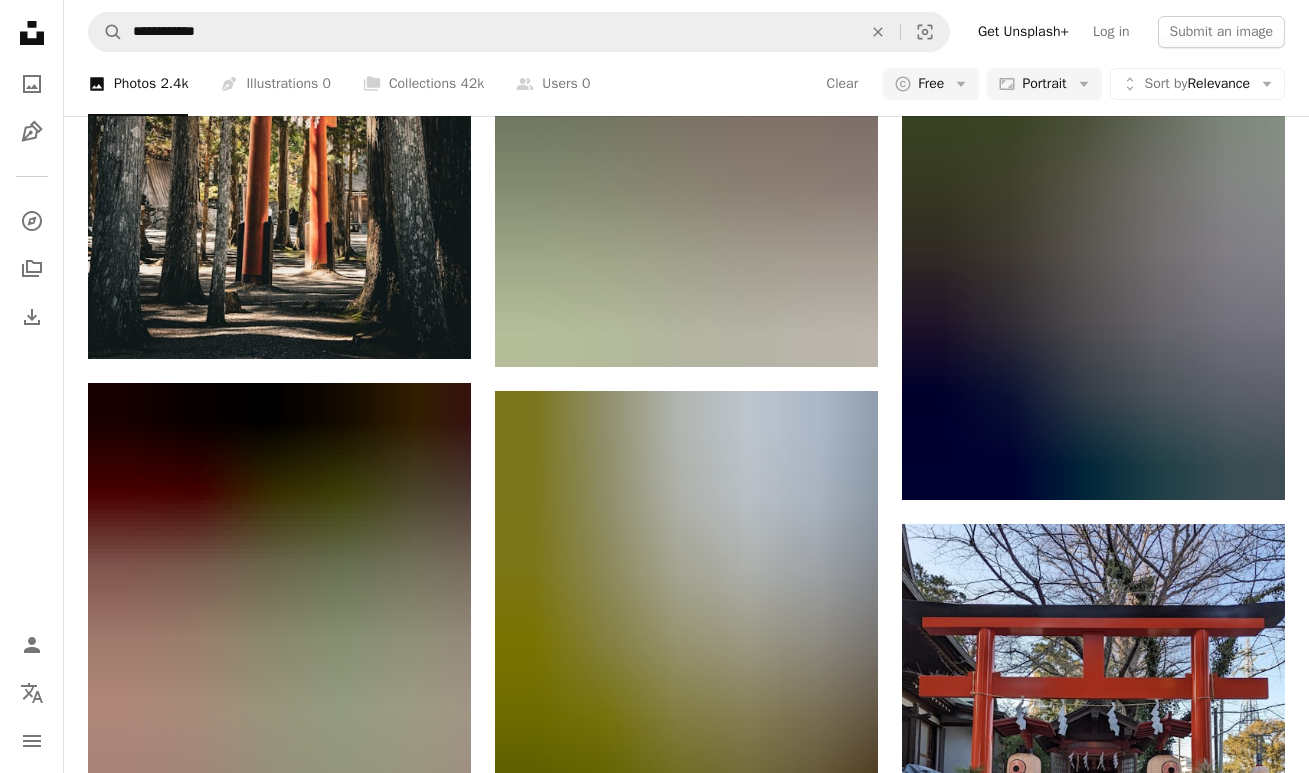 scroll, scrollTop: 16859, scrollLeft: 0, axis: vertical 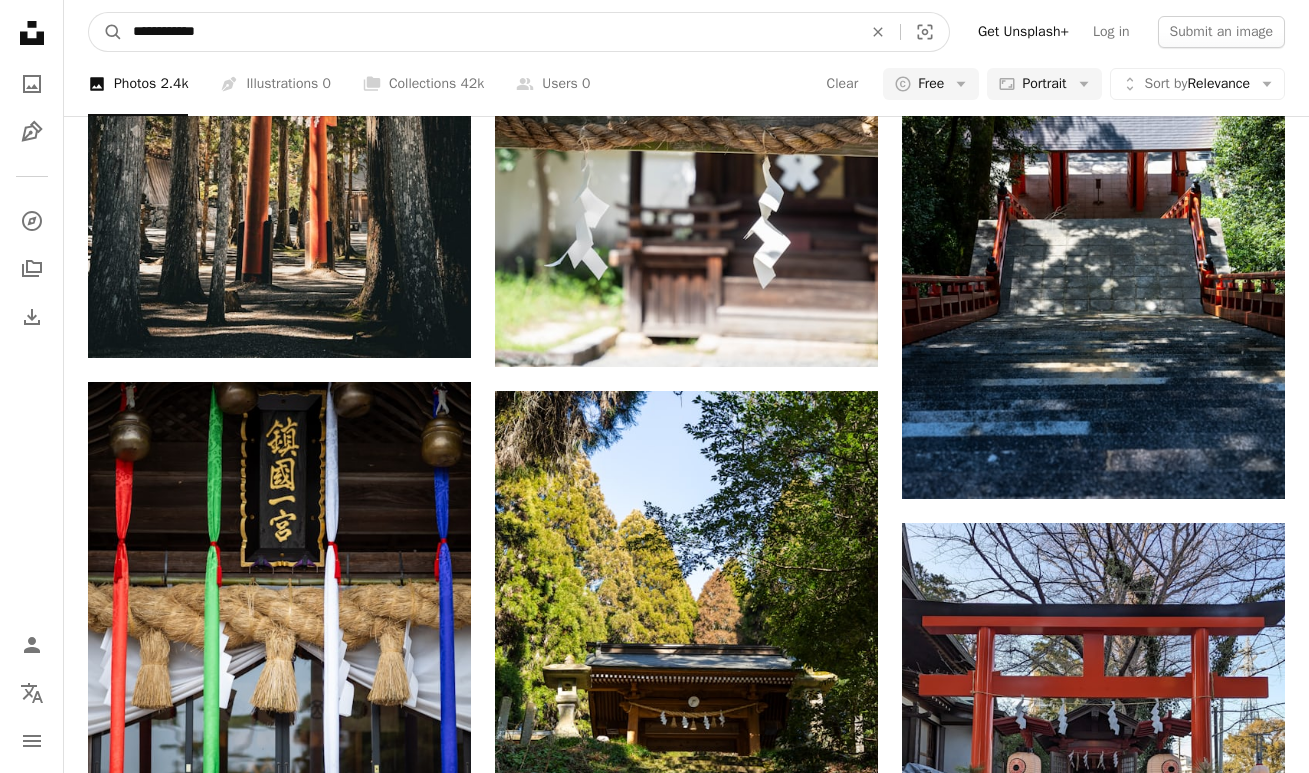 click on "**********" at bounding box center (489, 32) 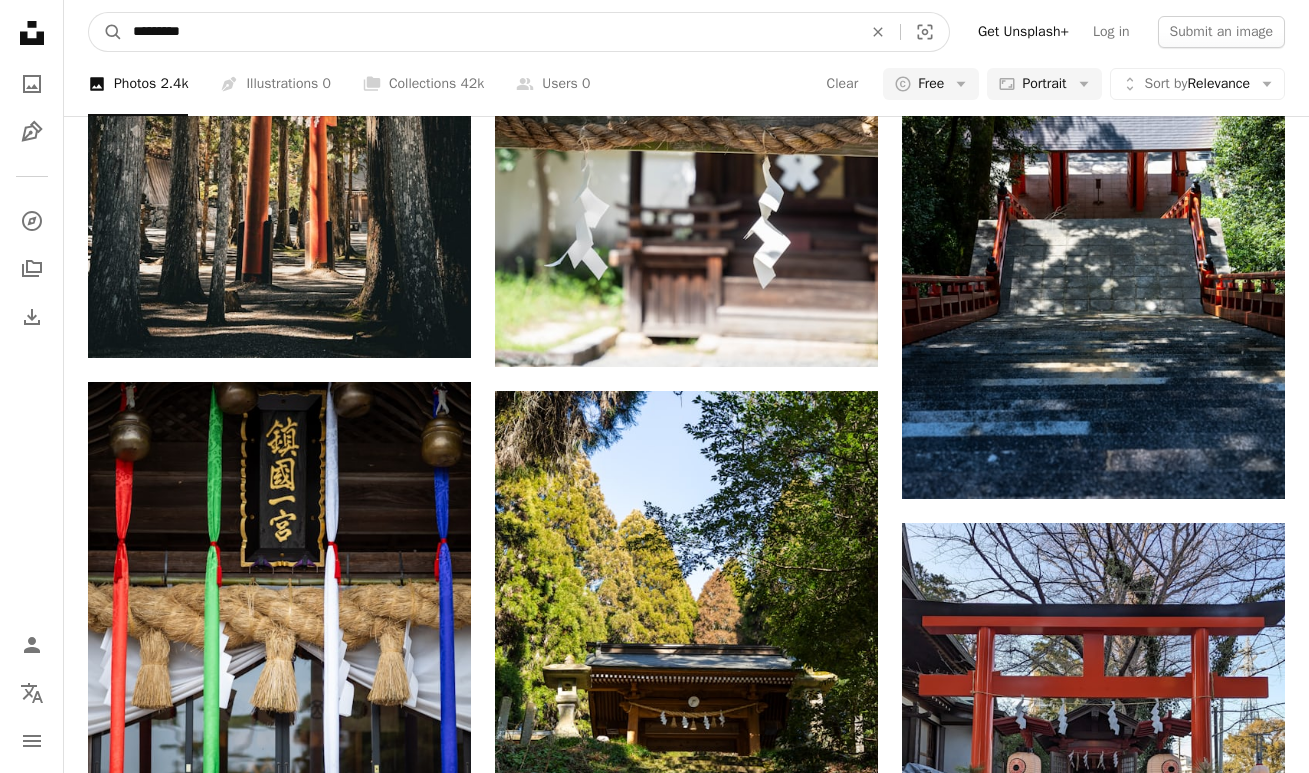 type on "**********" 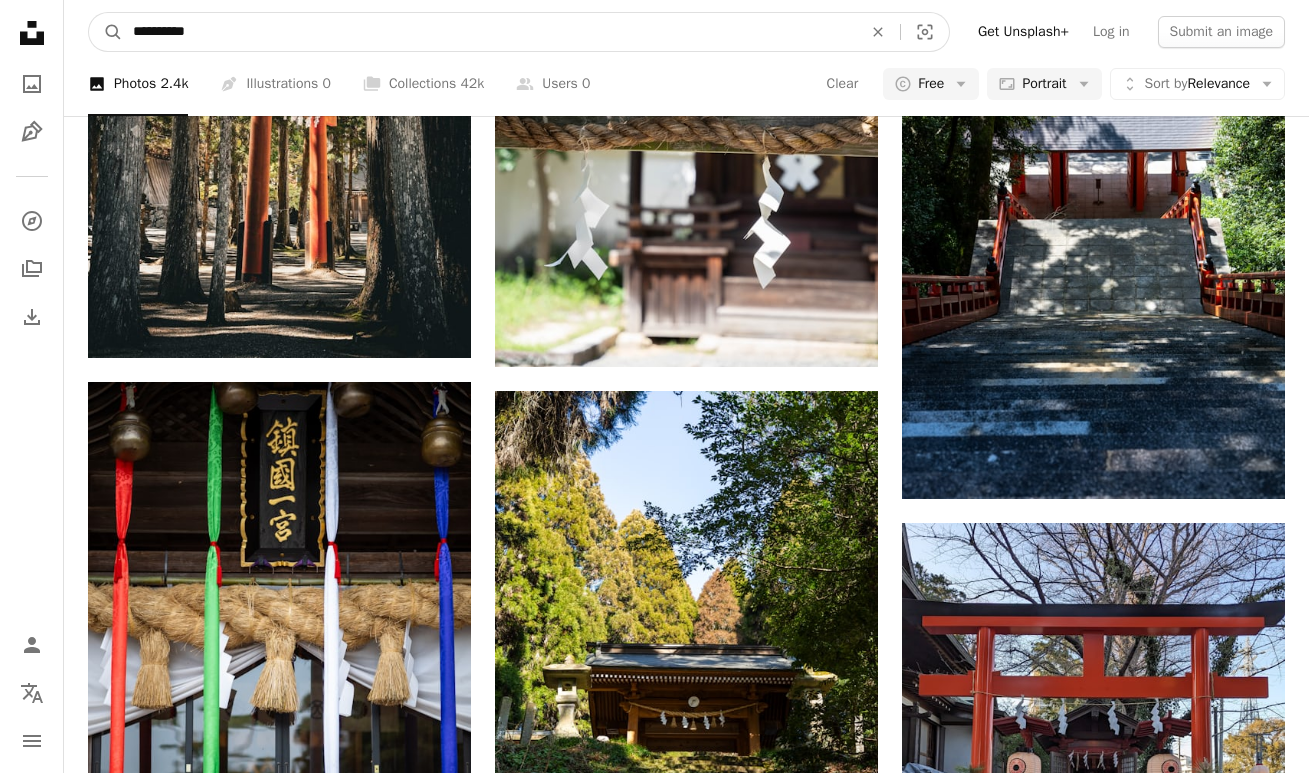 click on "A magnifying glass" at bounding box center [106, 32] 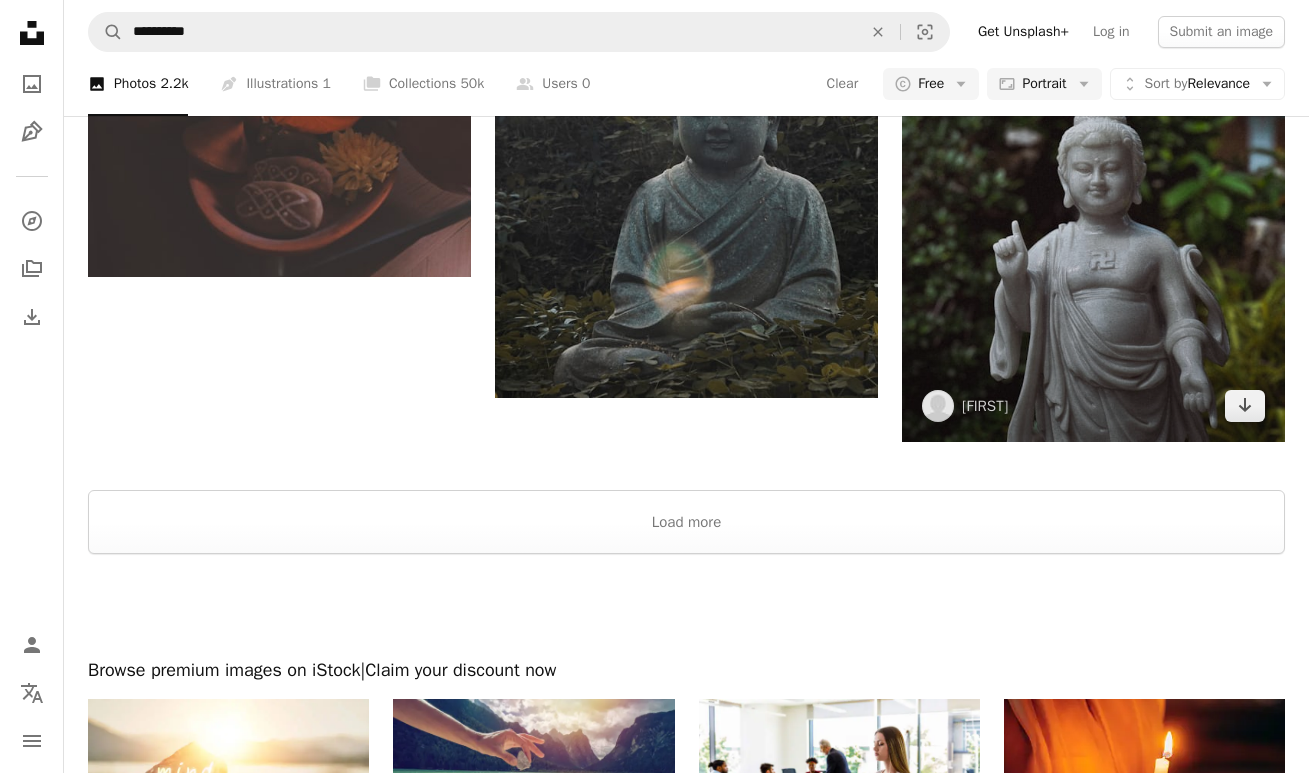 scroll, scrollTop: 4136, scrollLeft: 0, axis: vertical 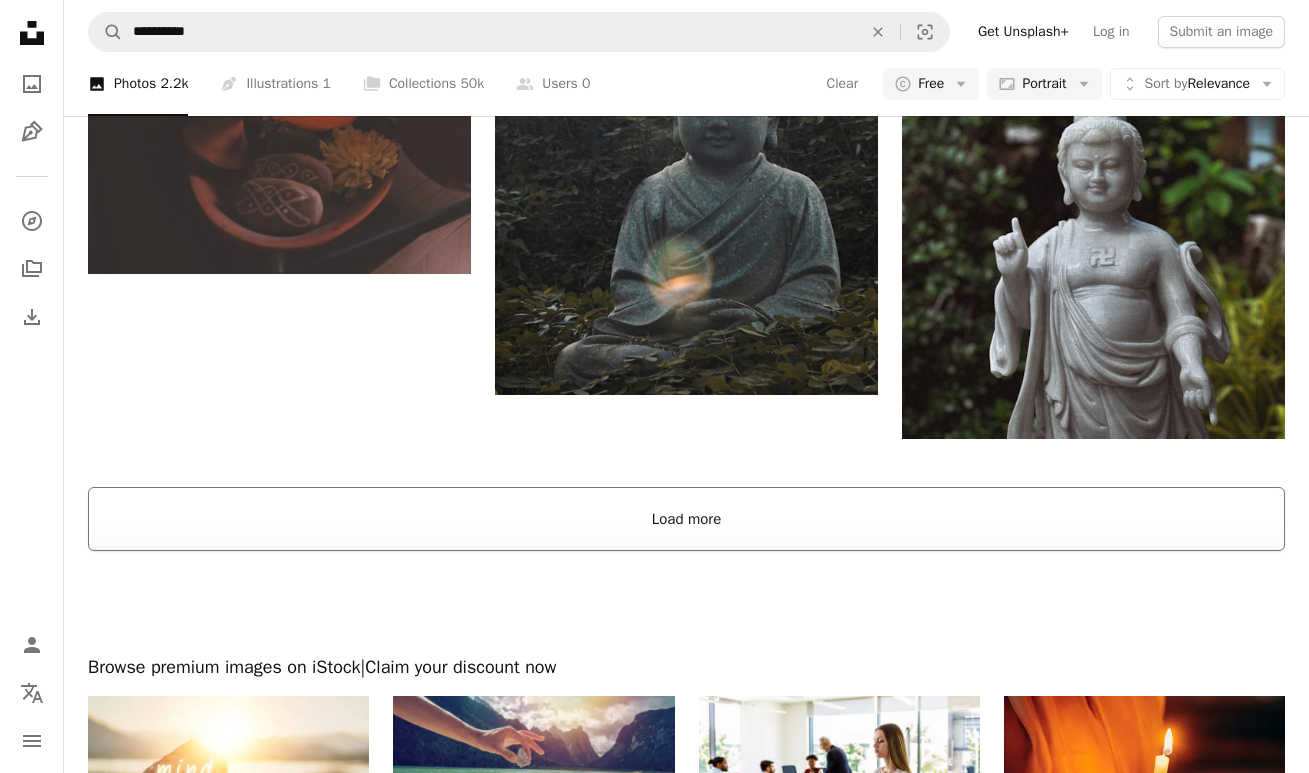 click on "Load more" at bounding box center (686, 519) 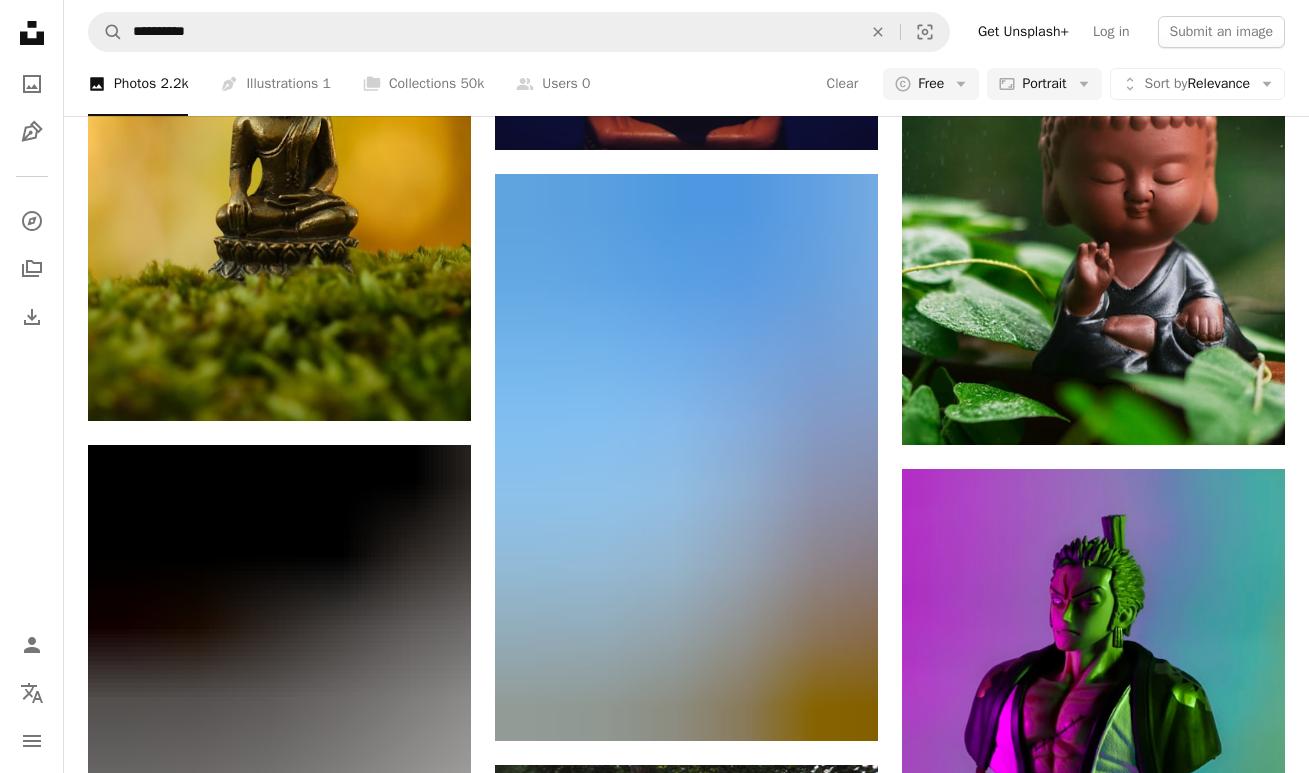 scroll, scrollTop: 17401, scrollLeft: 0, axis: vertical 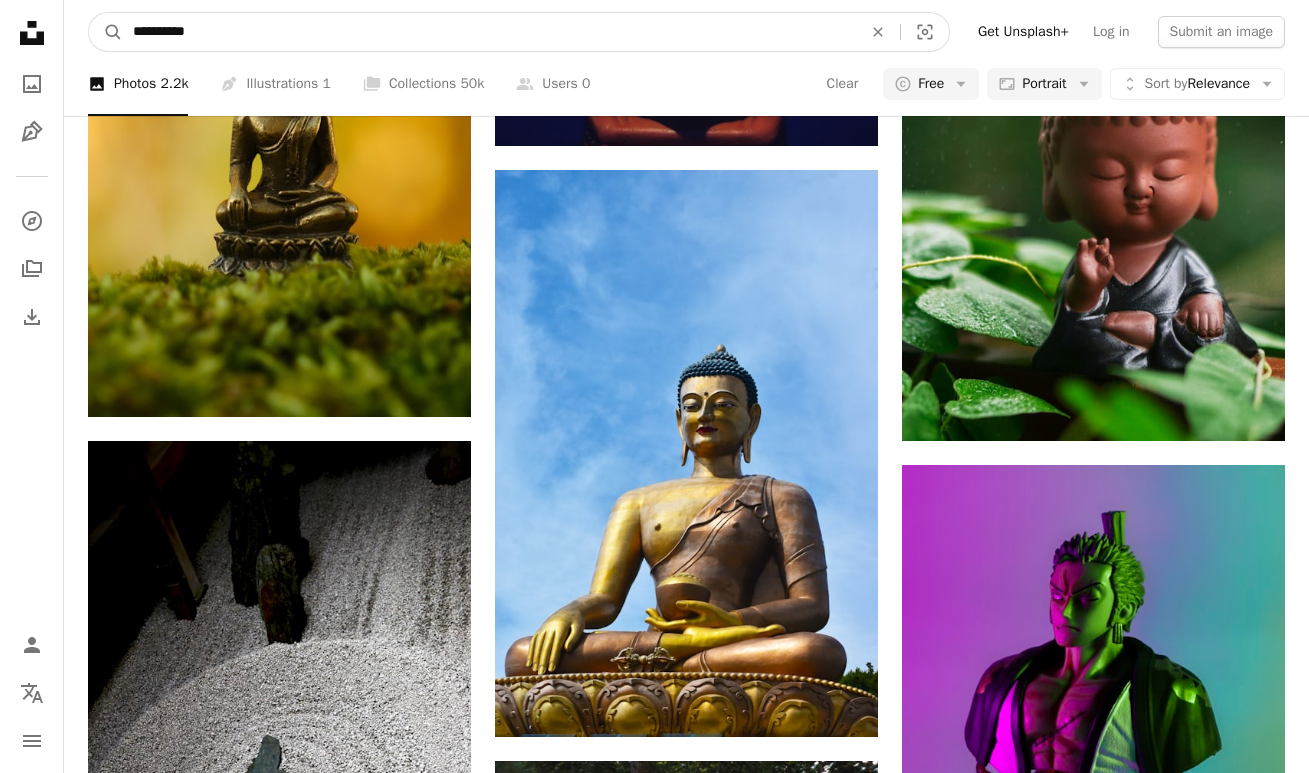 click on "**********" at bounding box center (489, 32) 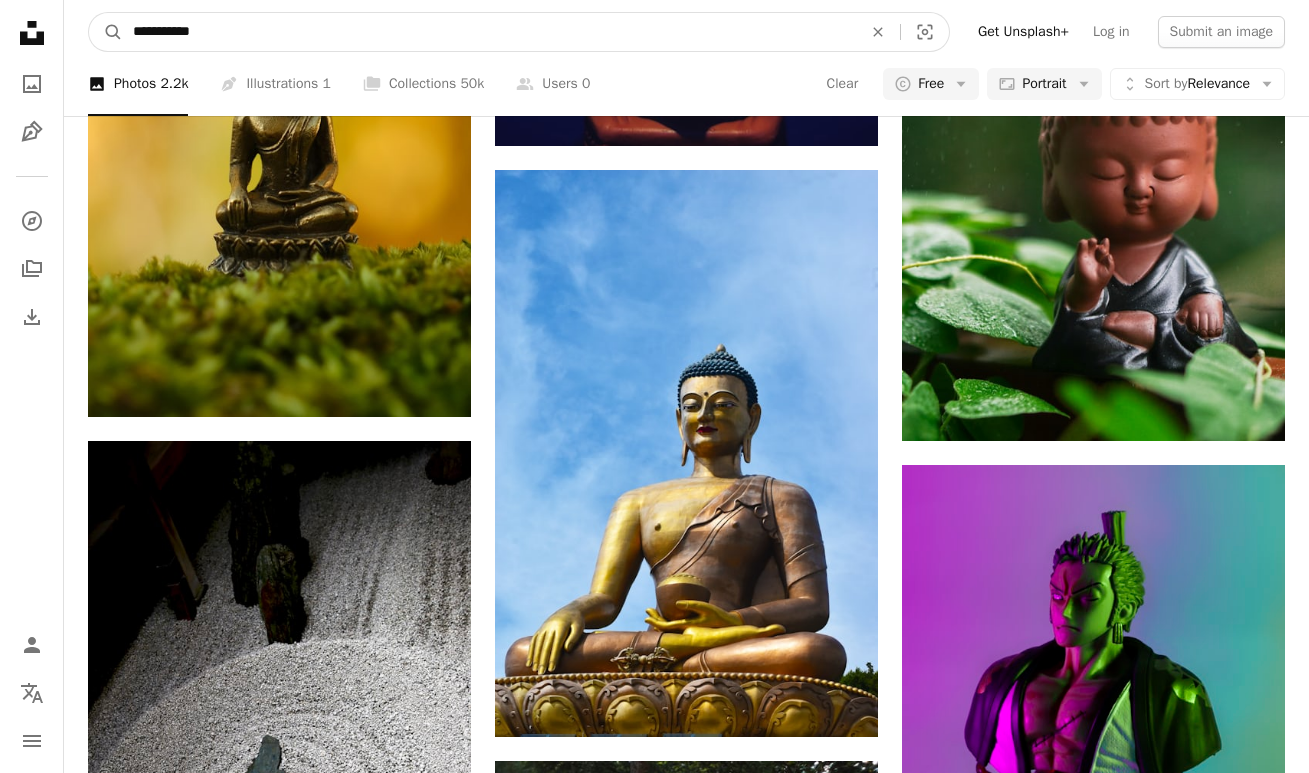 click on "A magnifying glass" at bounding box center (106, 32) 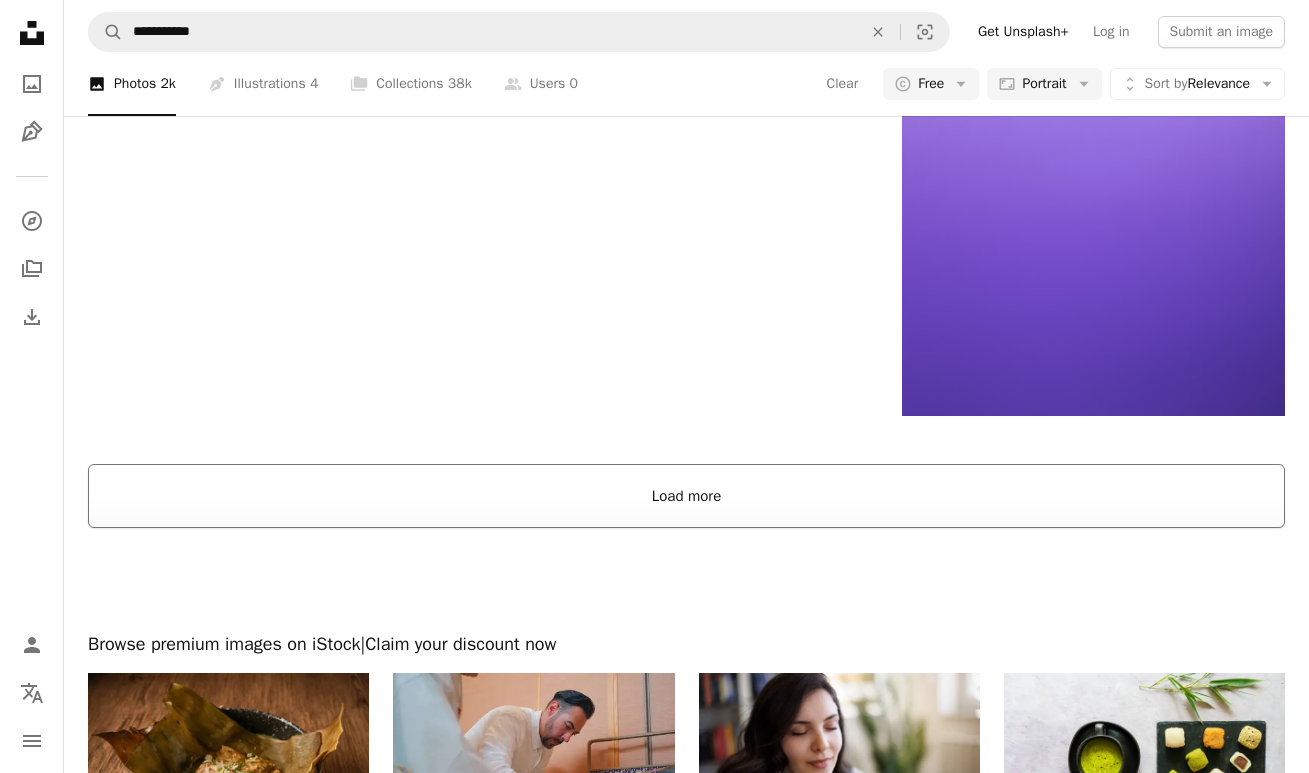 scroll, scrollTop: 4887, scrollLeft: 0, axis: vertical 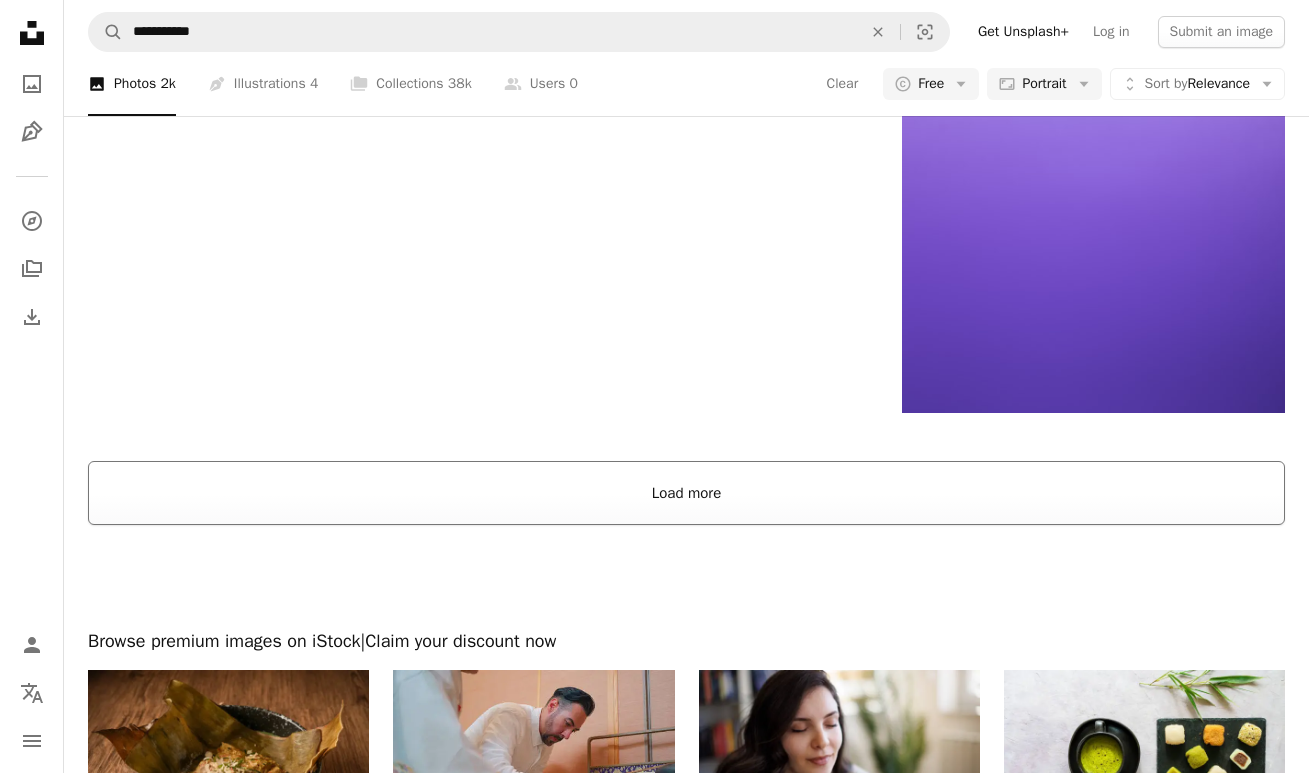 click on "Load more" at bounding box center (686, 493) 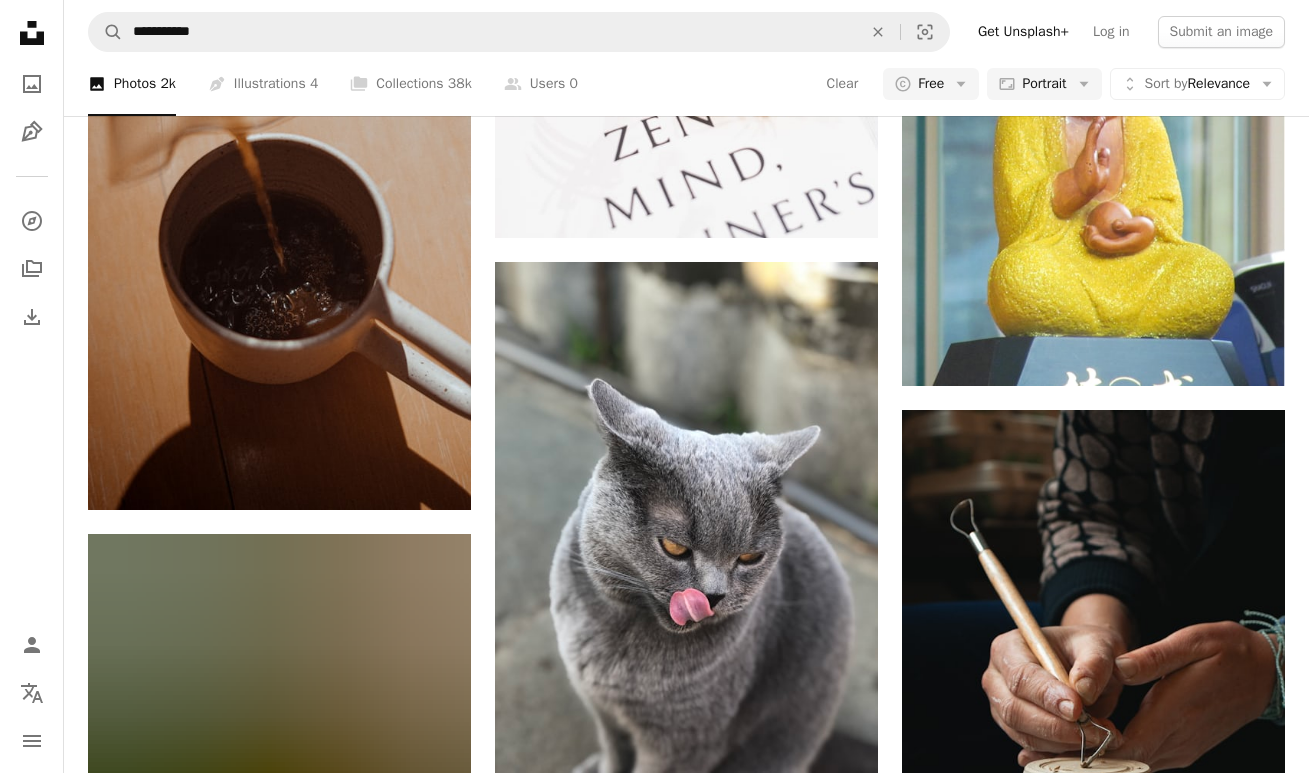 scroll, scrollTop: 7200, scrollLeft: 0, axis: vertical 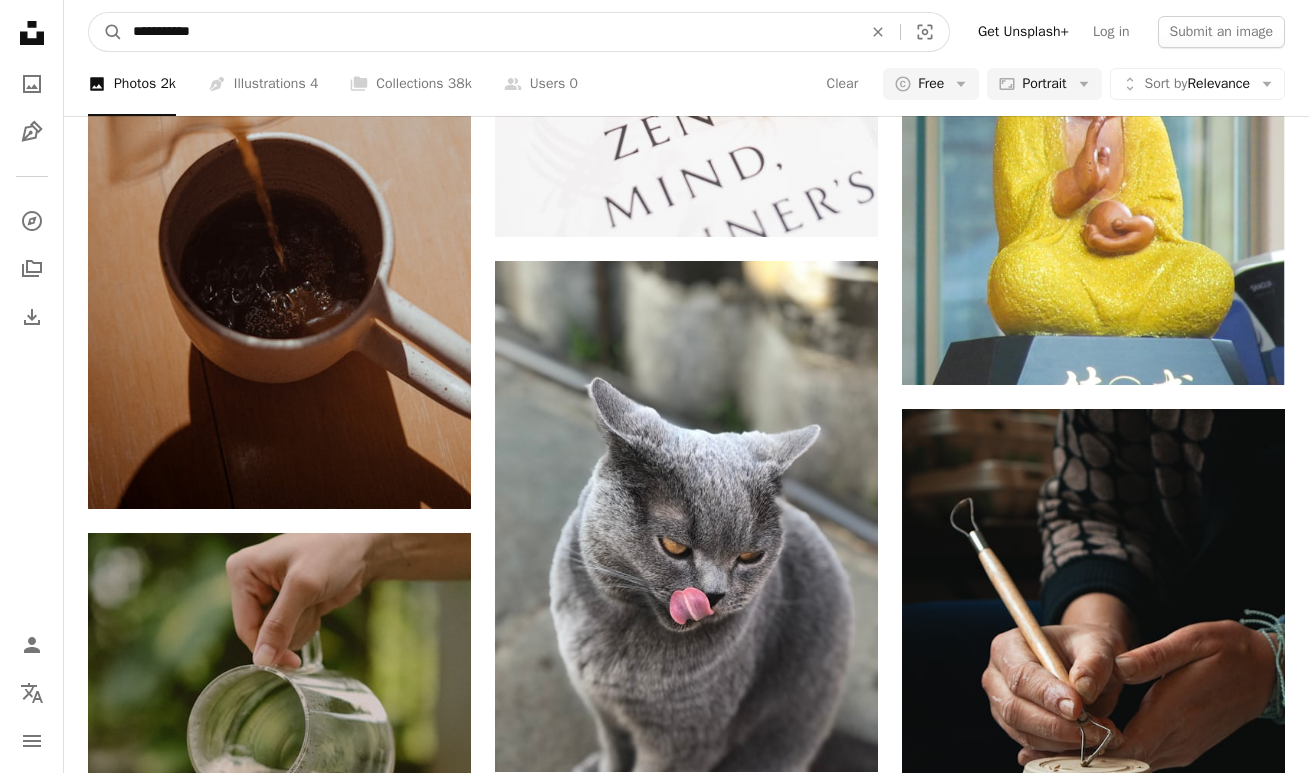 click on "**********" at bounding box center (489, 32) 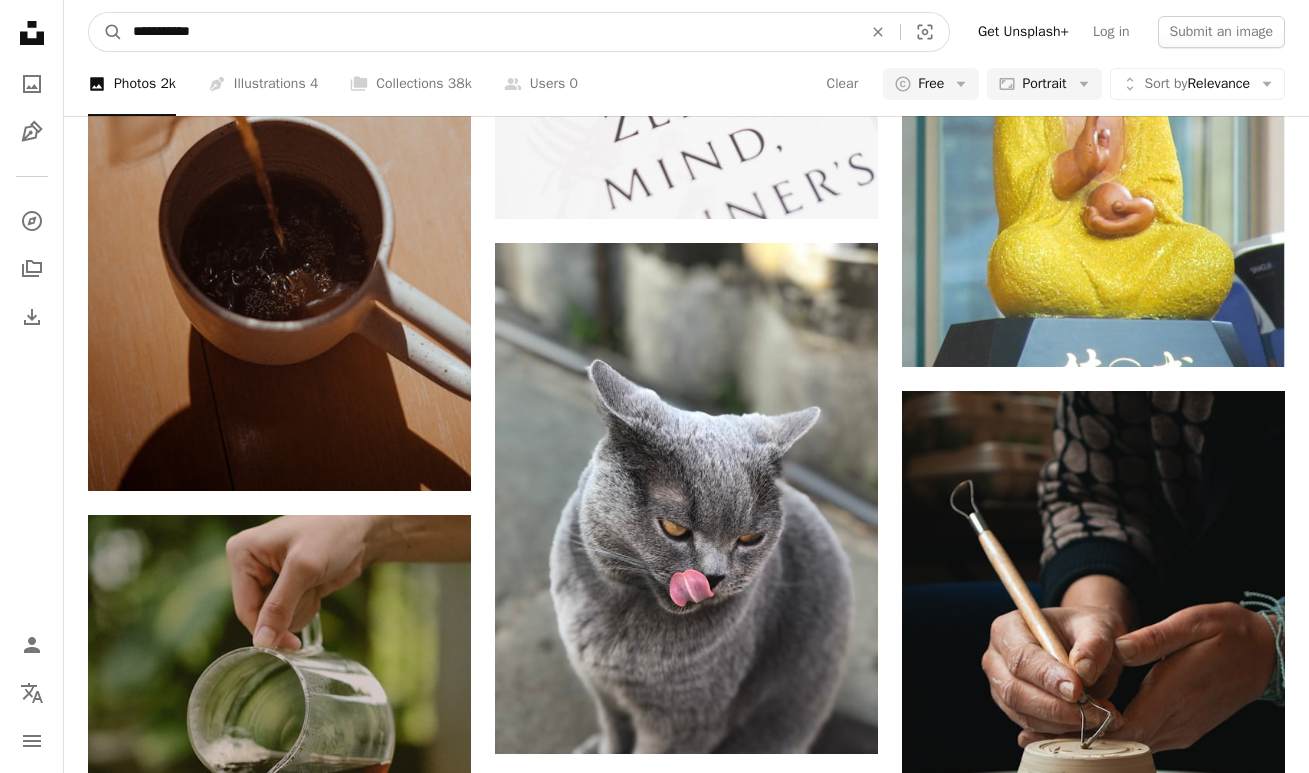 click on "**********" at bounding box center [489, 32] 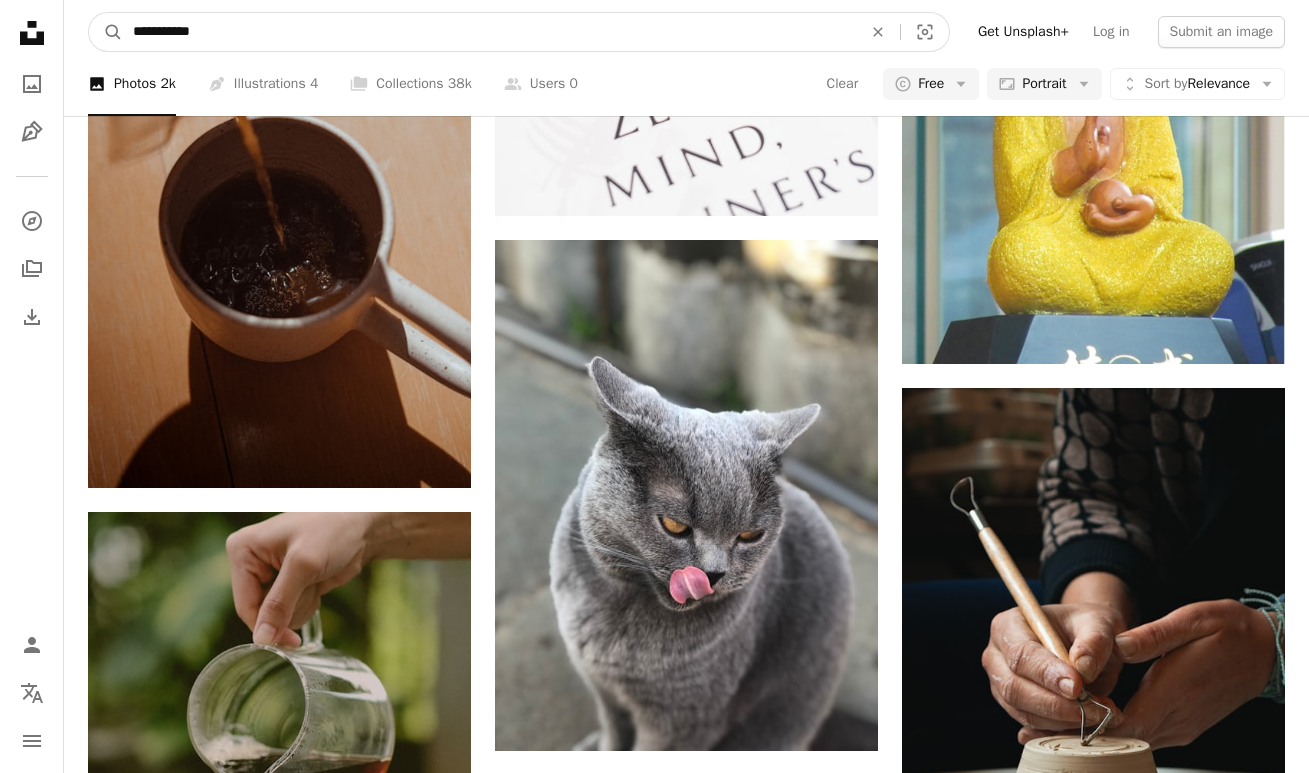 click on "**********" at bounding box center (489, 32) 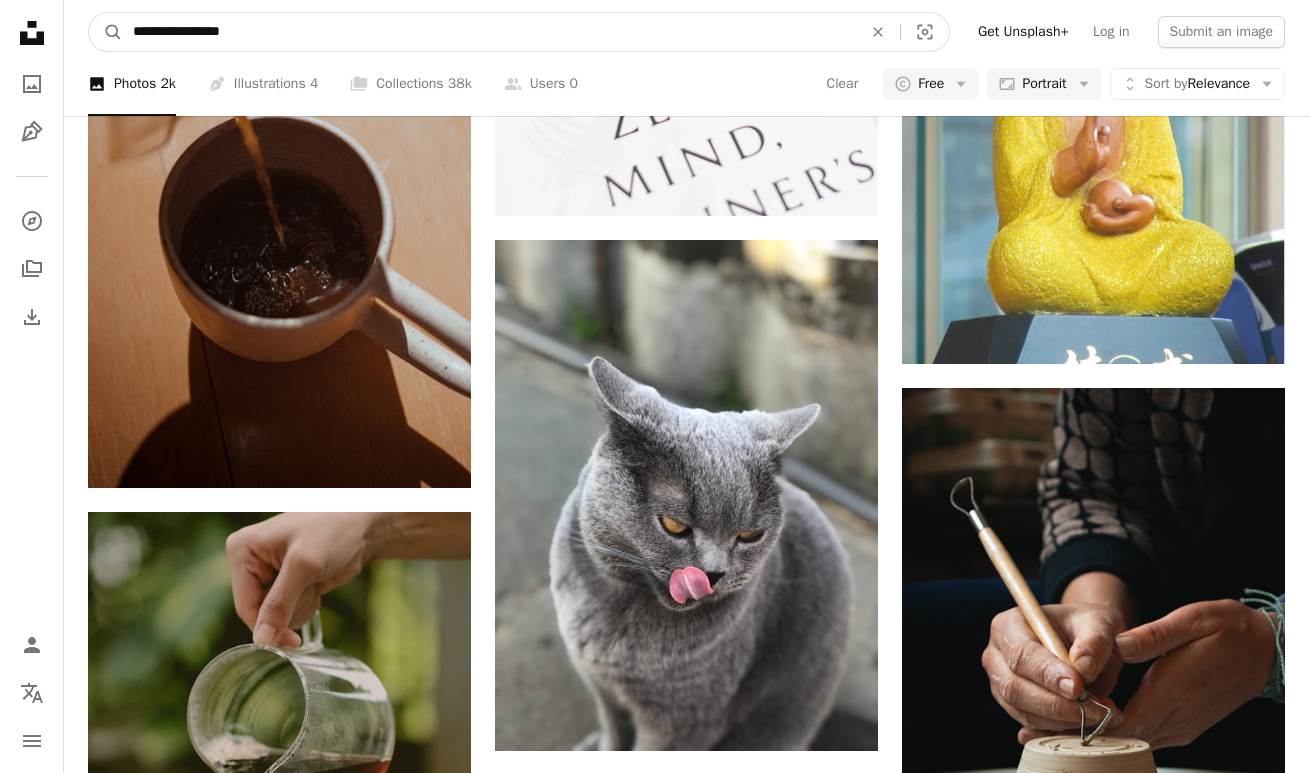 click on "A magnifying glass" at bounding box center (106, 32) 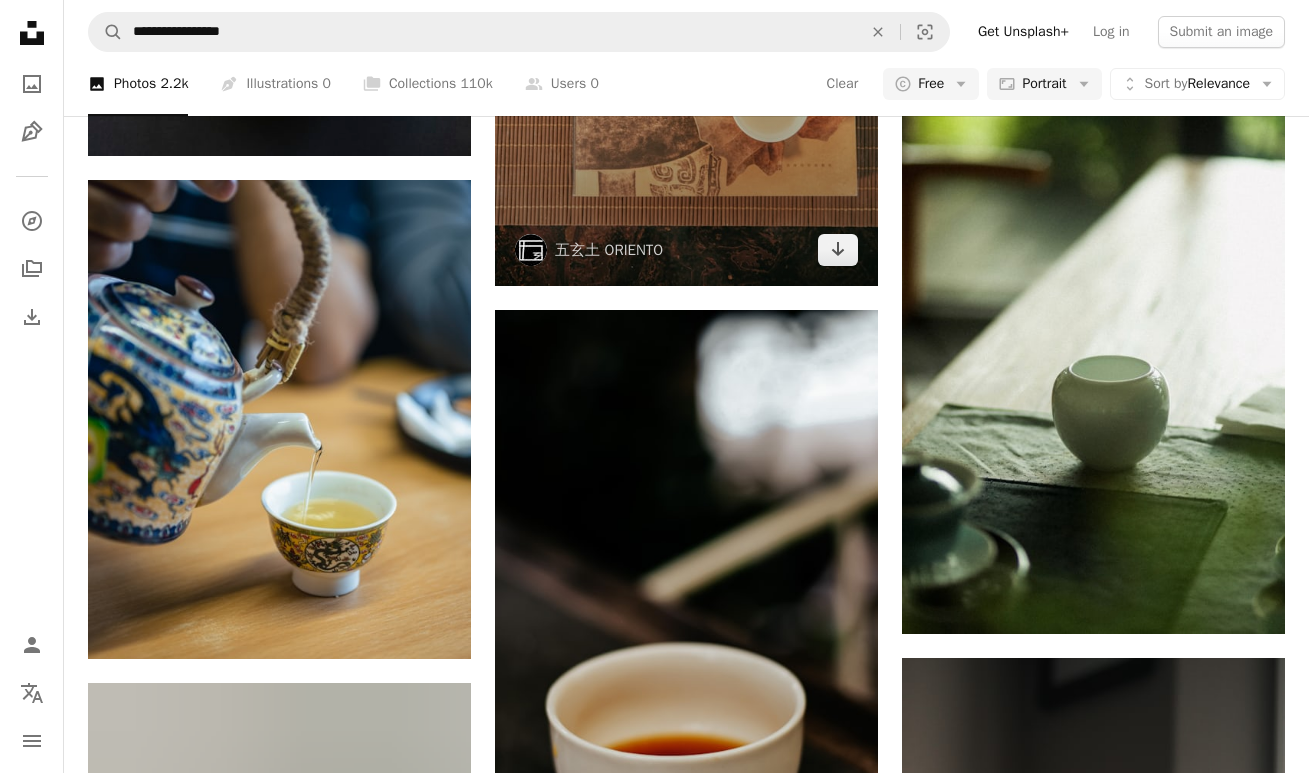 scroll, scrollTop: 3317, scrollLeft: 0, axis: vertical 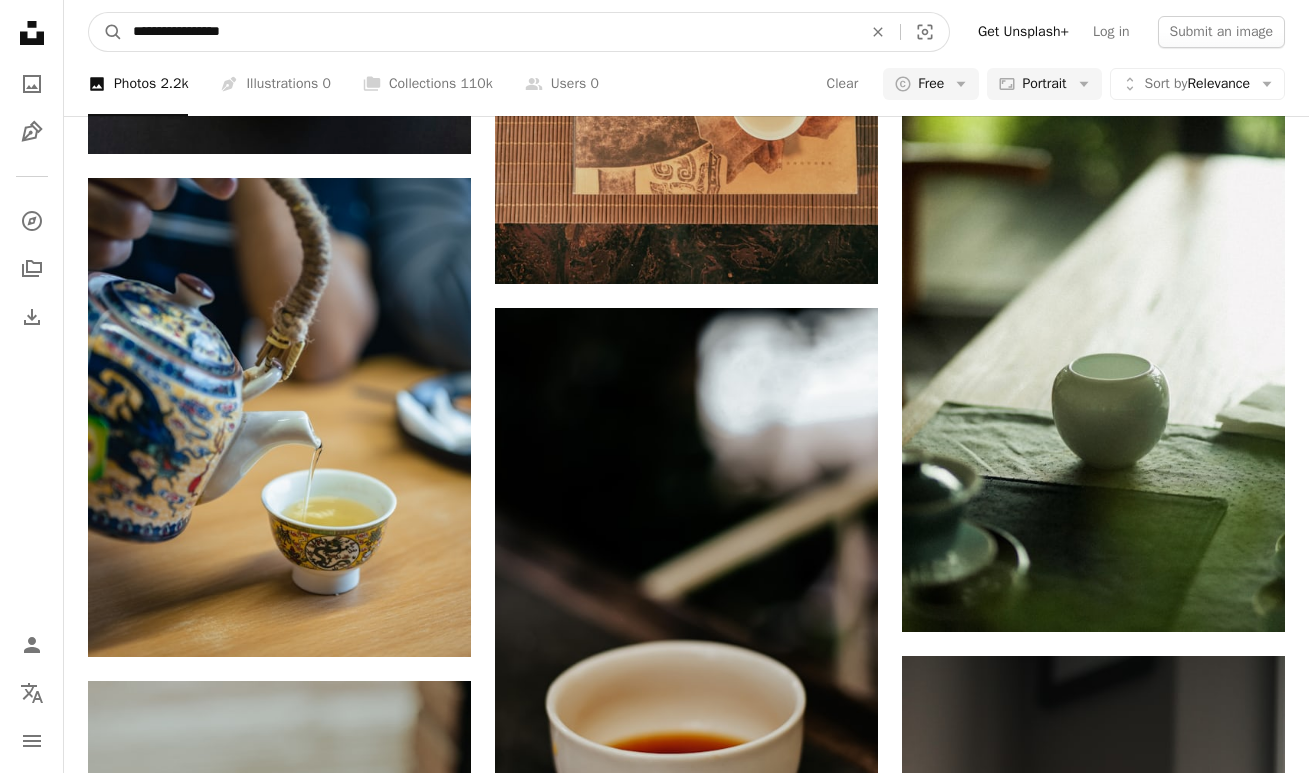 click on "**********" at bounding box center [489, 32] 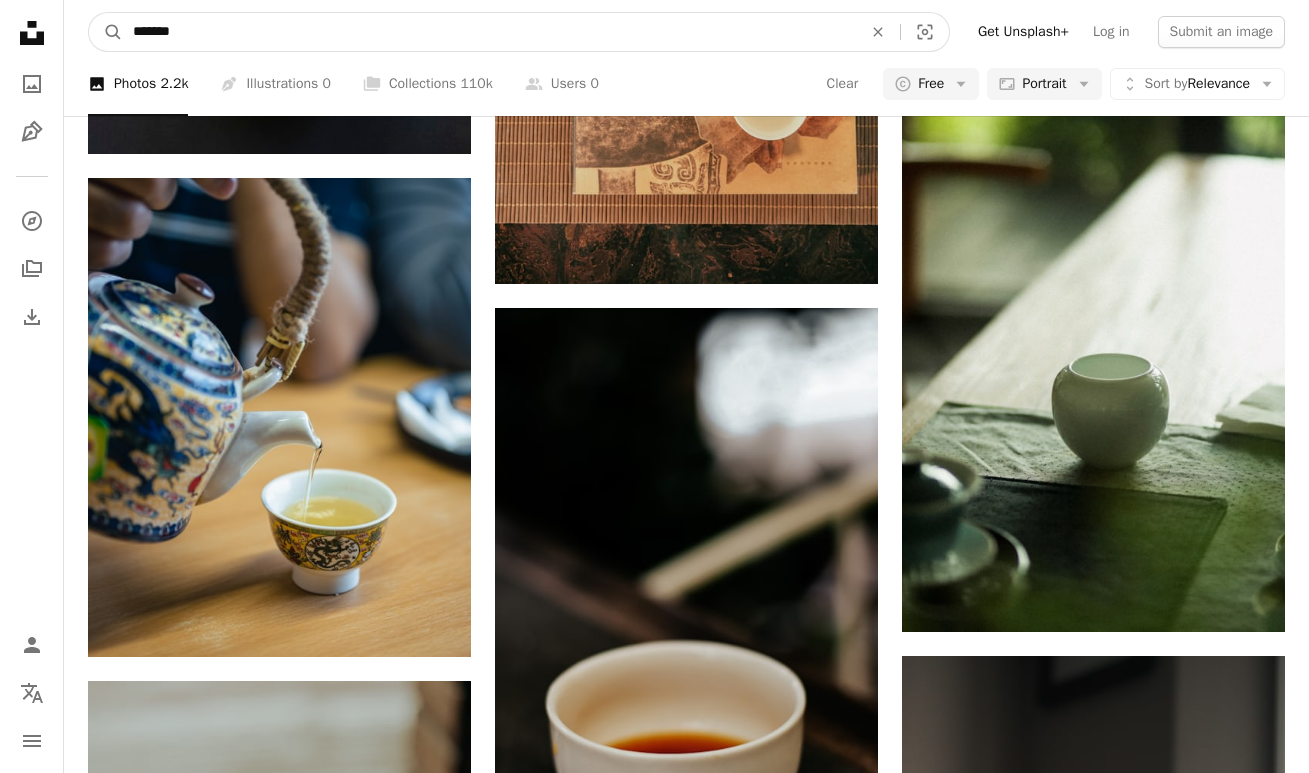 click on "*******" at bounding box center [489, 32] 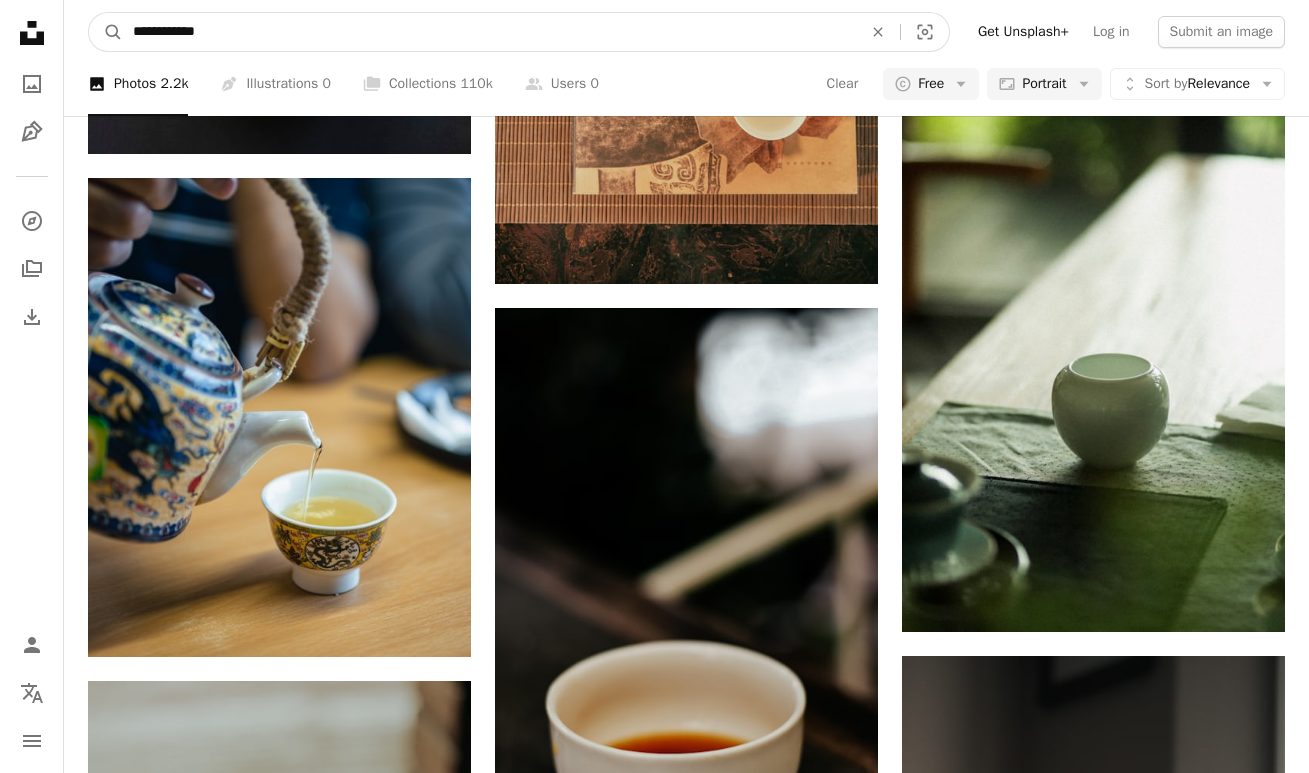 type on "**********" 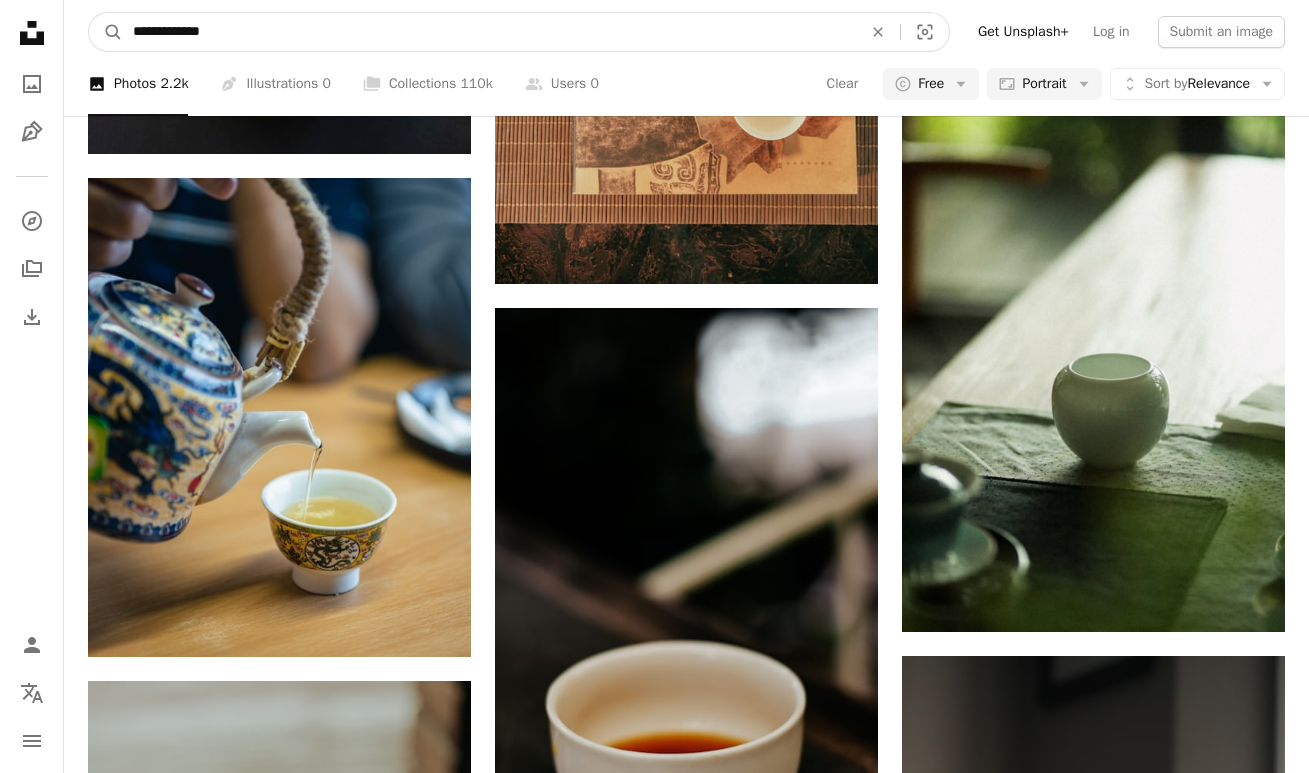 click on "A magnifying glass" at bounding box center [106, 32] 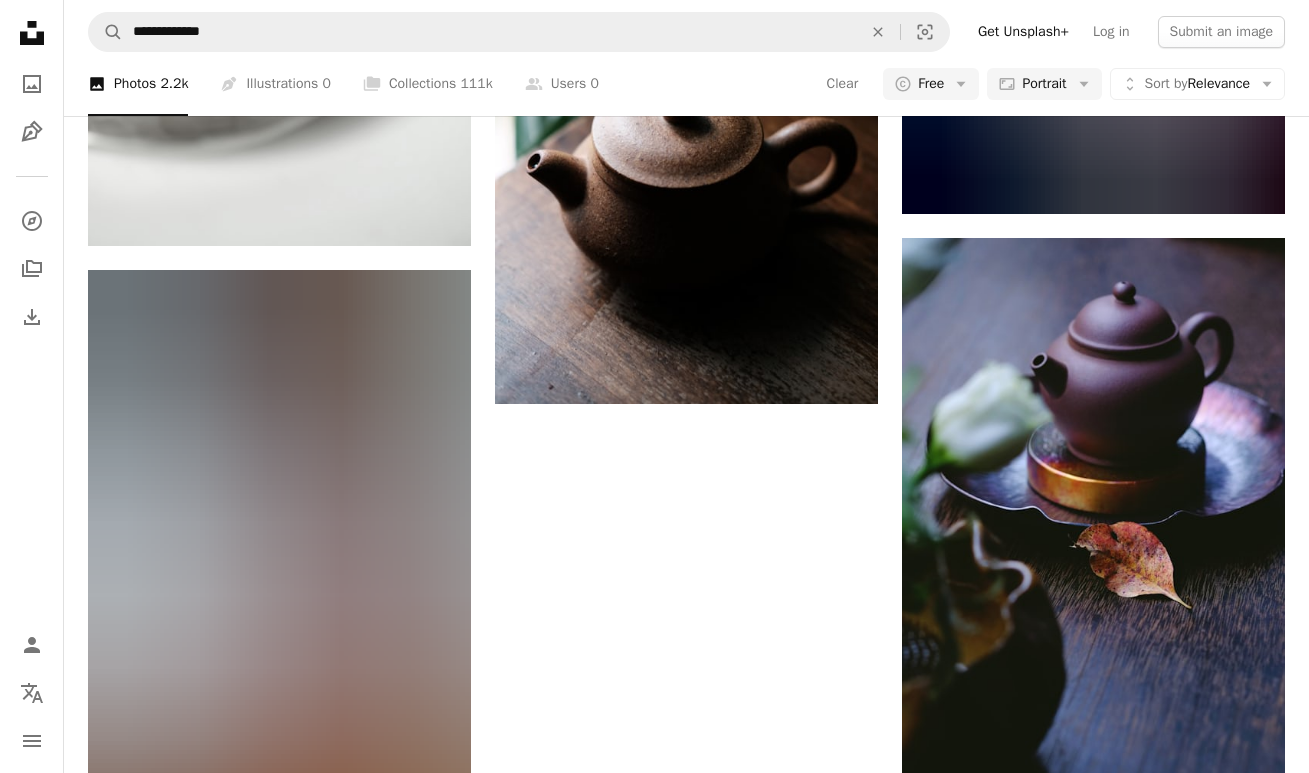 scroll, scrollTop: 3785, scrollLeft: 0, axis: vertical 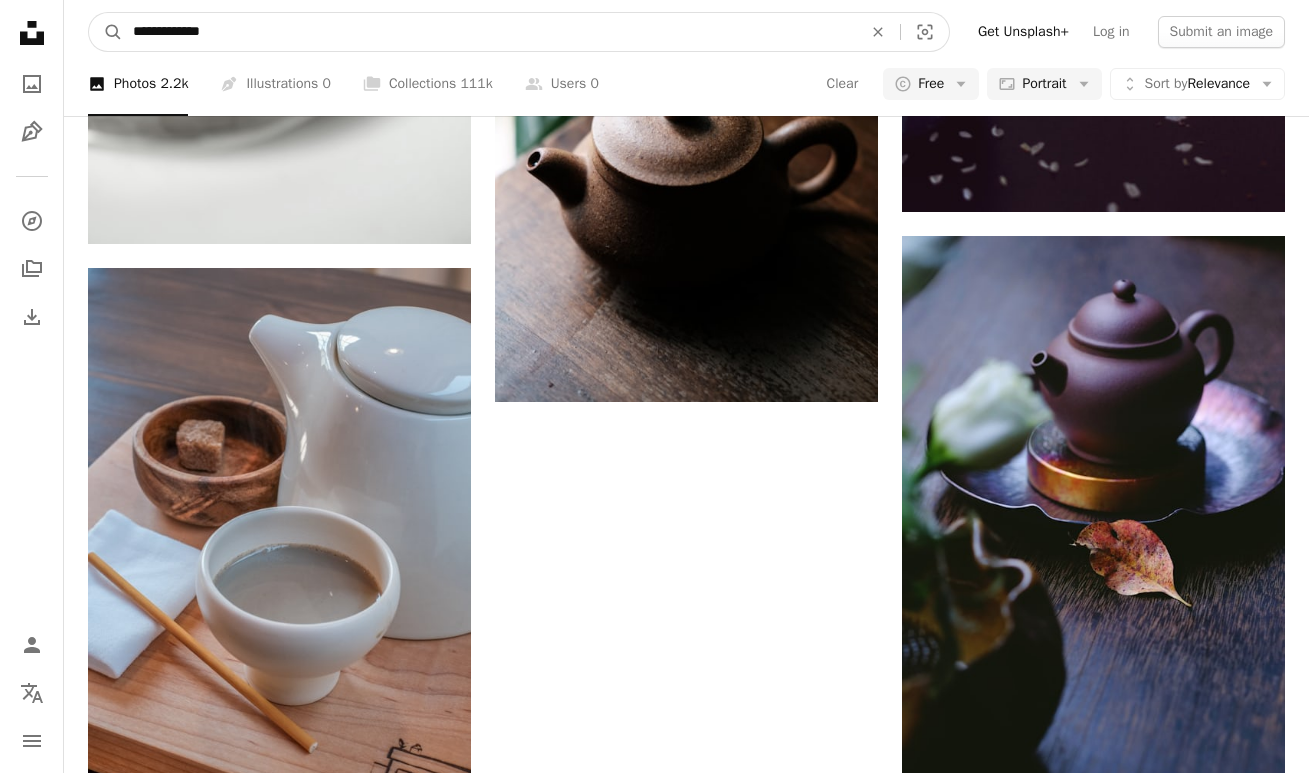 click on "**********" at bounding box center [489, 32] 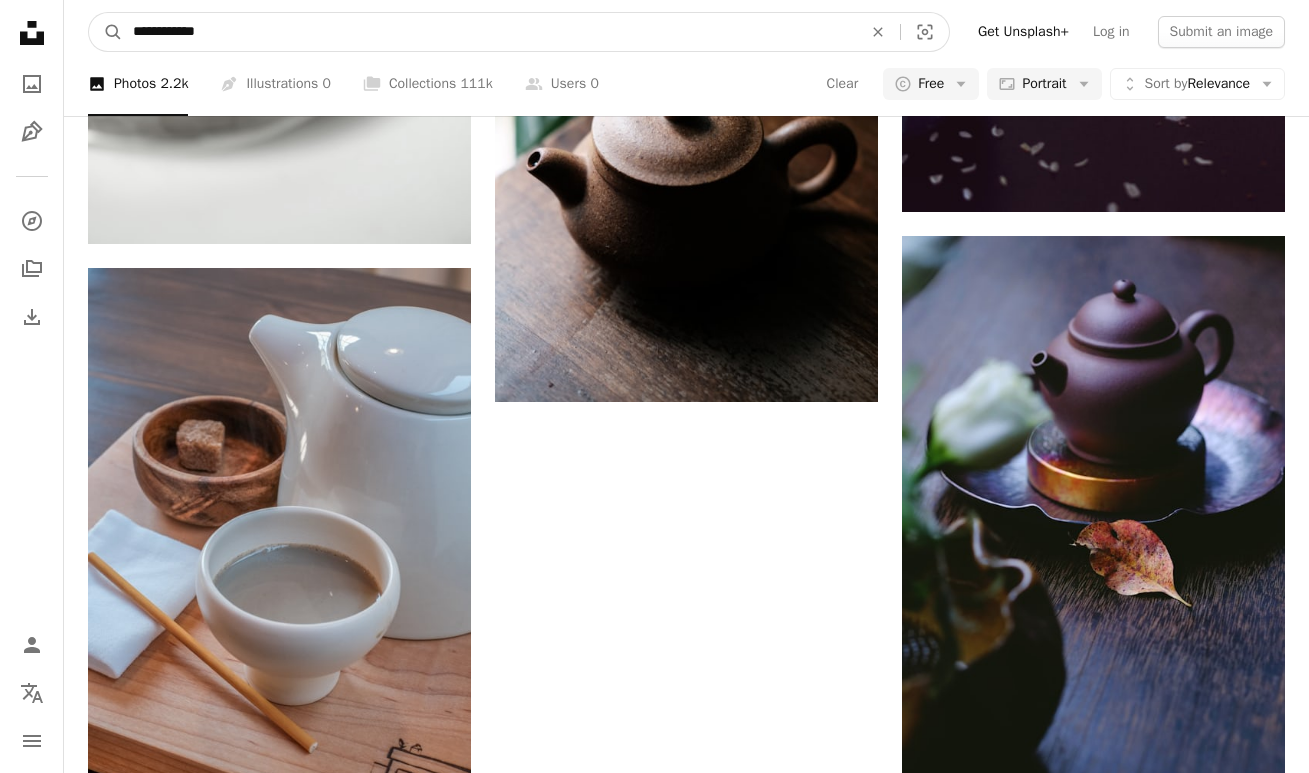type on "**********" 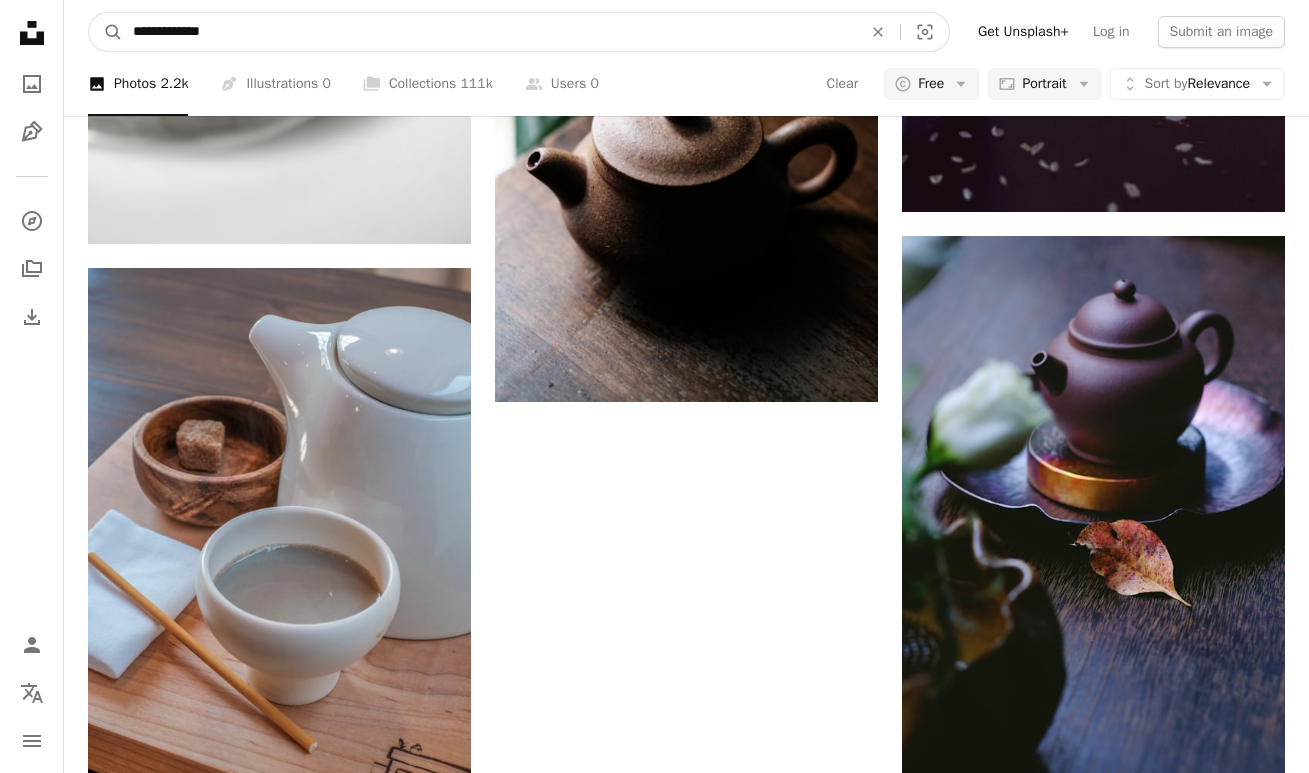 click on "A magnifying glass" at bounding box center [106, 32] 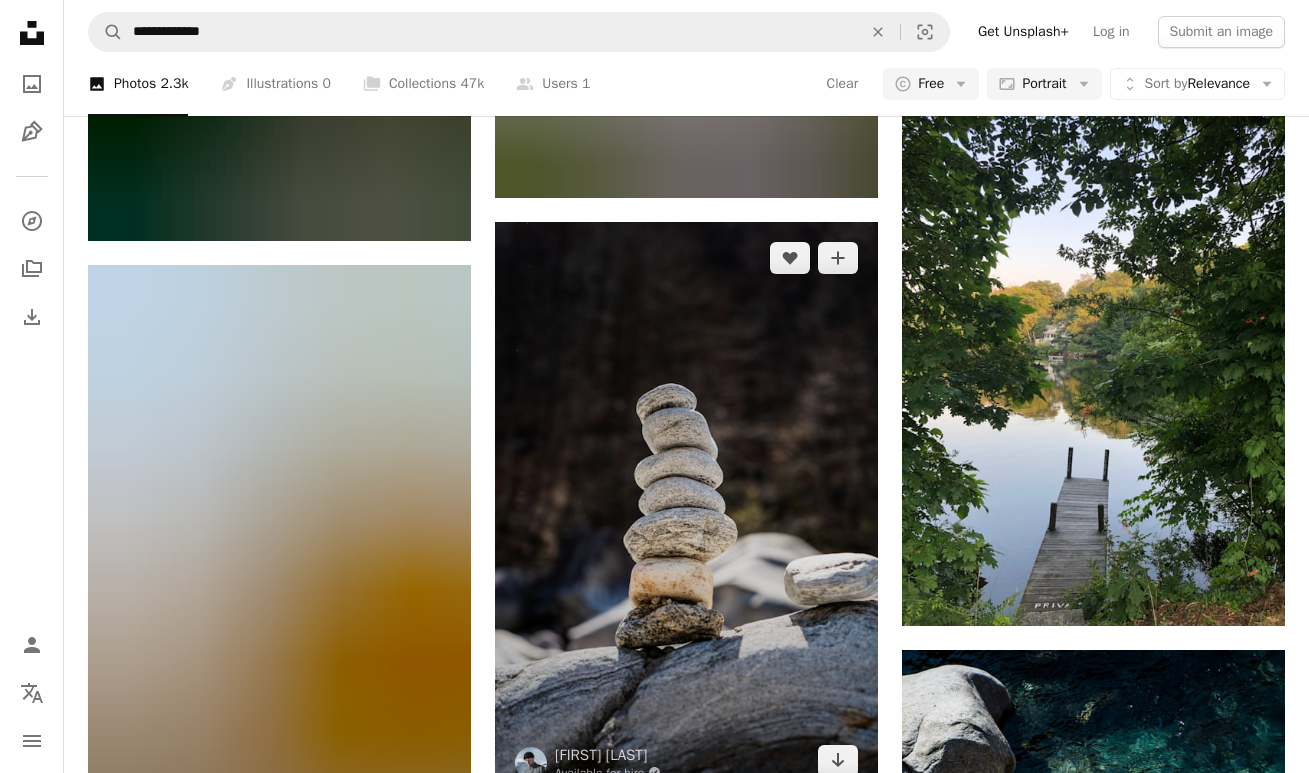 scroll, scrollTop: 1565, scrollLeft: 0, axis: vertical 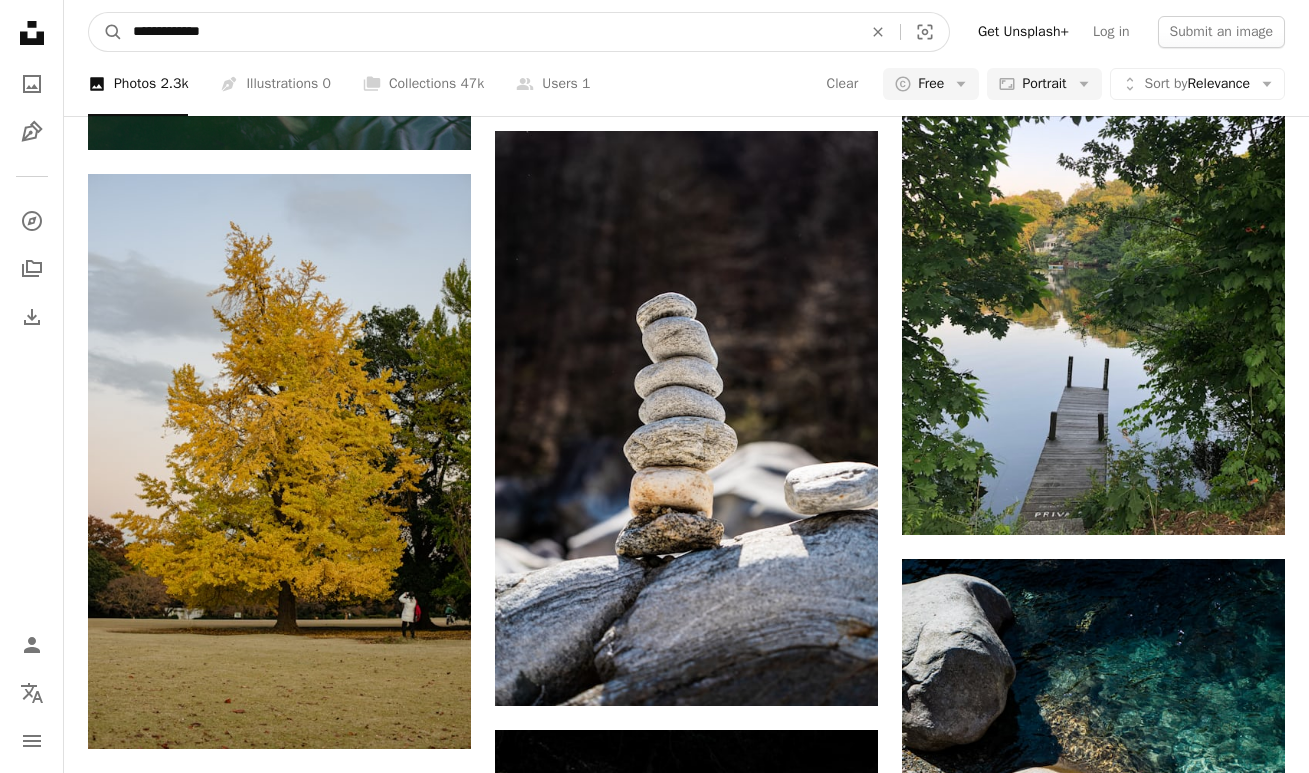 click on "**********" at bounding box center [489, 32] 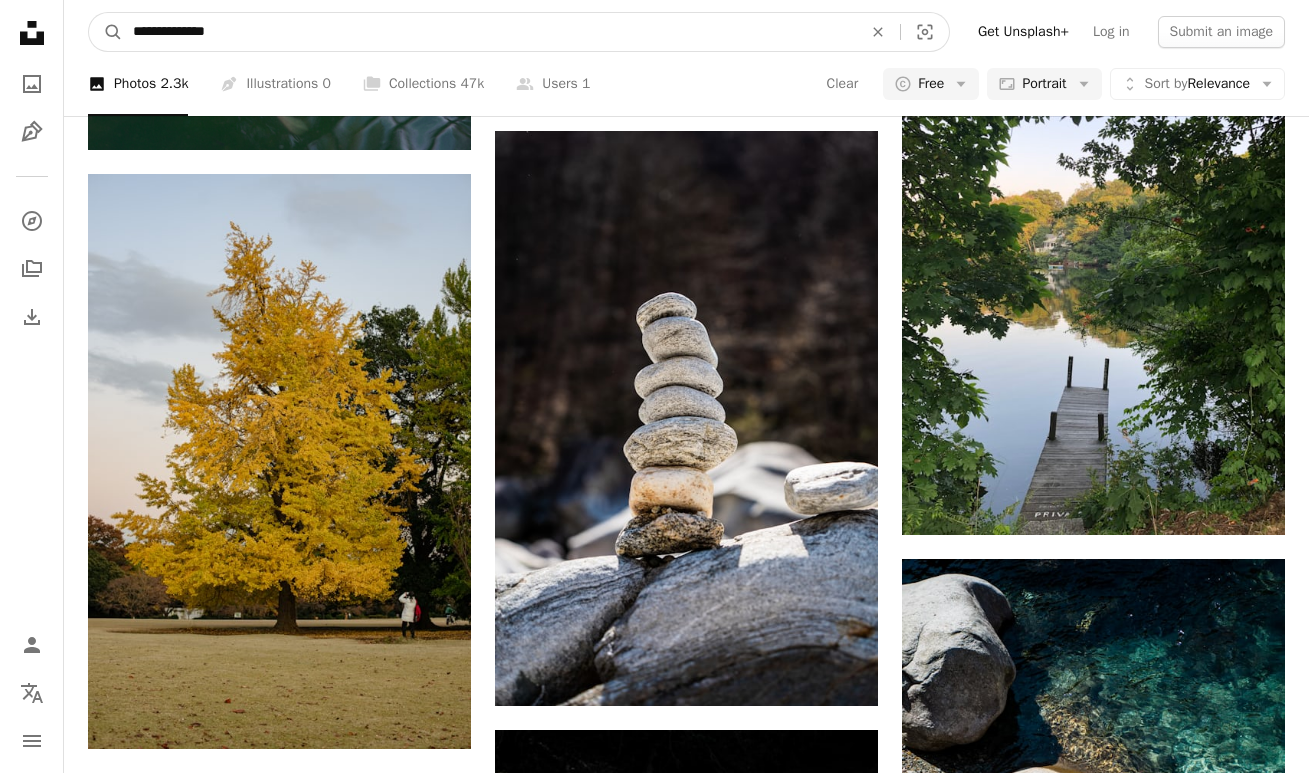 paste on "********" 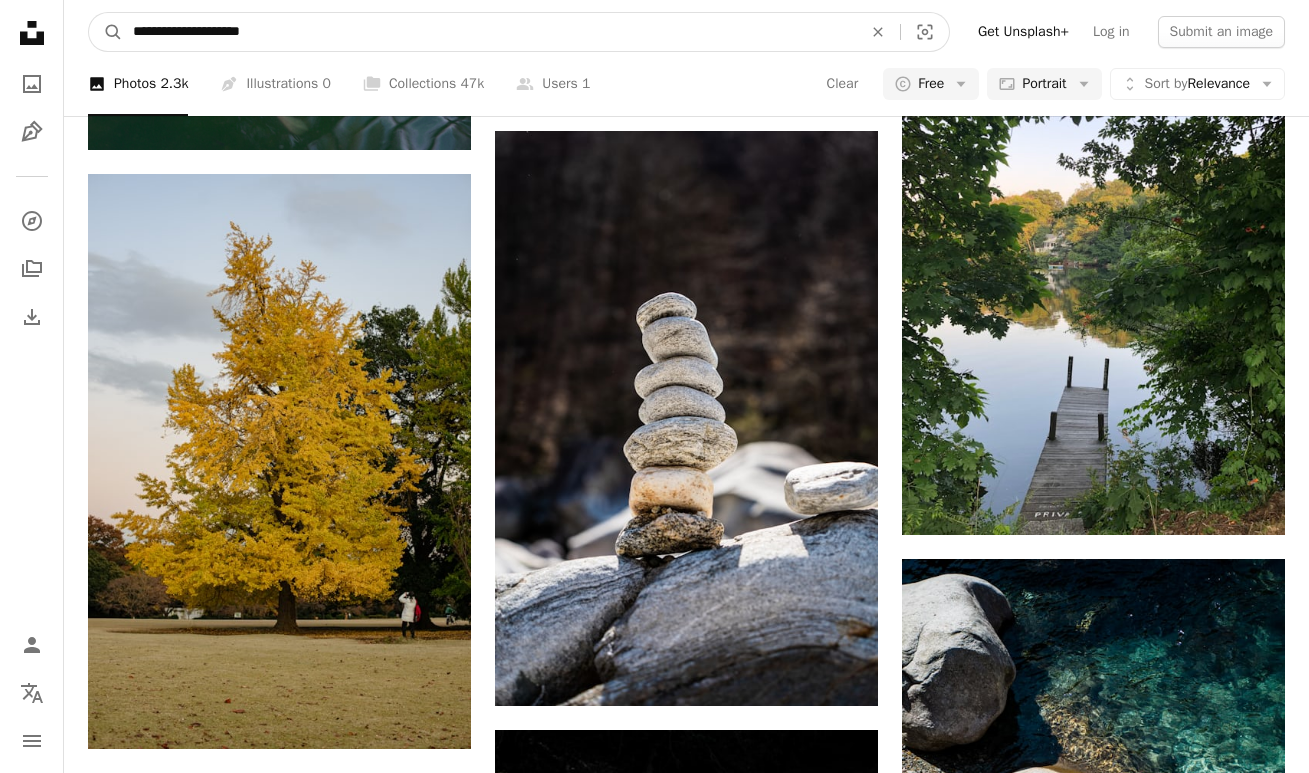 click on "A magnifying glass" at bounding box center (106, 32) 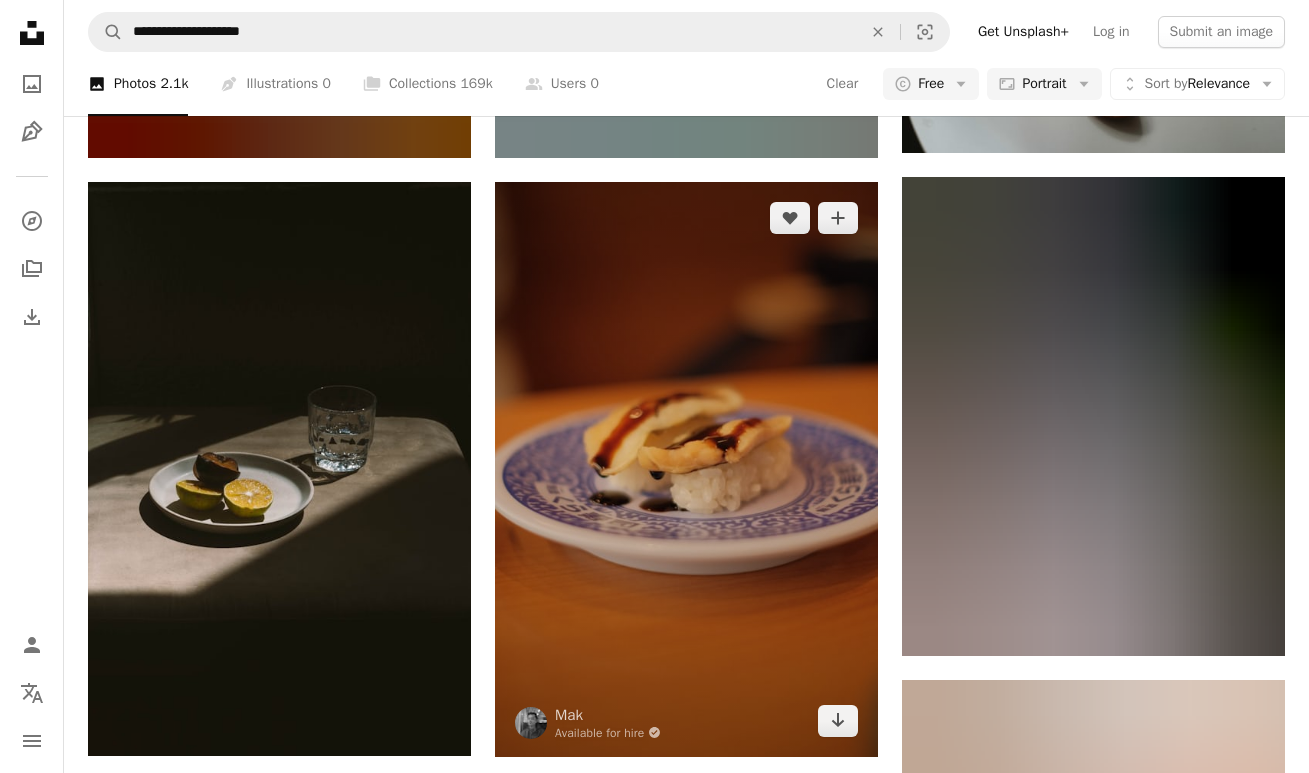 scroll, scrollTop: 2060, scrollLeft: 0, axis: vertical 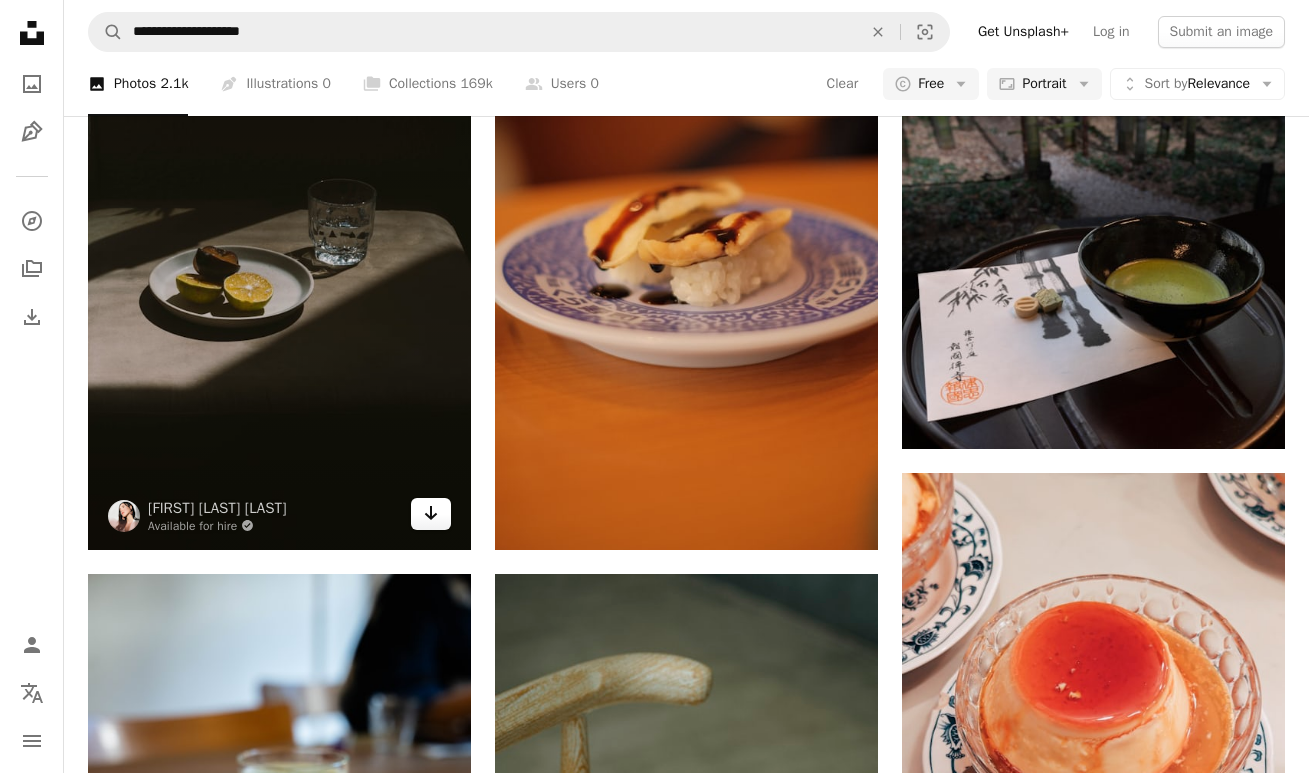 click on "Arrow pointing down" at bounding box center [431, 514] 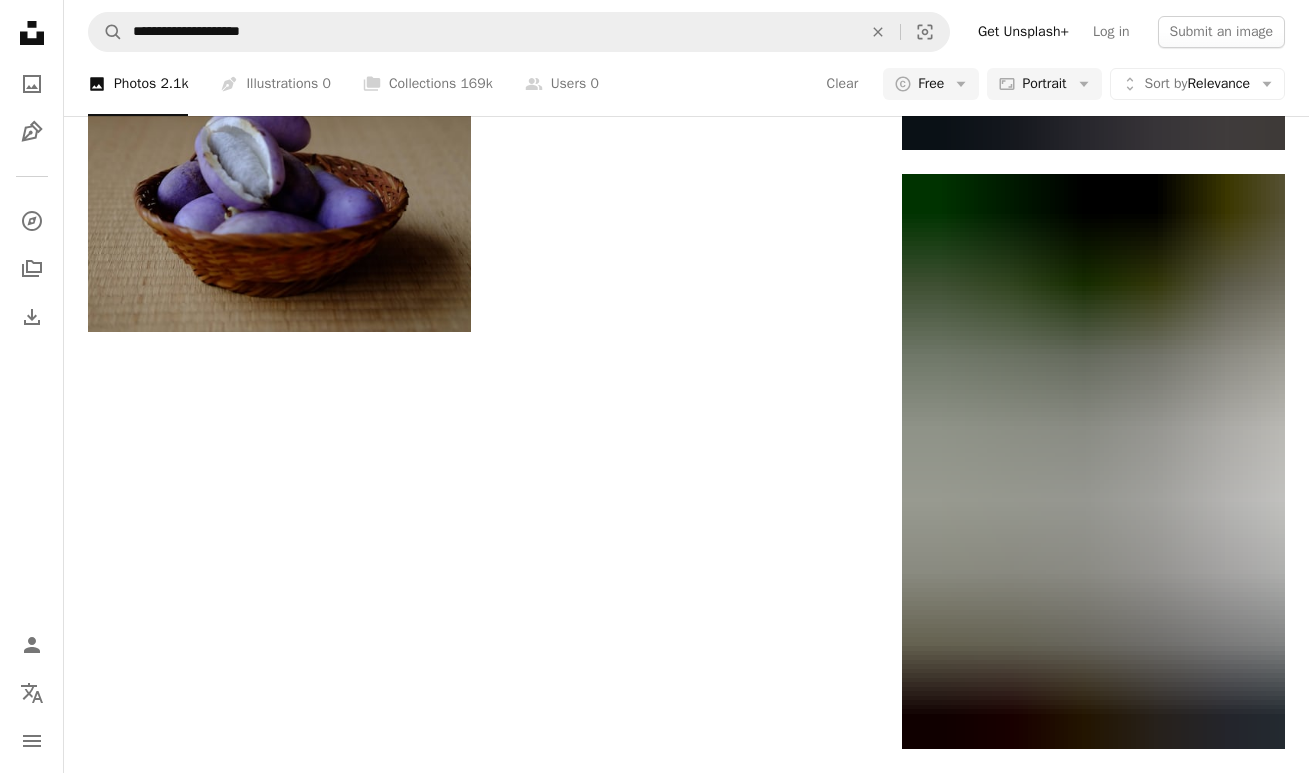 scroll, scrollTop: 4332, scrollLeft: 0, axis: vertical 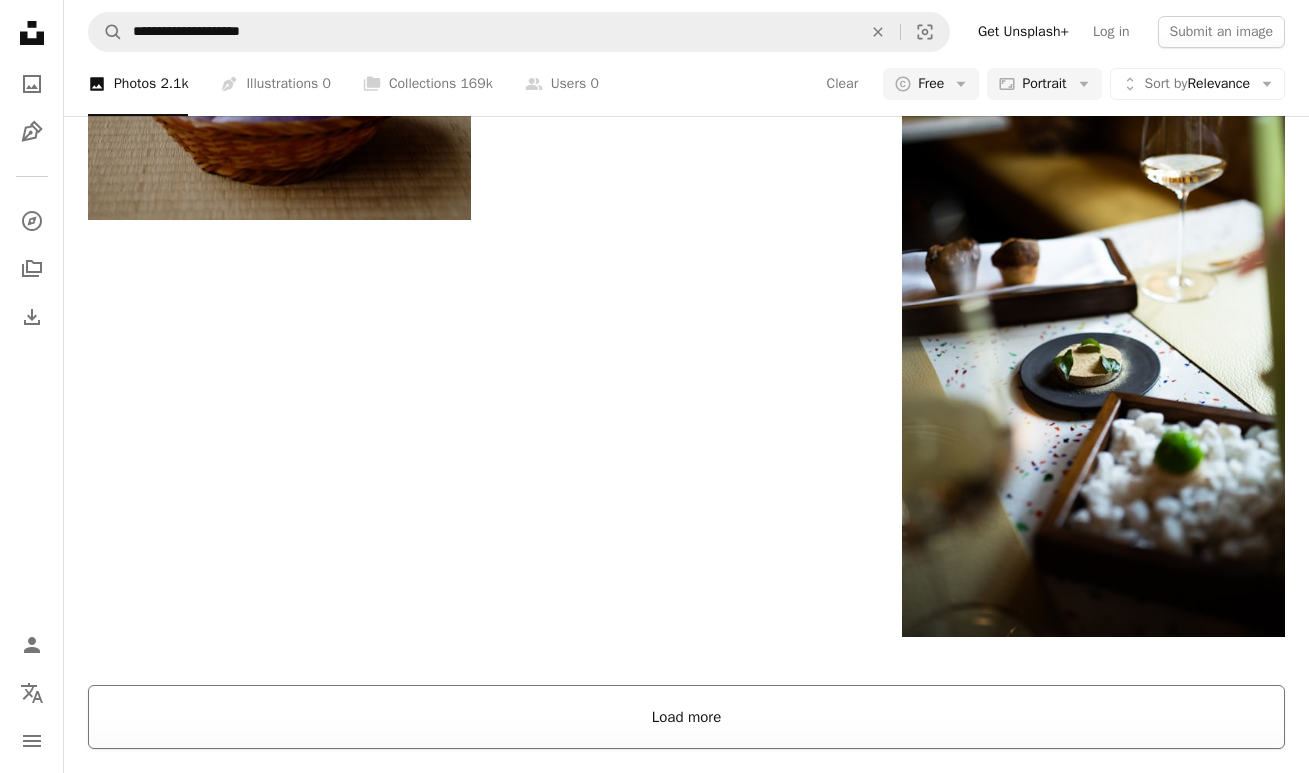 click on "Load more" at bounding box center (686, 717) 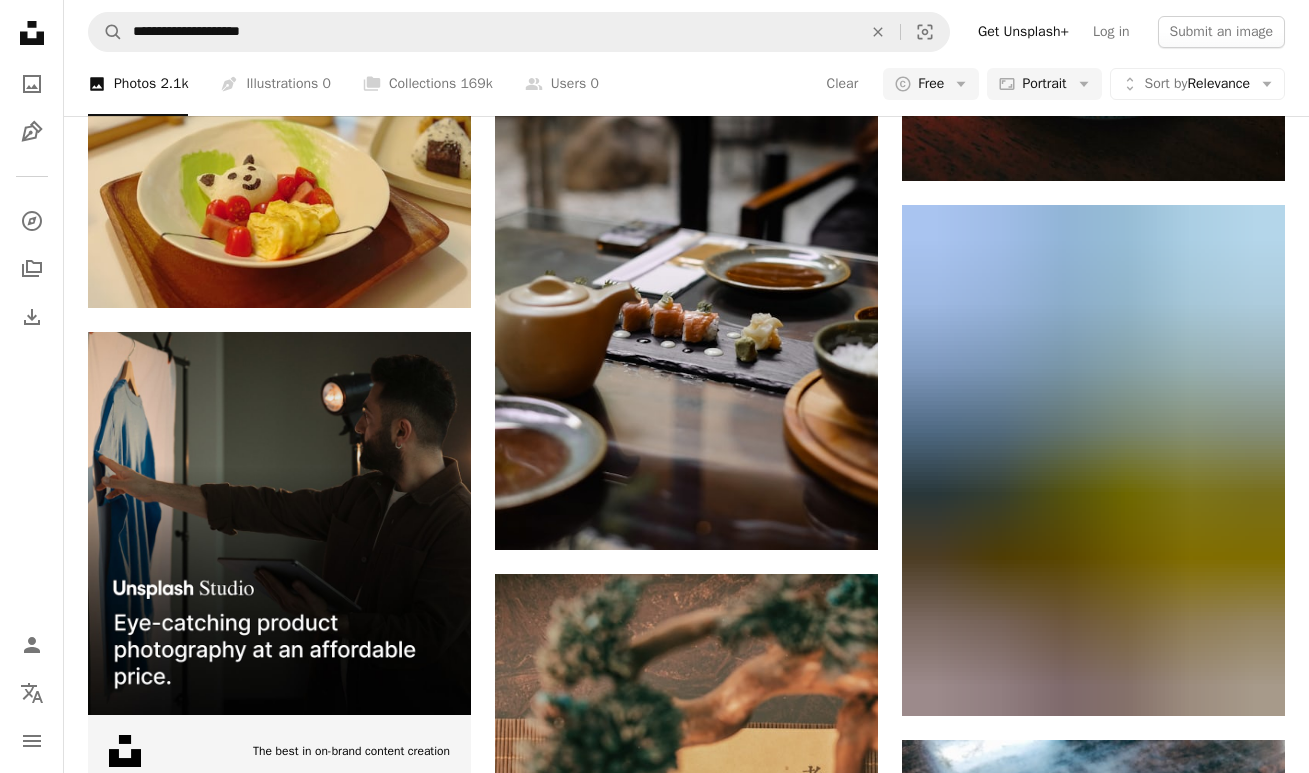 scroll, scrollTop: 5899, scrollLeft: 0, axis: vertical 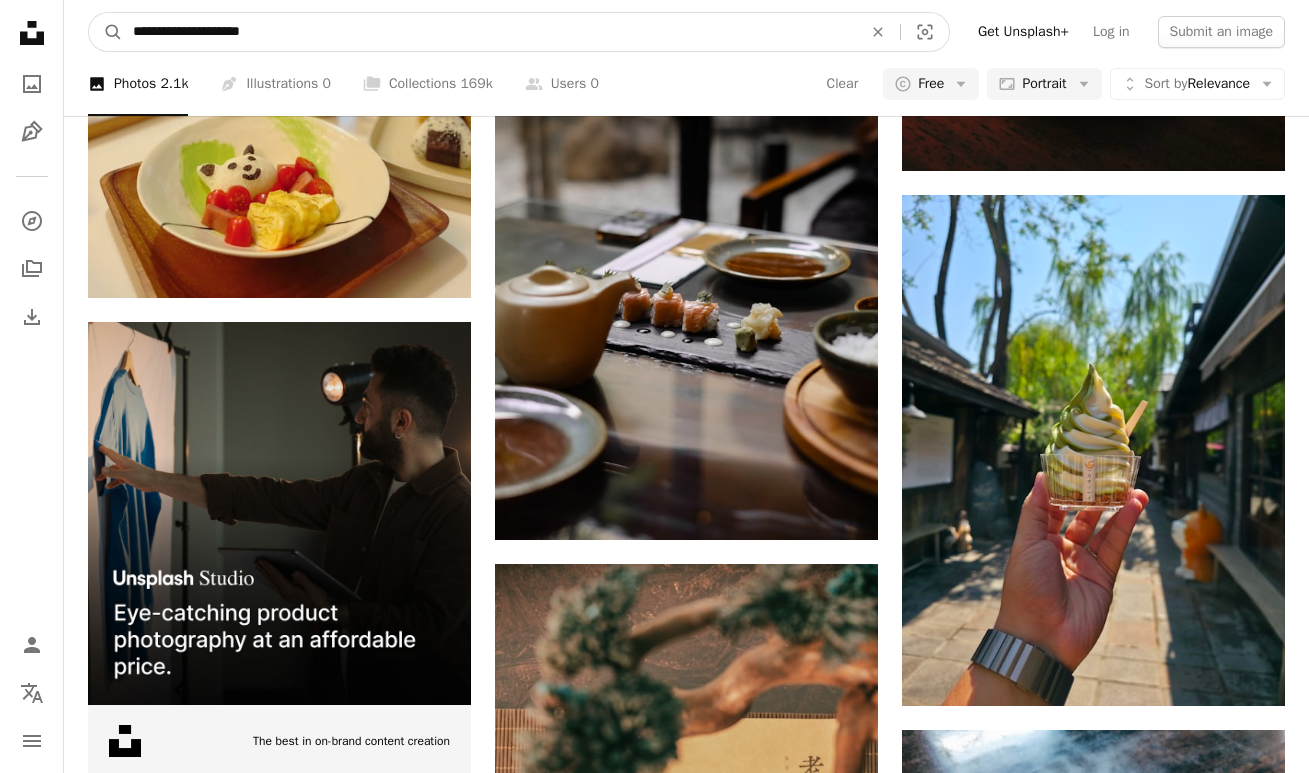 drag, startPoint x: 160, startPoint y: 38, endPoint x: 329, endPoint y: 34, distance: 169.04733 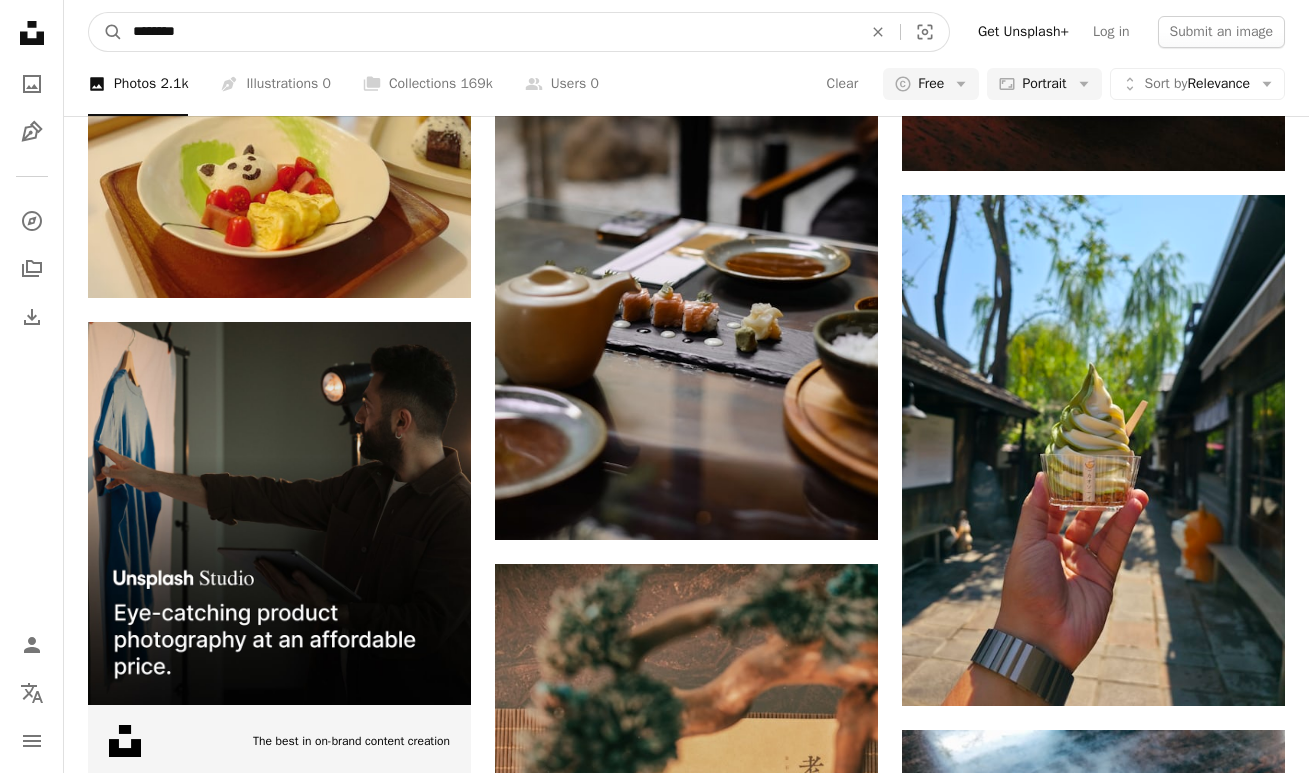 type on "*********" 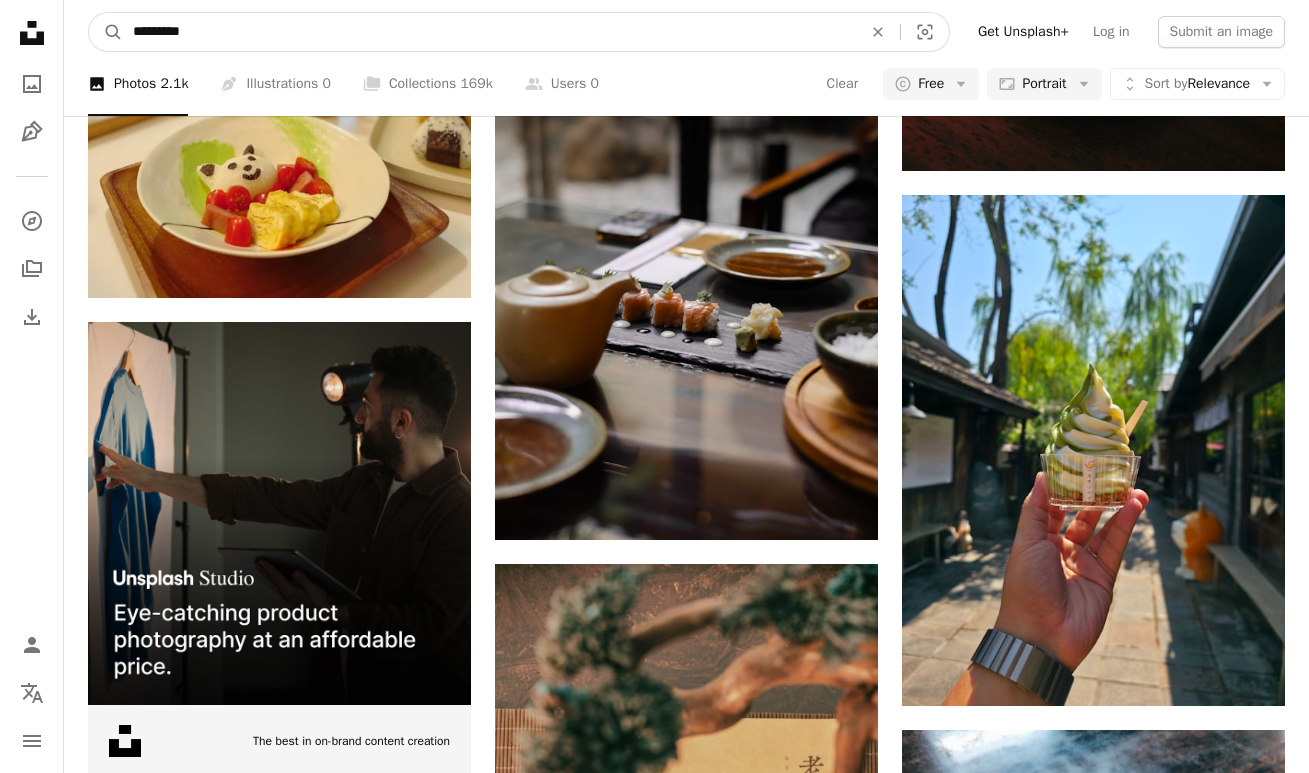 click on "A magnifying glass" at bounding box center [106, 32] 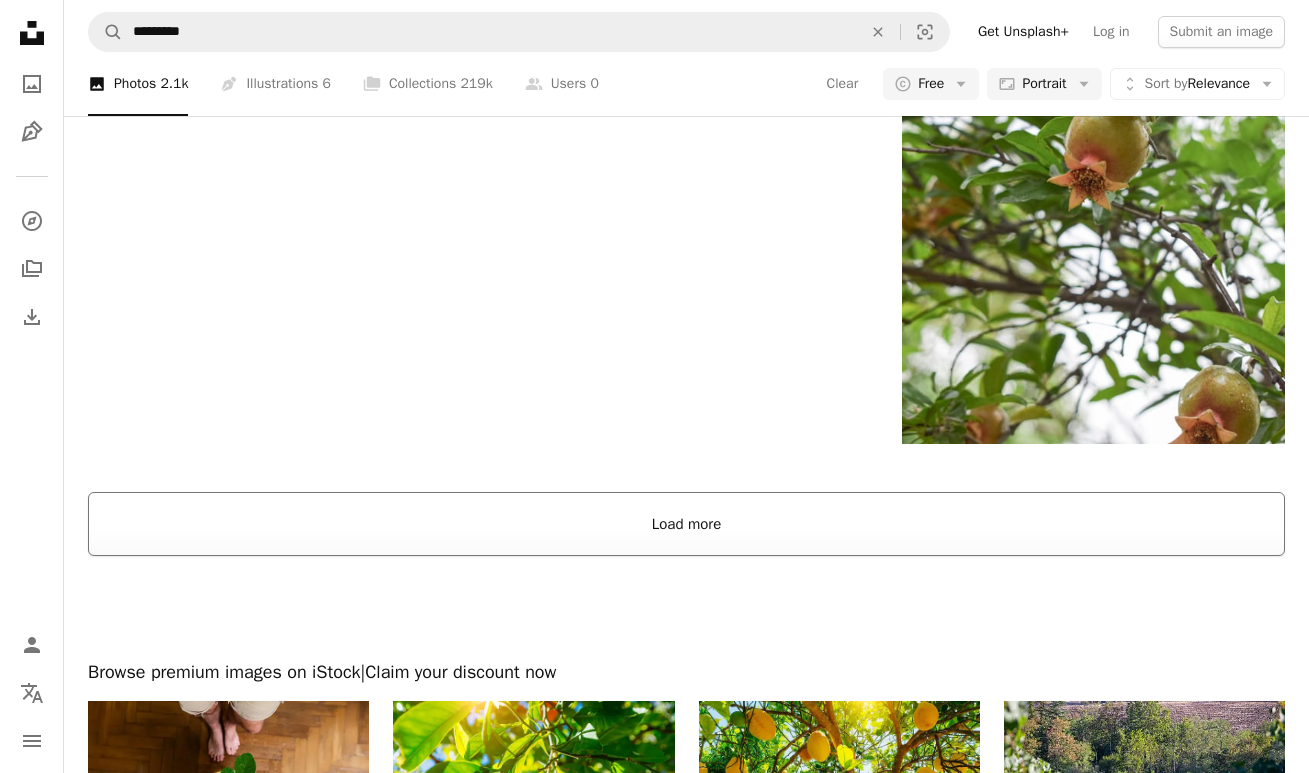 scroll, scrollTop: 4527, scrollLeft: 0, axis: vertical 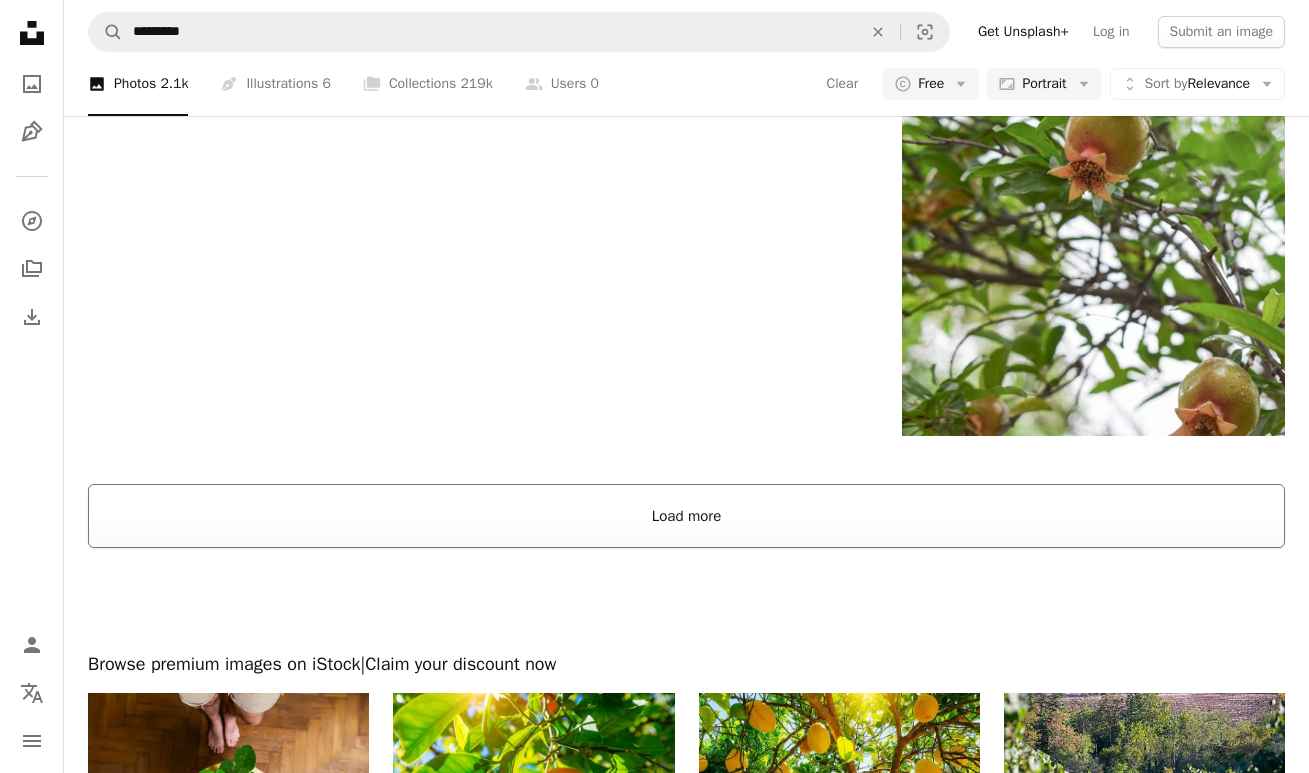 click on "Load more" at bounding box center (686, 516) 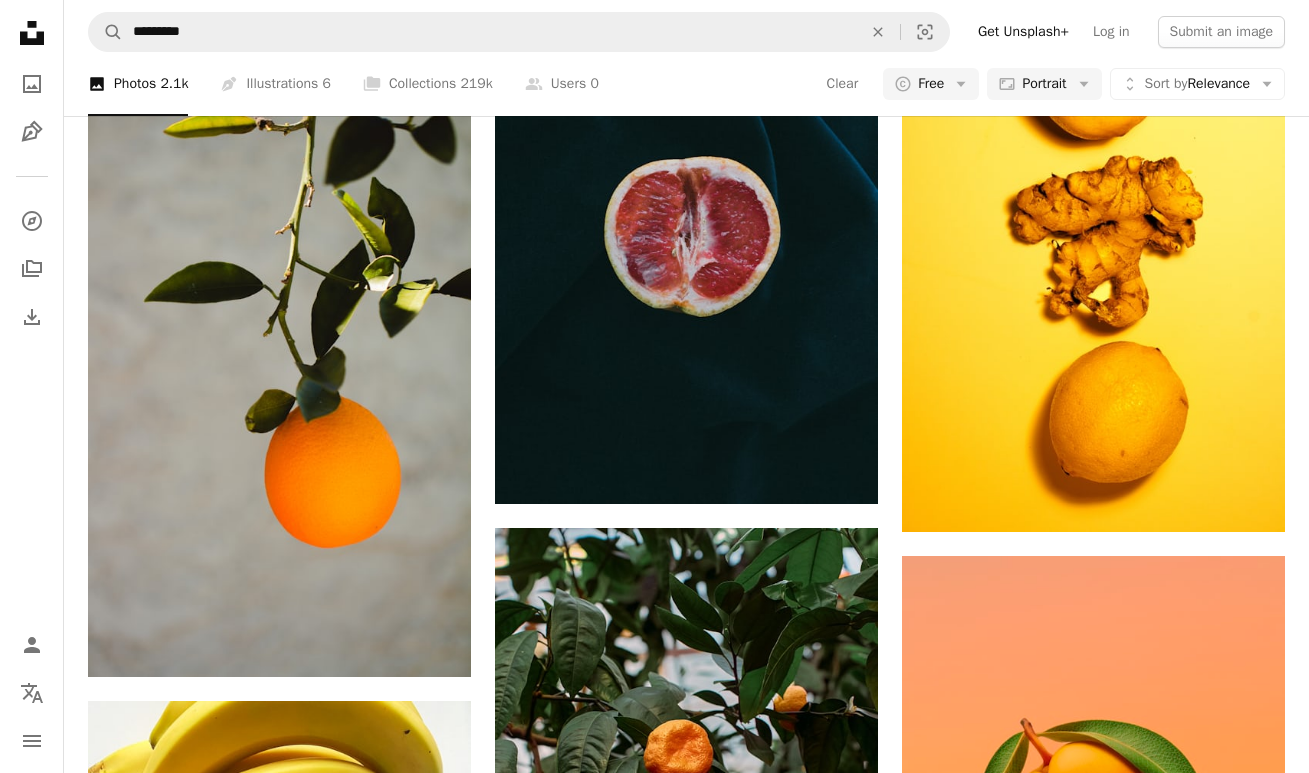 scroll, scrollTop: 5155, scrollLeft: 0, axis: vertical 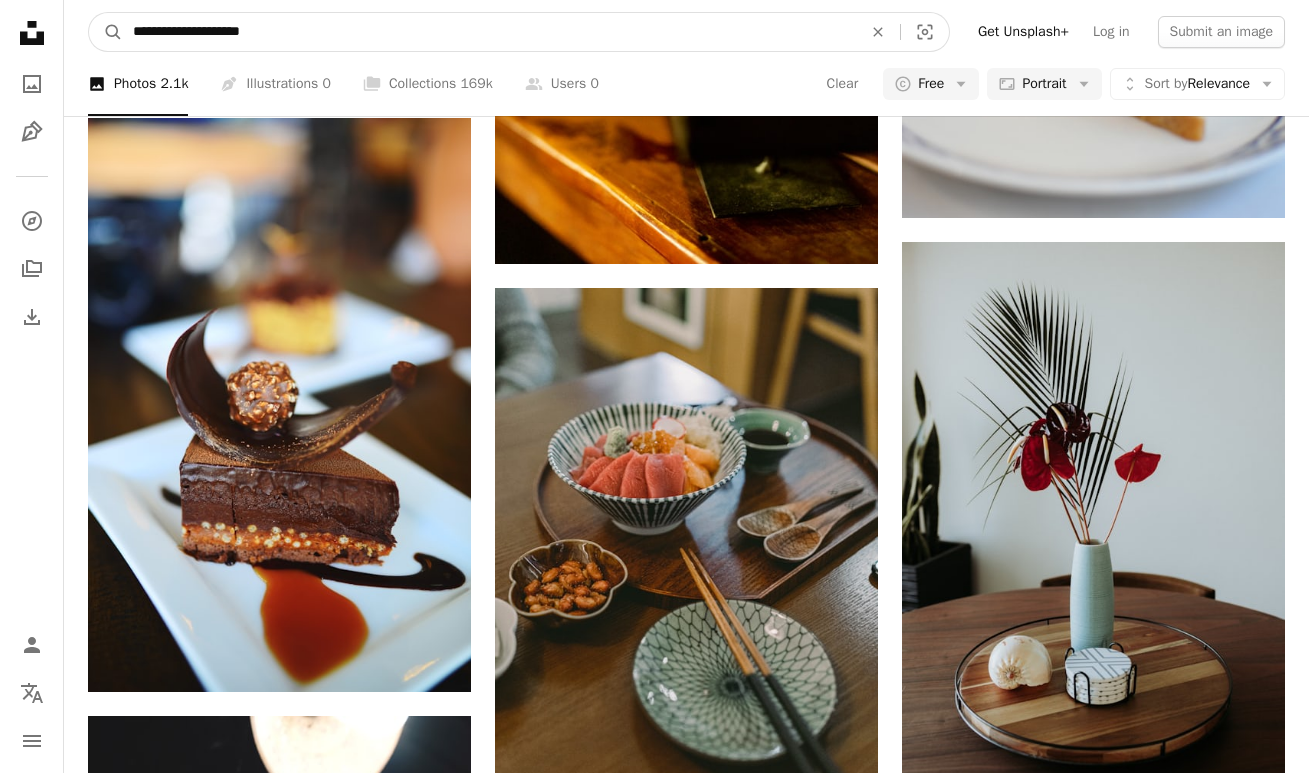 drag, startPoint x: 163, startPoint y: 33, endPoint x: 361, endPoint y: 34, distance: 198.00252 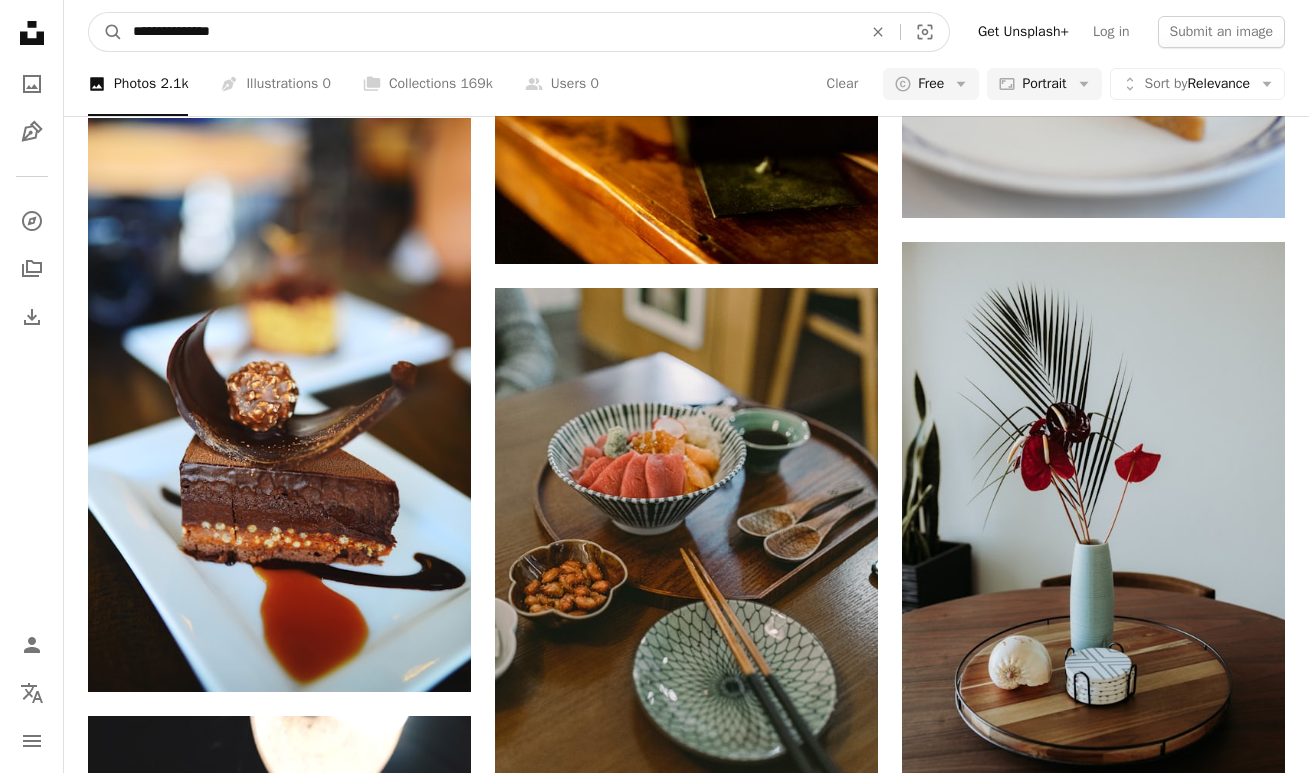 type on "**********" 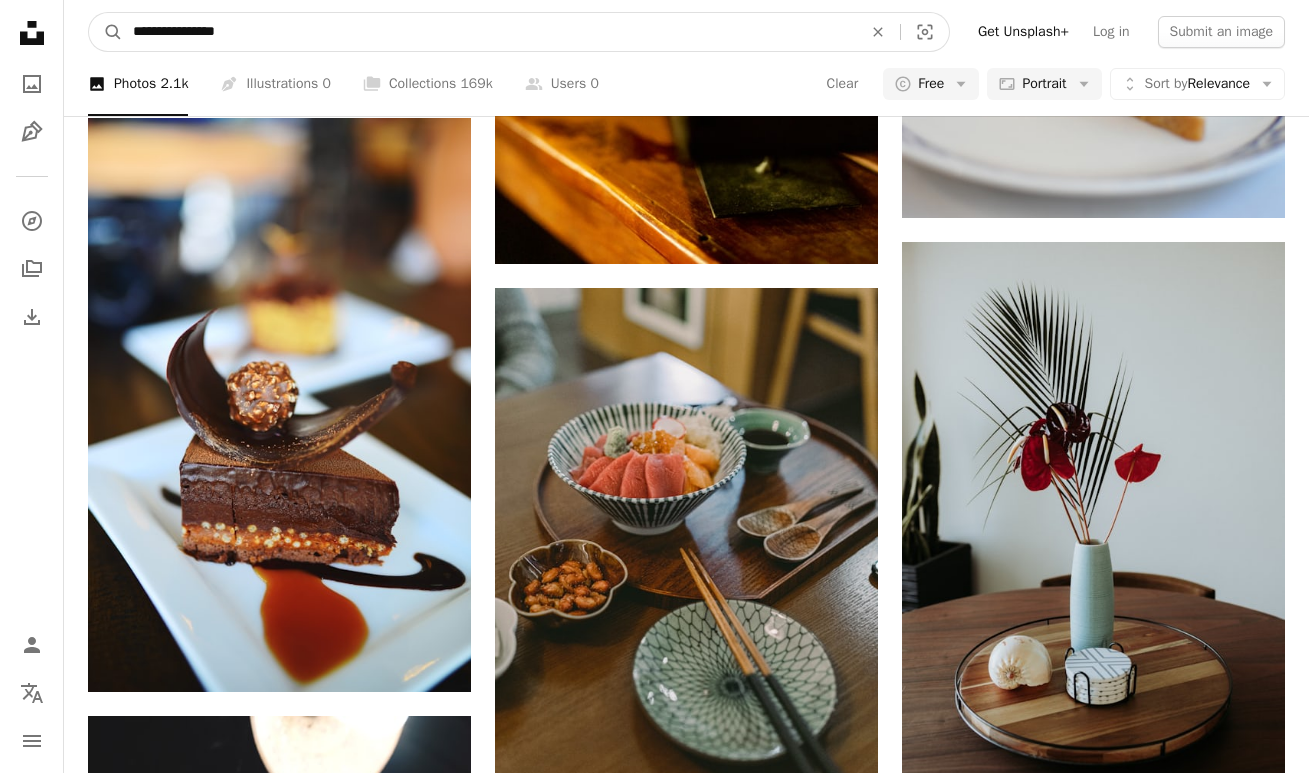 click on "A magnifying glass" at bounding box center [106, 32] 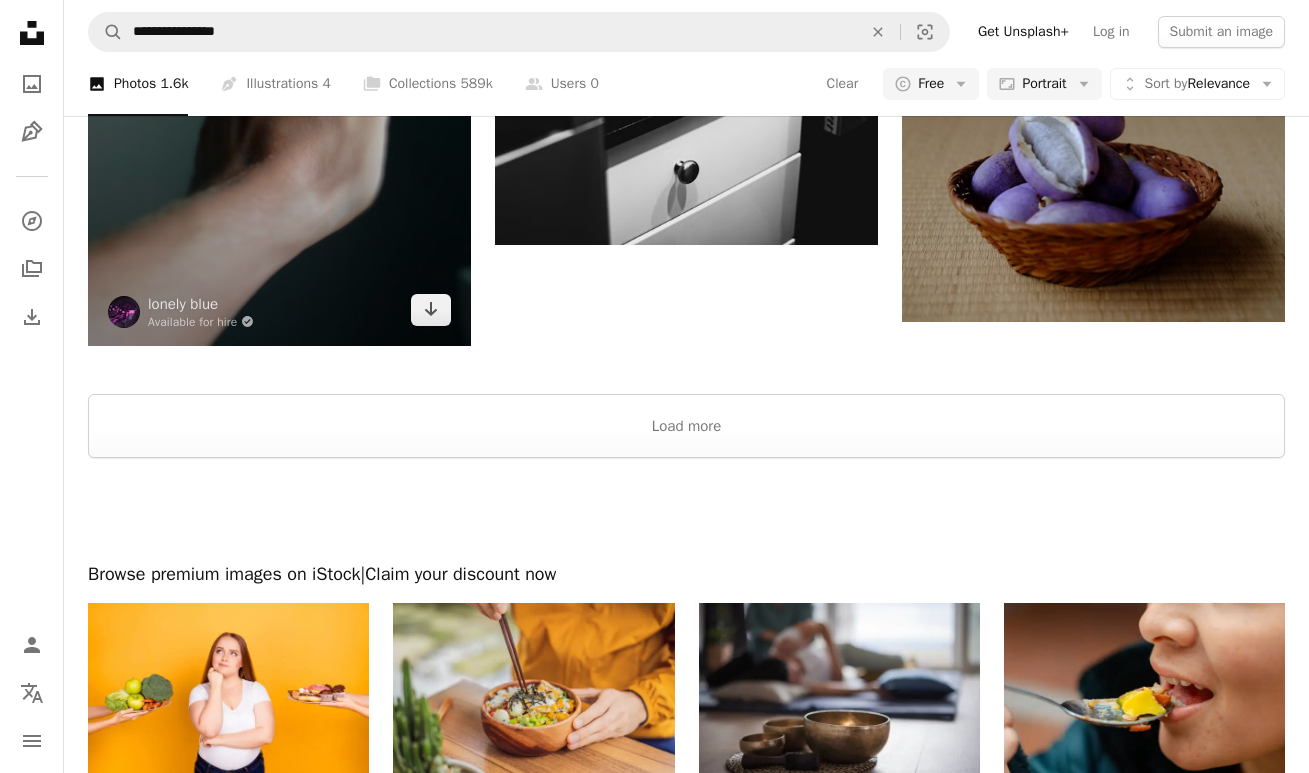scroll, scrollTop: 4358, scrollLeft: 0, axis: vertical 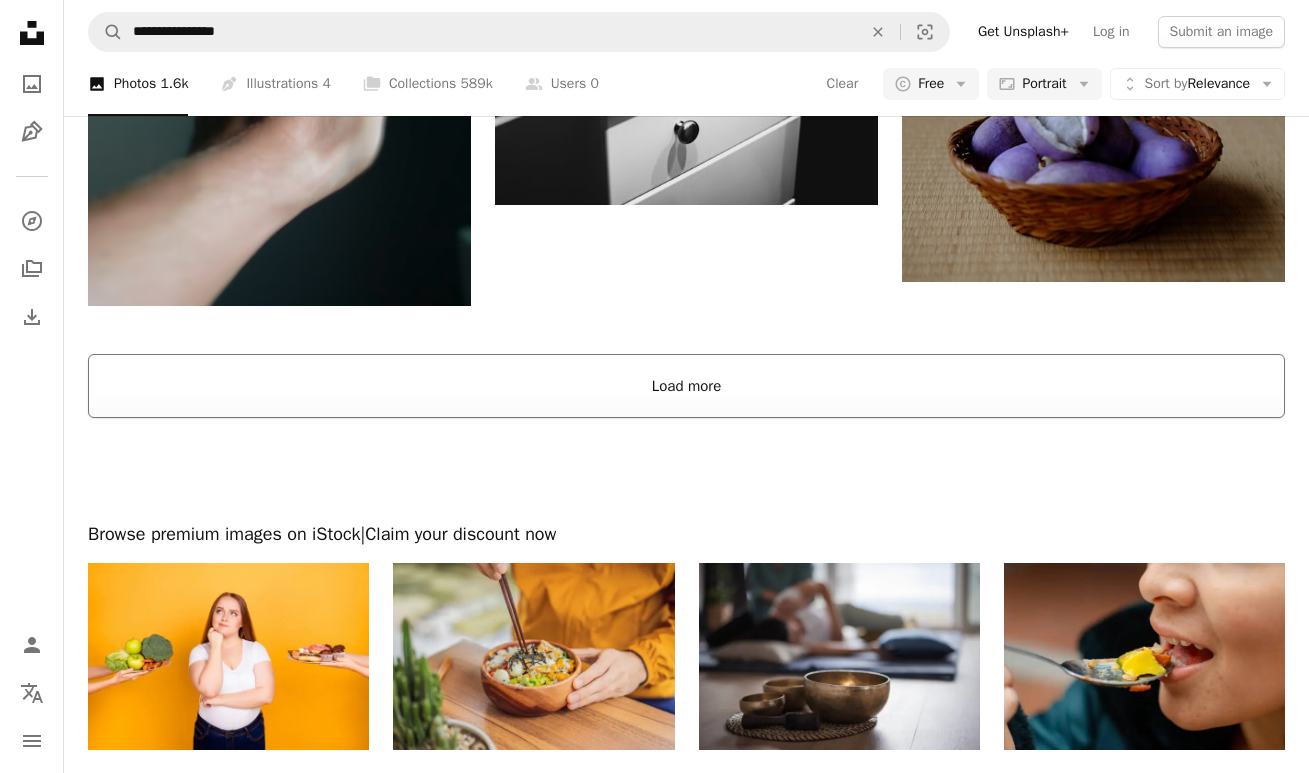 click on "Load more" at bounding box center (686, 386) 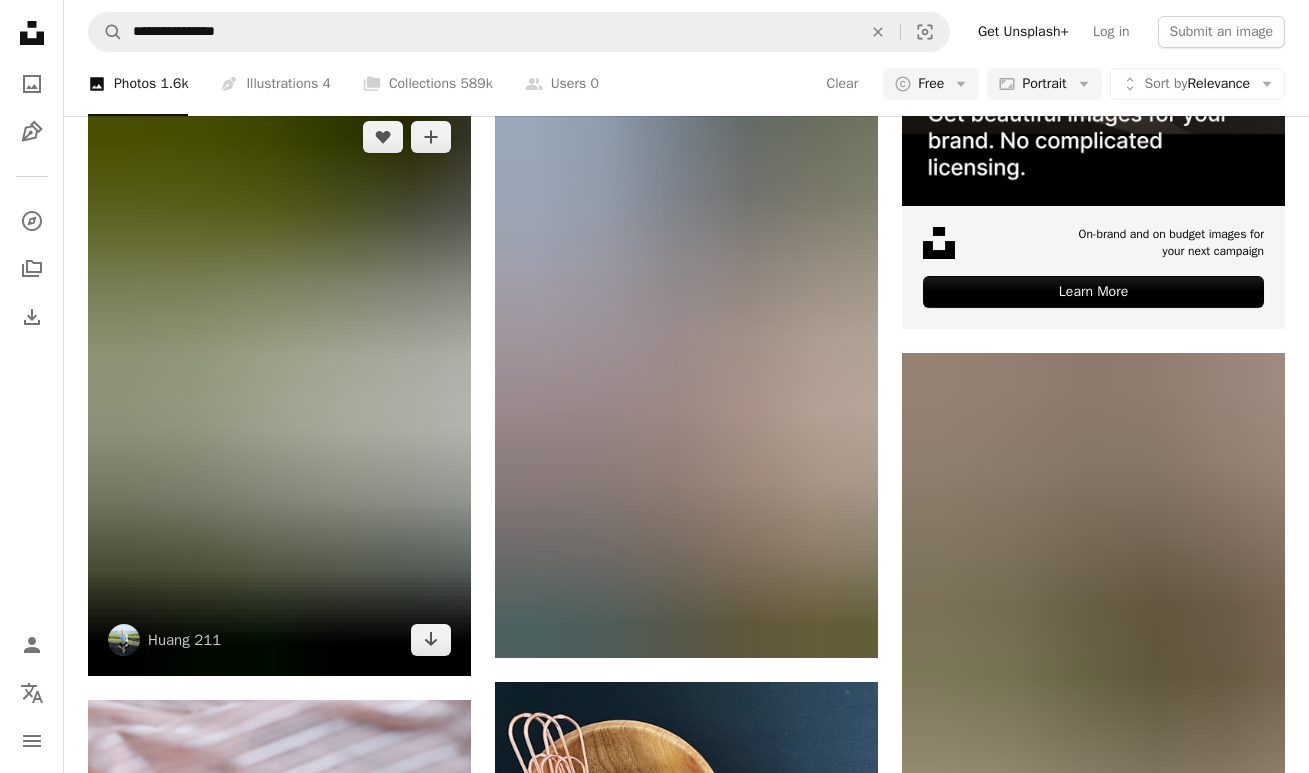 scroll, scrollTop: 11752, scrollLeft: 0, axis: vertical 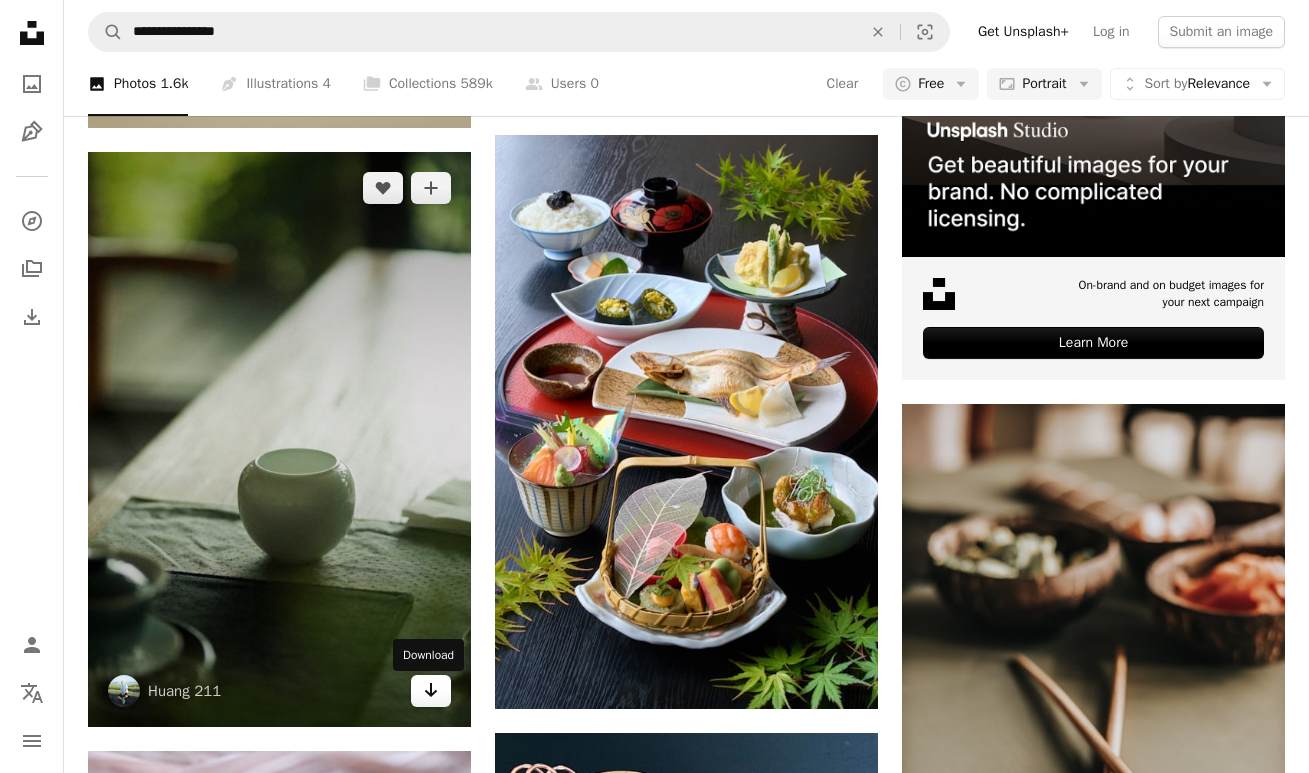 click 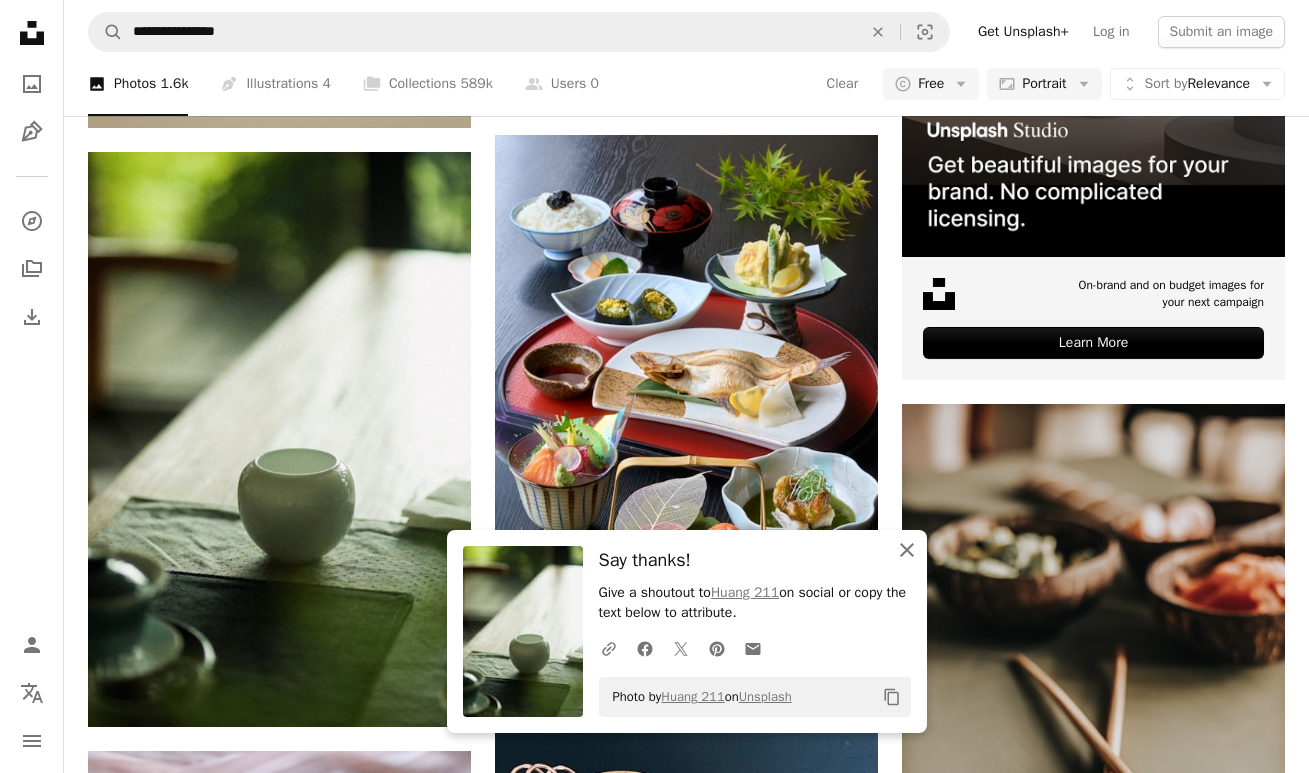 click 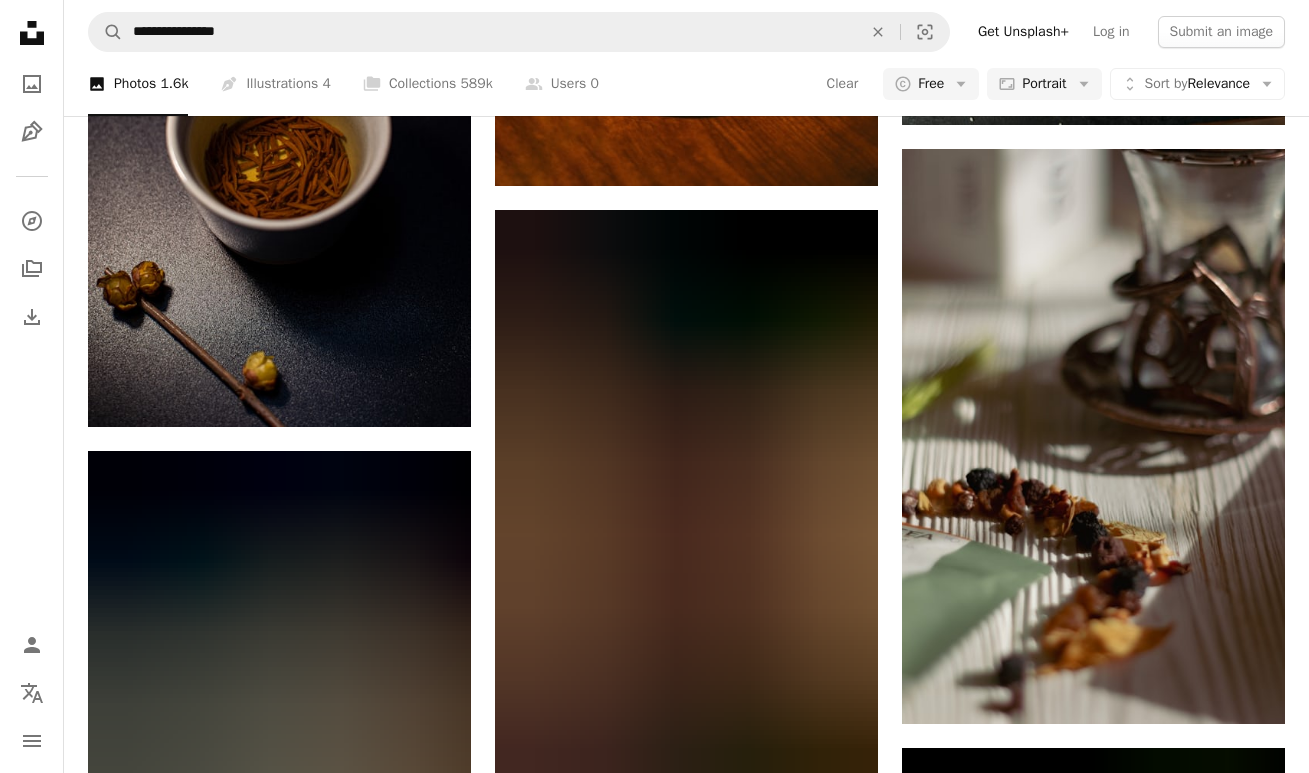 scroll, scrollTop: 21839, scrollLeft: 0, axis: vertical 